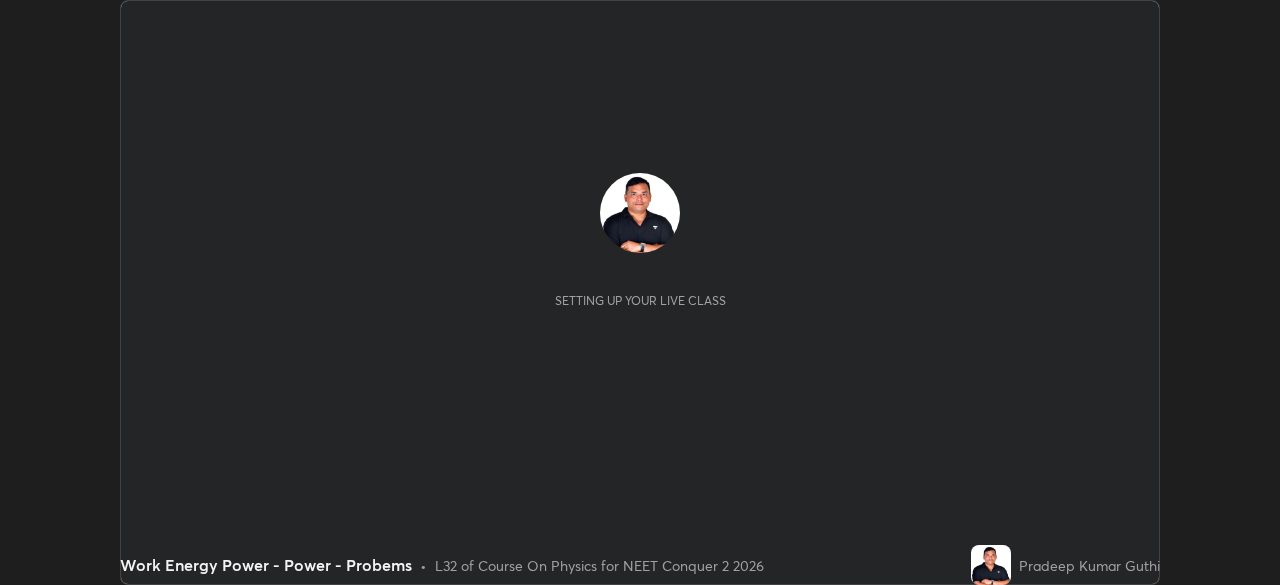 scroll, scrollTop: 0, scrollLeft: 0, axis: both 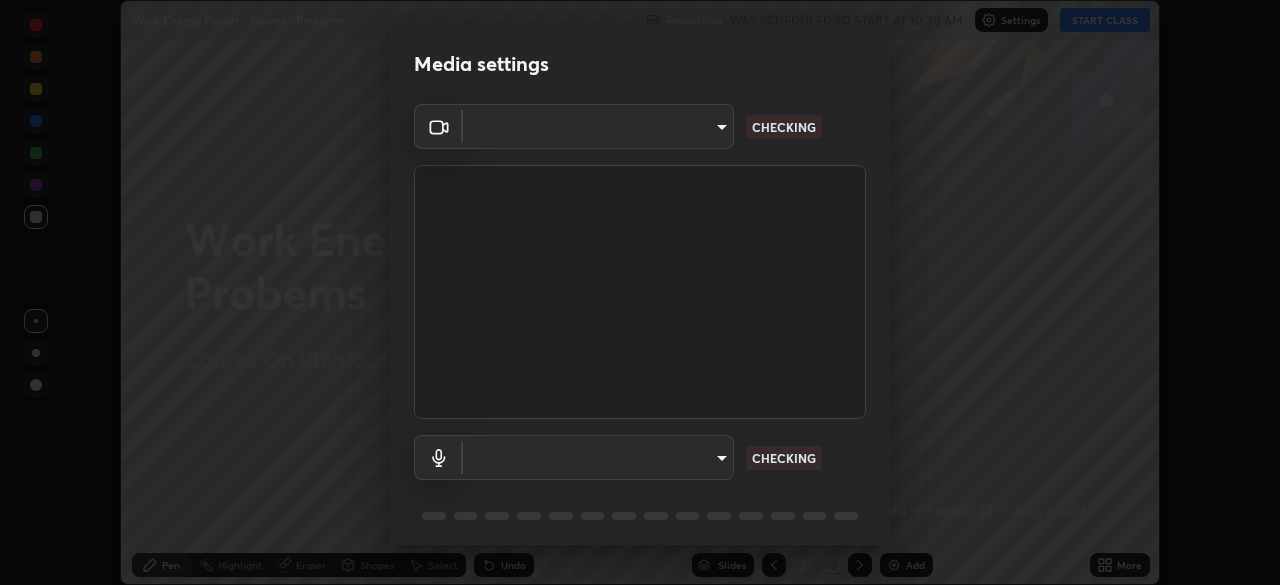 click on "Erase all Work Energy Power - Power - Probems Recording WAS SCHEDULED TO START AT  10:30 AM Settings START CLASS Setting up your live class Work Energy Power - Power - Probems • L32 of Course On Physics for NEET Conquer 2 2026 [PERSON] Pen Highlight Eraser Shapes Select Undo Slides 2 / 2 Add More No doubts shared Encourage your learners to ask a doubt for better clarity Report an issue Reason for reporting Buffering Chat not working Audio - Video sync issue Educator video quality low ​ Attach an image Report Media settings ​ CHECKING ​ CHECKING 1 / 5 Next" at bounding box center [640, 292] 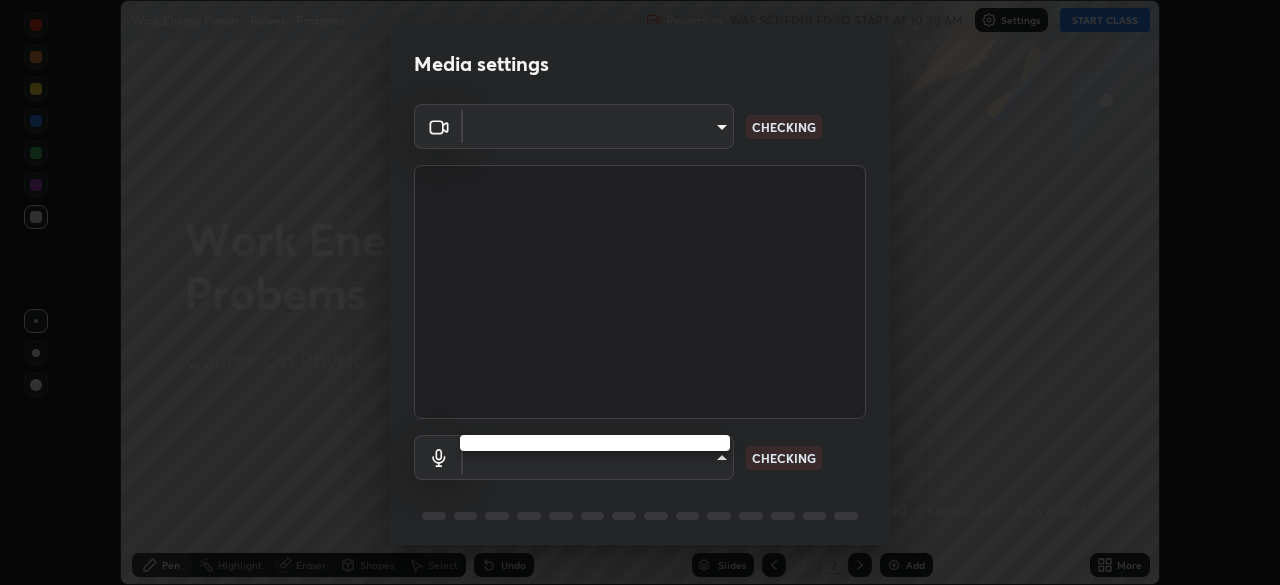 type on "0acba3b956650a6650c5664b97f3b396654fc9691dbf7dca78d34d57b57889b9" 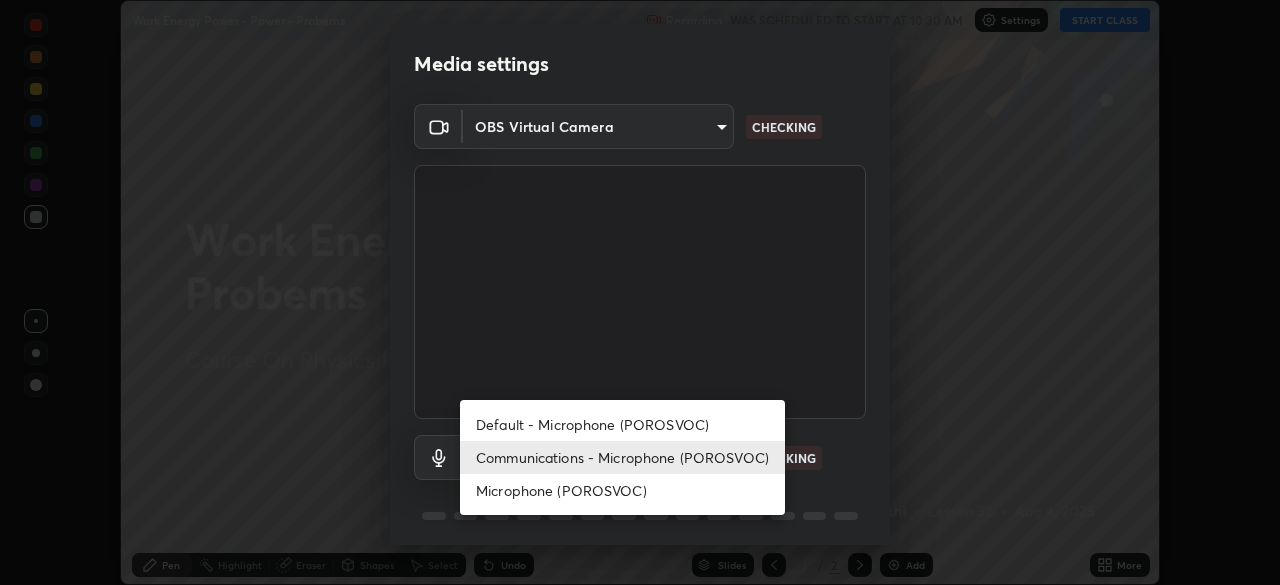 click on "Microphone (POROSVOC)" at bounding box center [622, 490] 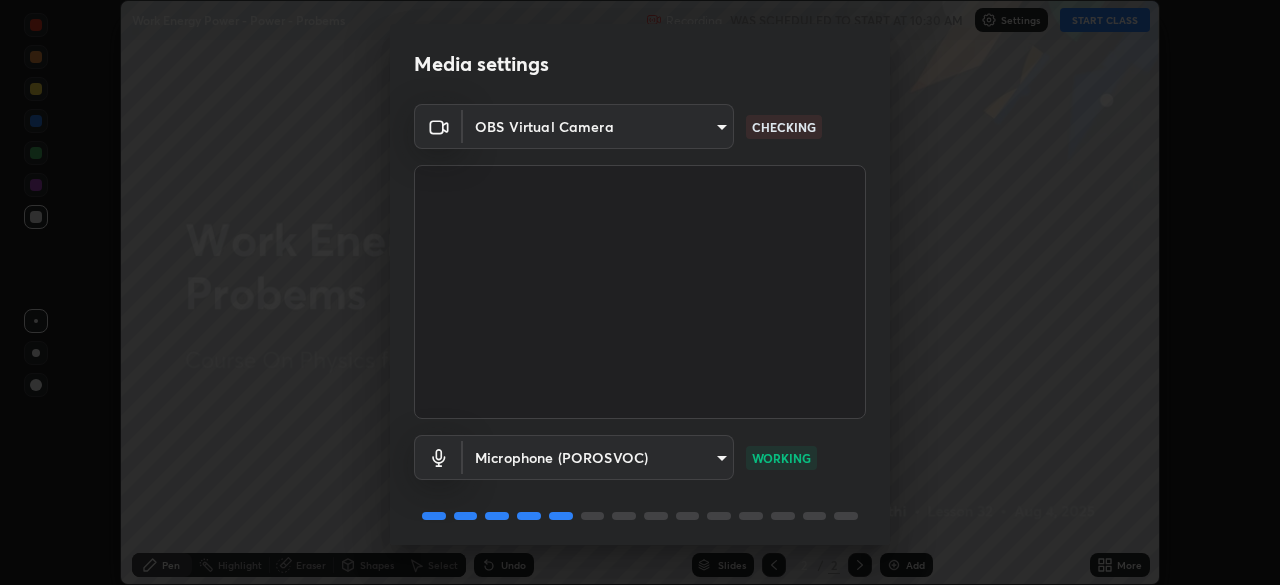 scroll, scrollTop: 71, scrollLeft: 0, axis: vertical 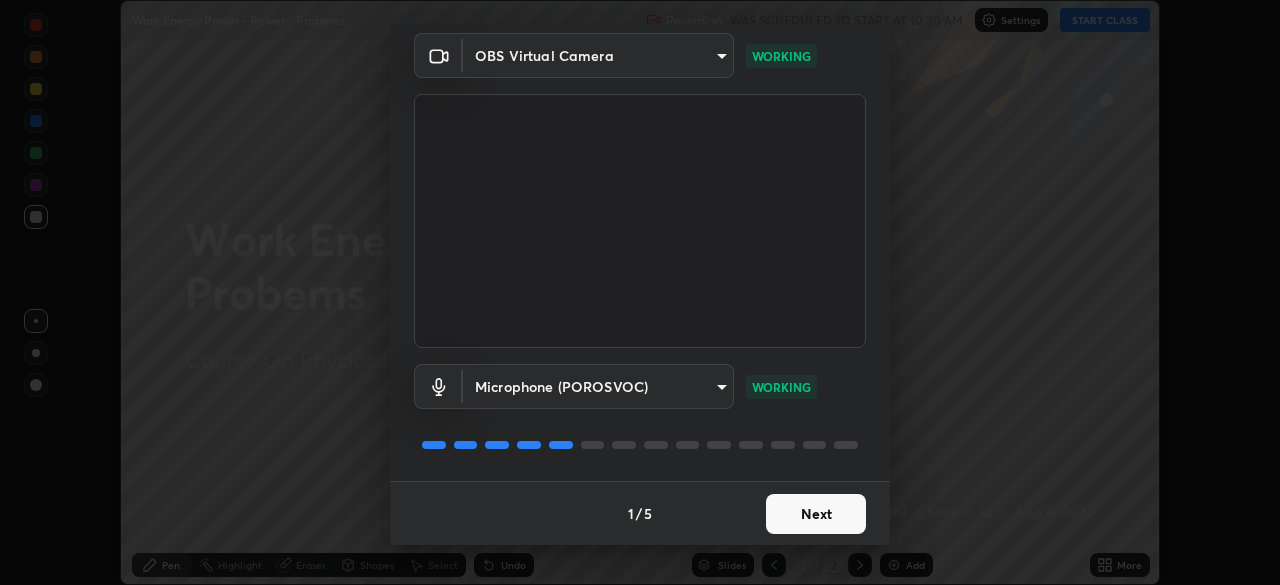 click on "Next" at bounding box center [816, 514] 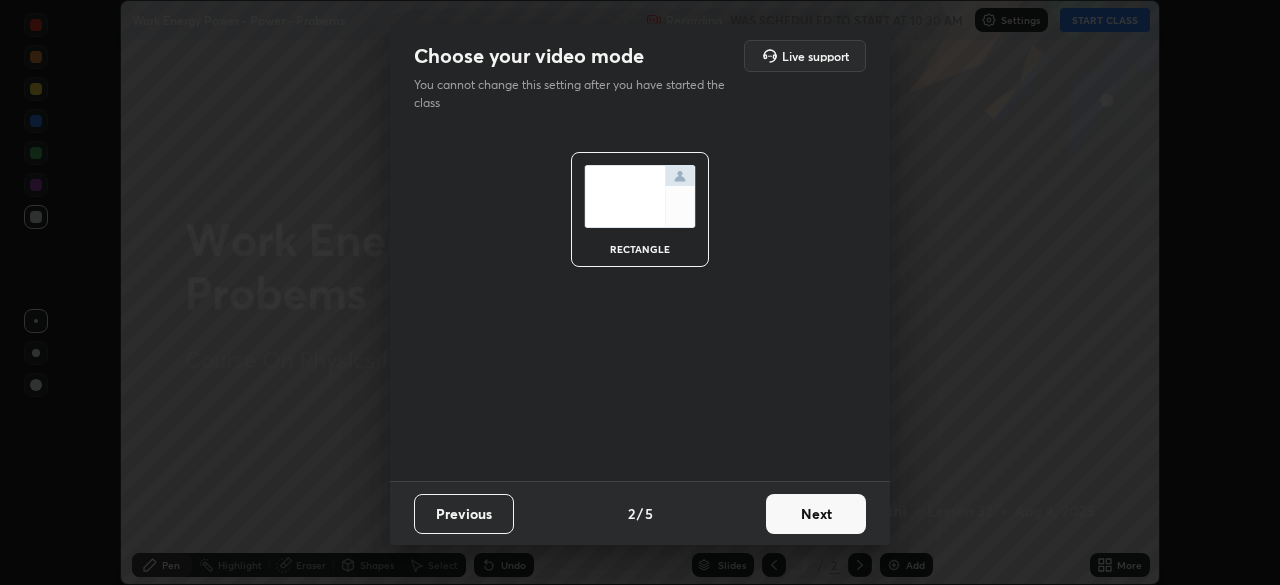 click on "Next" at bounding box center (816, 514) 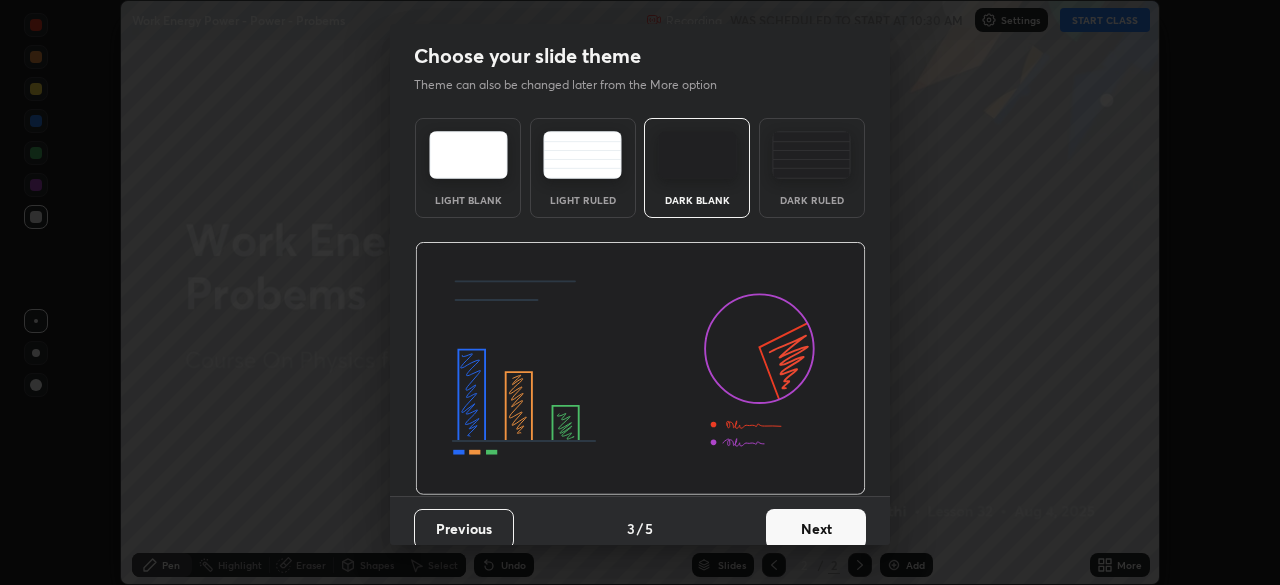 click on "Next" at bounding box center (816, 529) 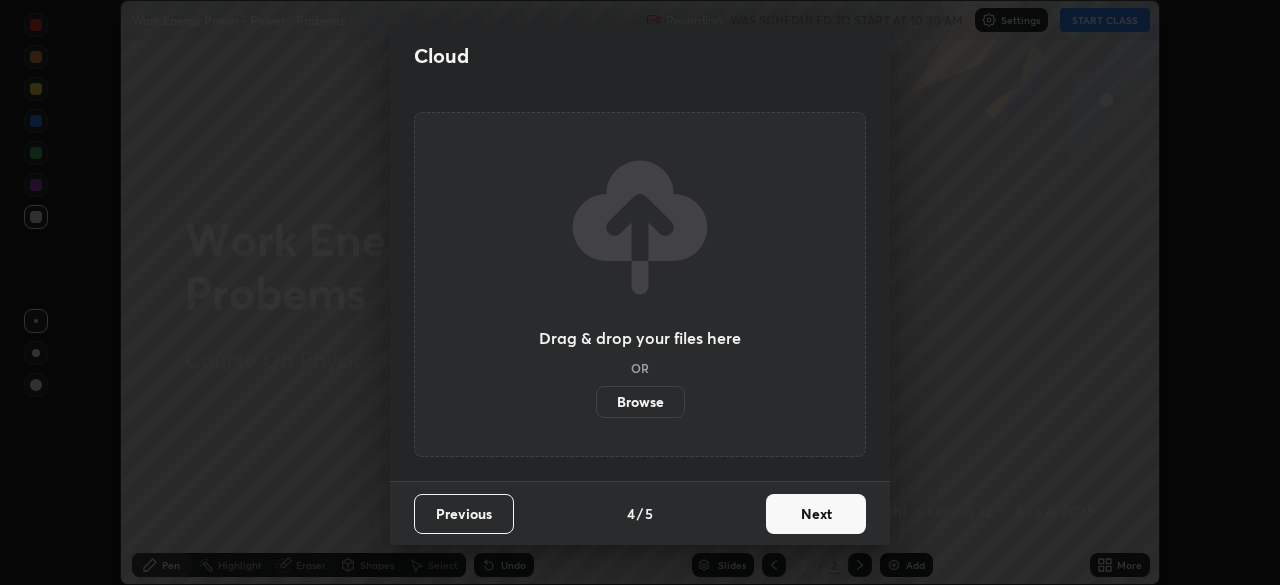 click on "Next" at bounding box center (816, 514) 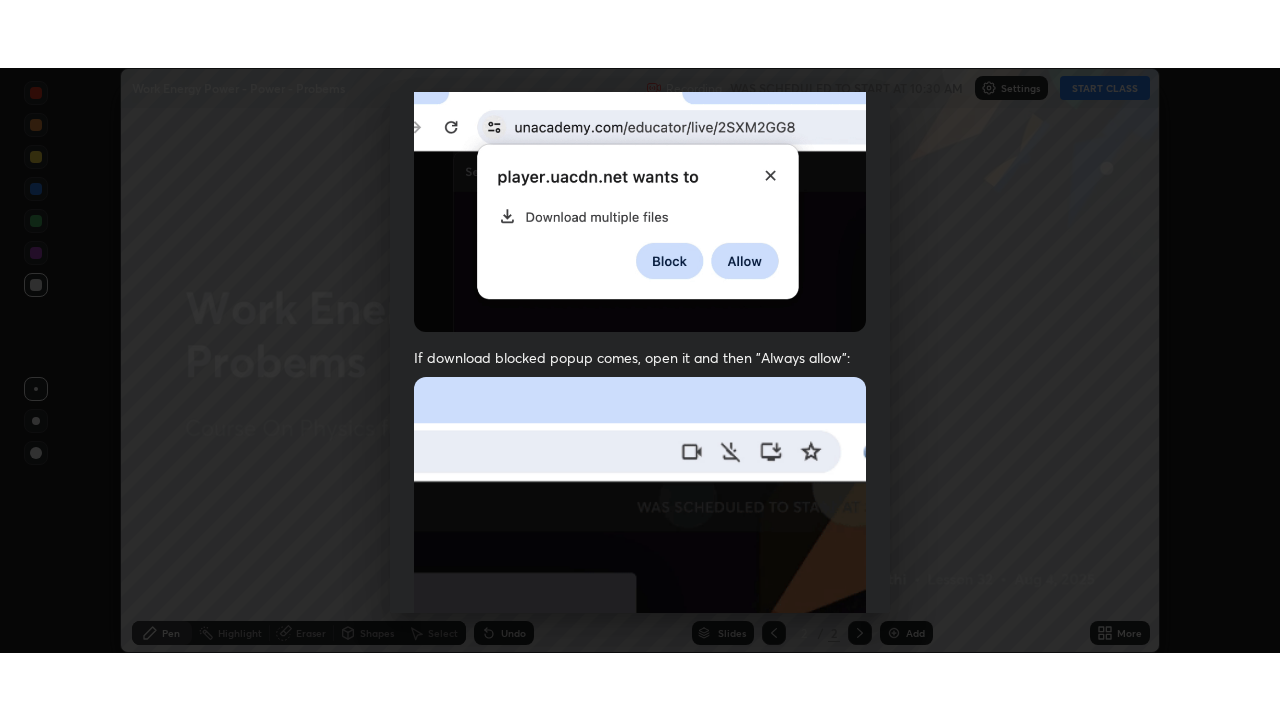 scroll, scrollTop: 479, scrollLeft: 0, axis: vertical 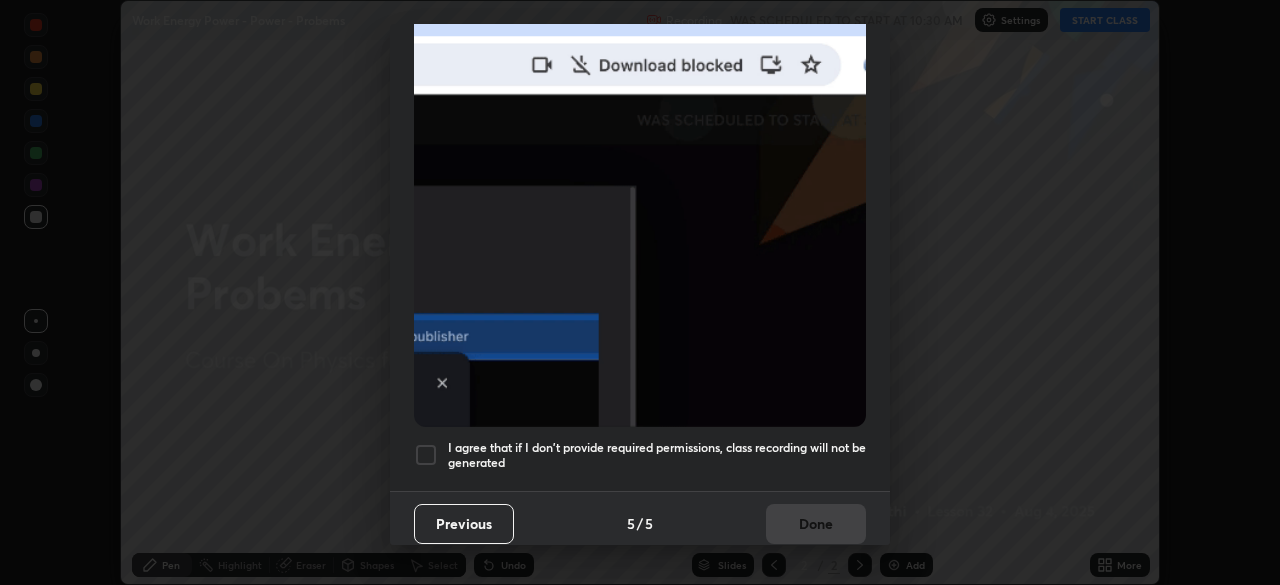click at bounding box center [426, 455] 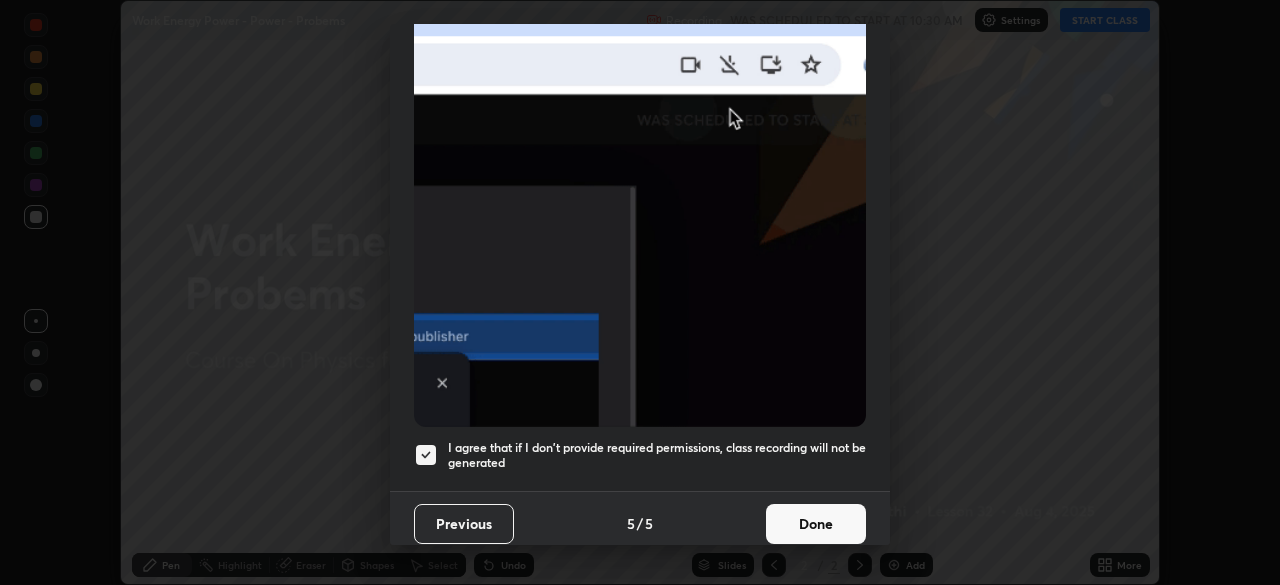 click on "Done" at bounding box center [816, 524] 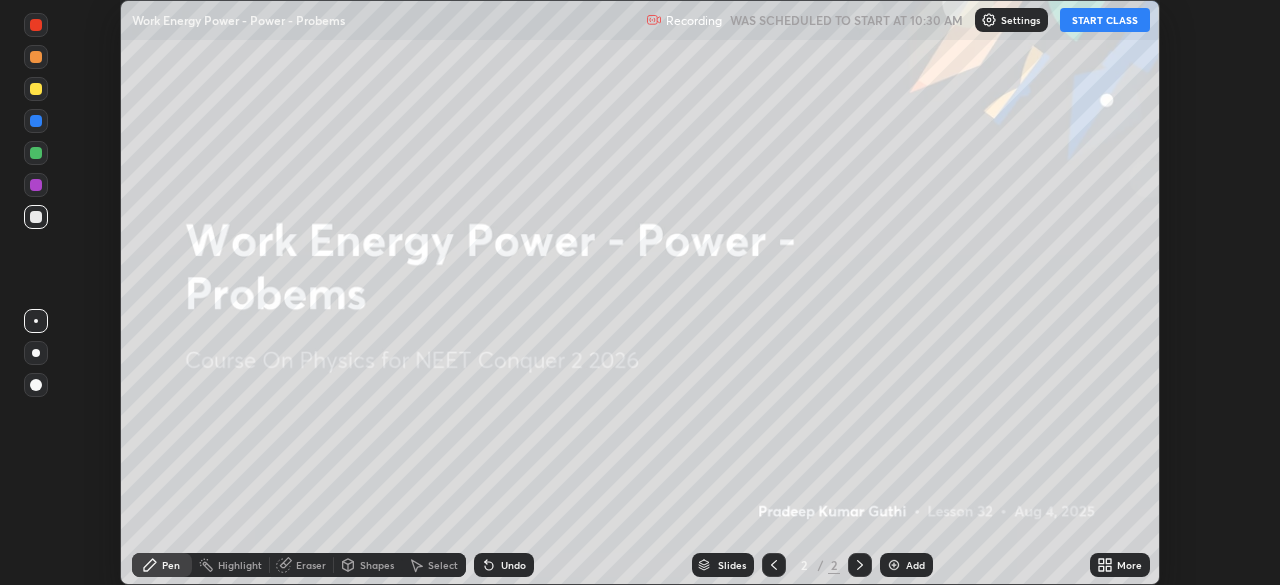 click on "START CLASS" at bounding box center (1105, 20) 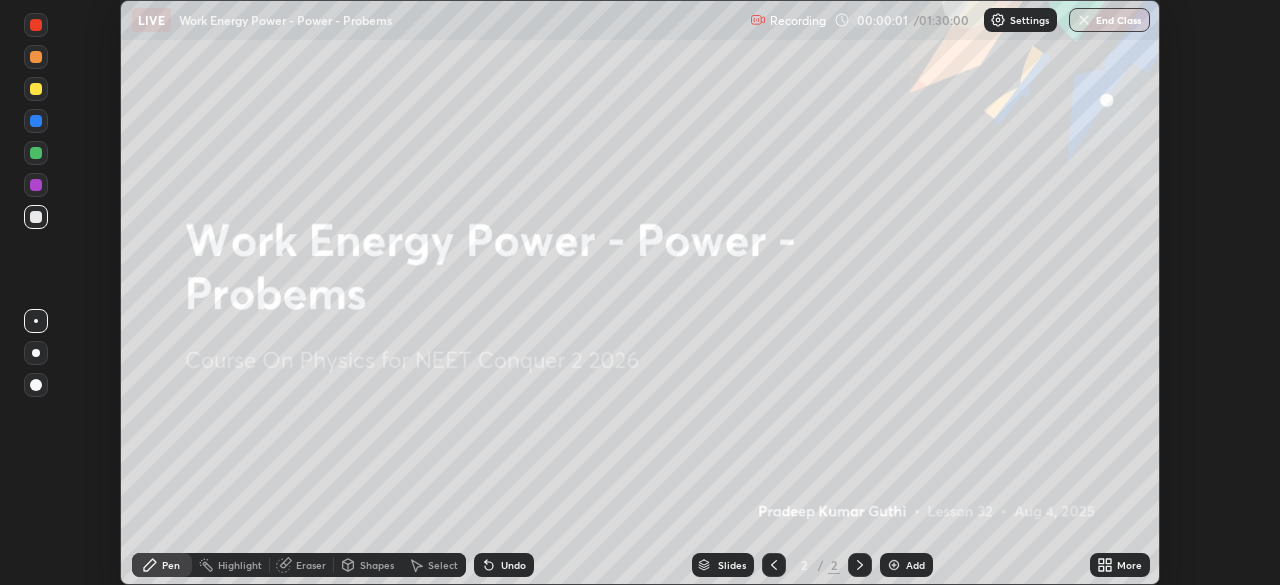 click on "Add" at bounding box center (915, 565) 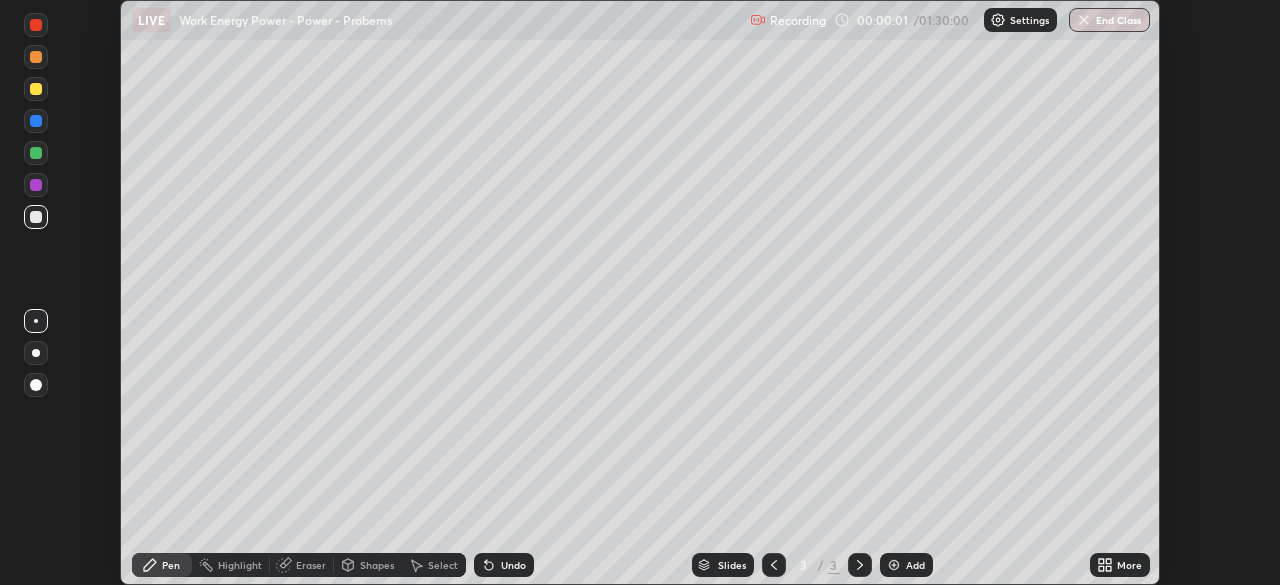 click 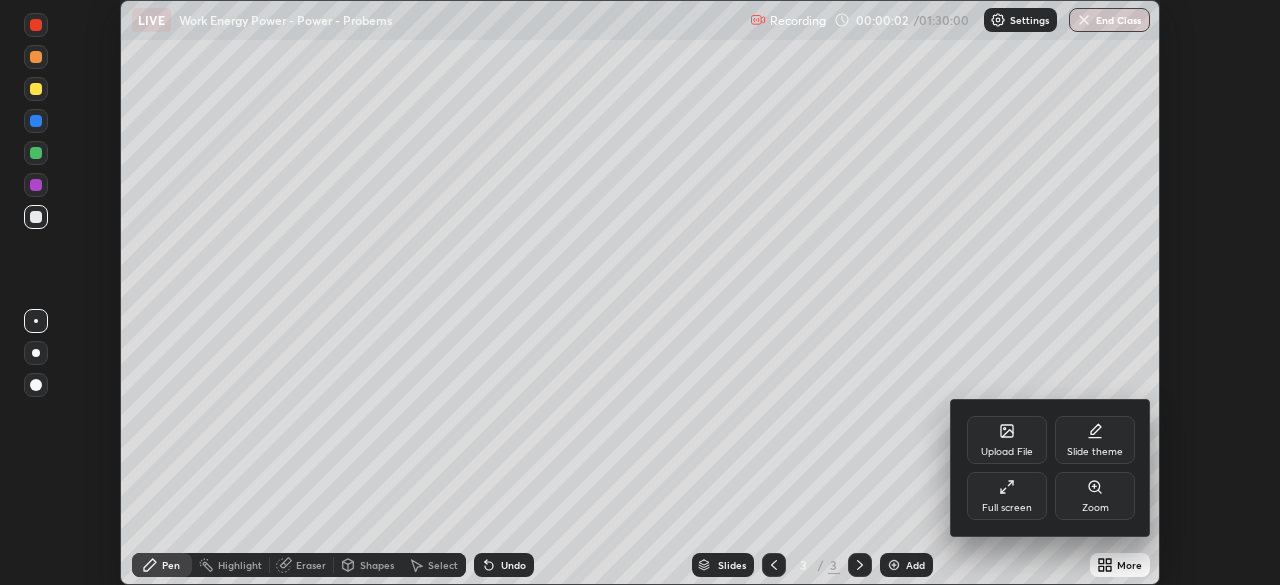 click 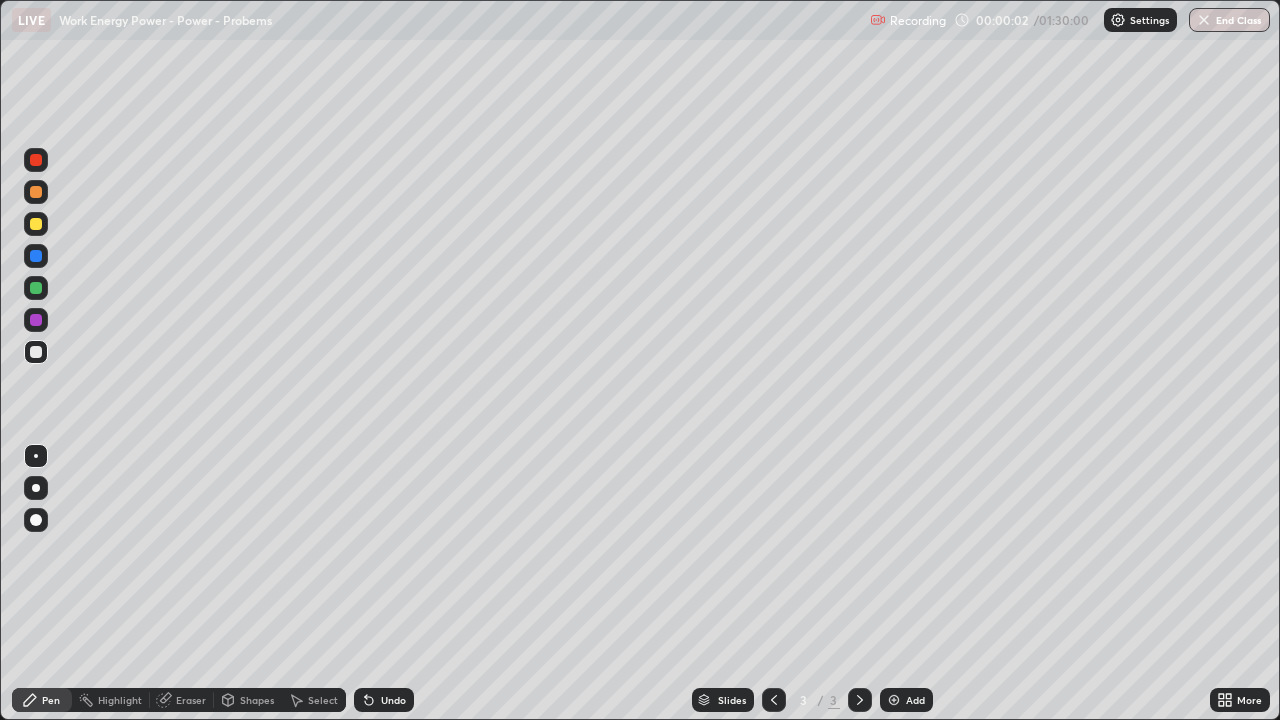scroll, scrollTop: 99280, scrollLeft: 98720, axis: both 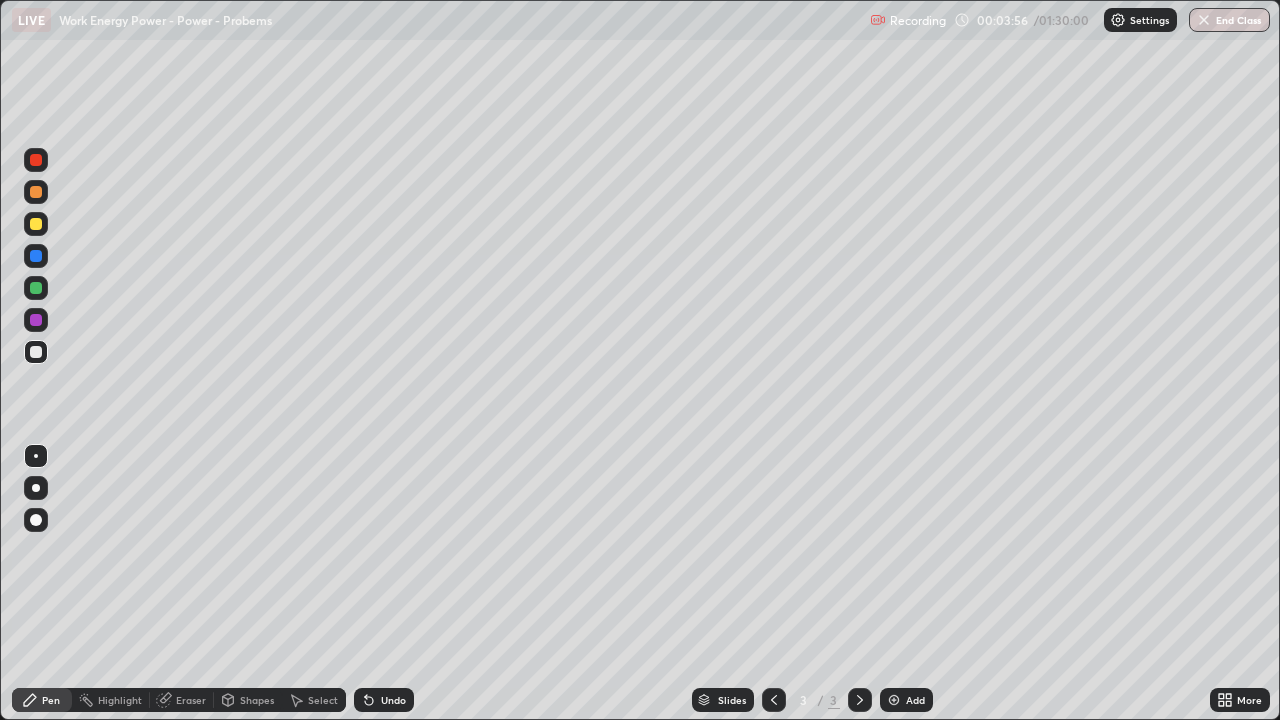 click at bounding box center (36, 224) 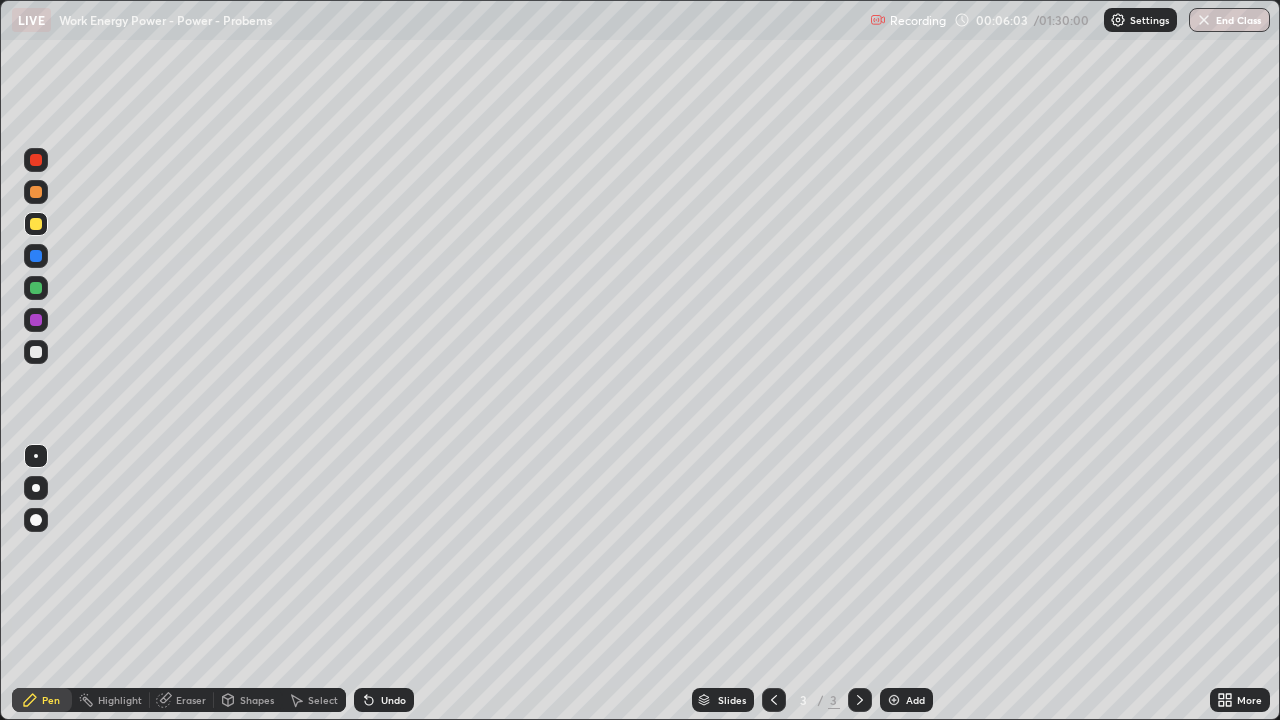 click at bounding box center [36, 352] 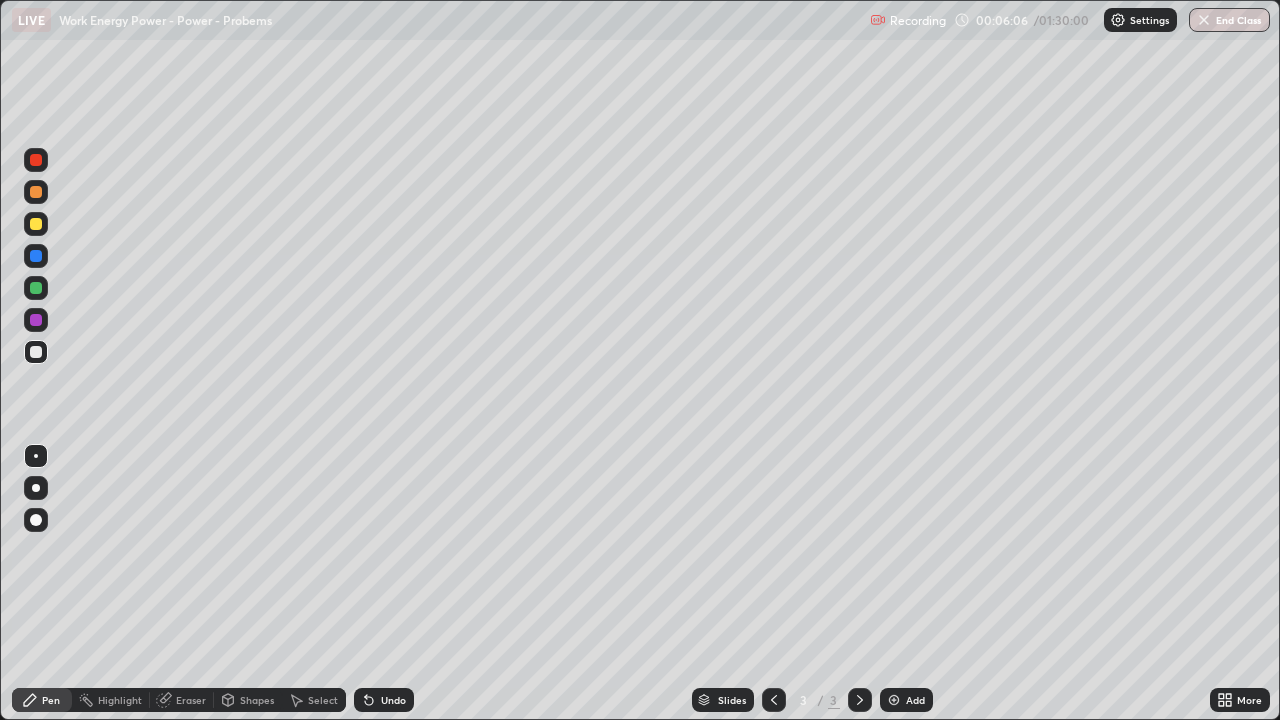 click on "Undo" at bounding box center (393, 700) 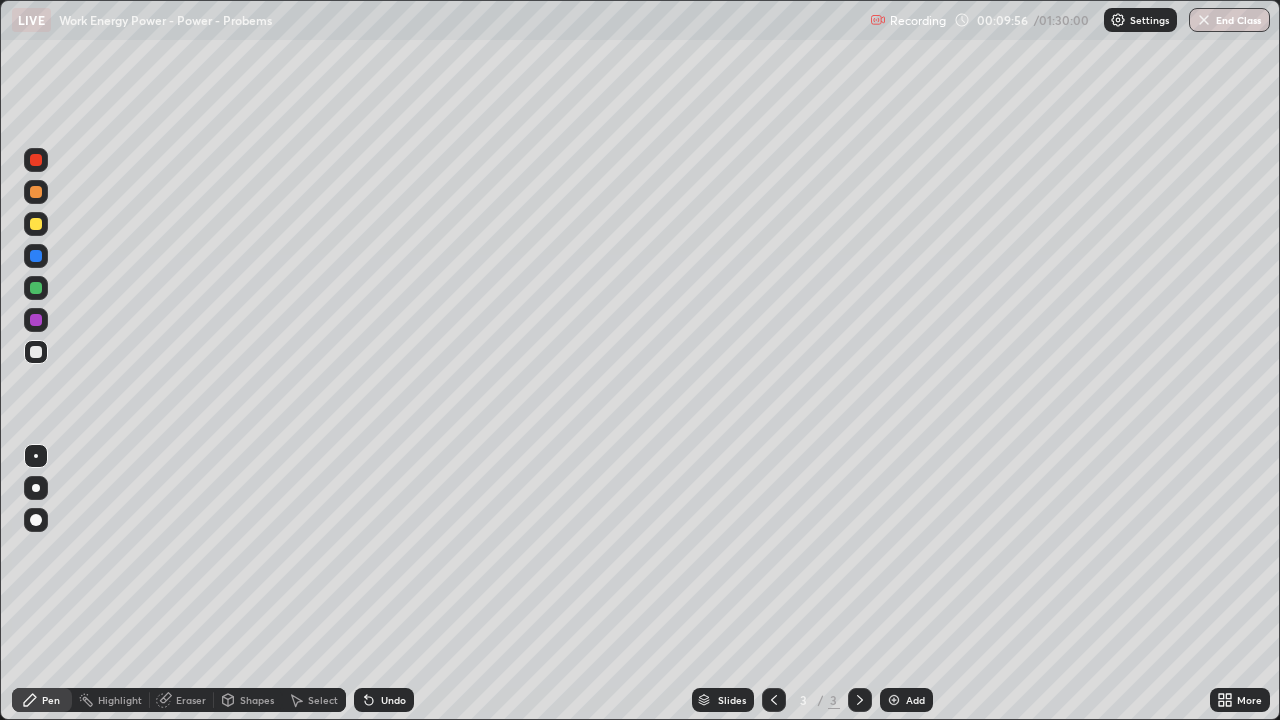click at bounding box center (36, 224) 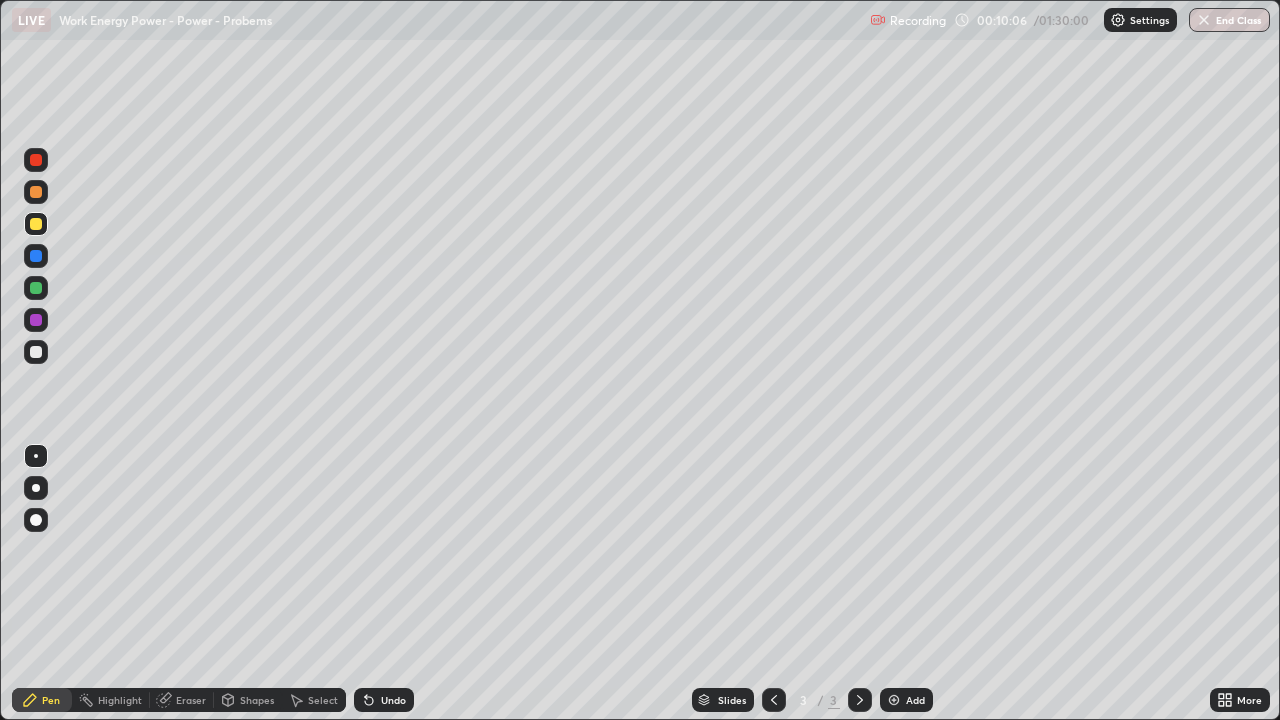 click at bounding box center [36, 352] 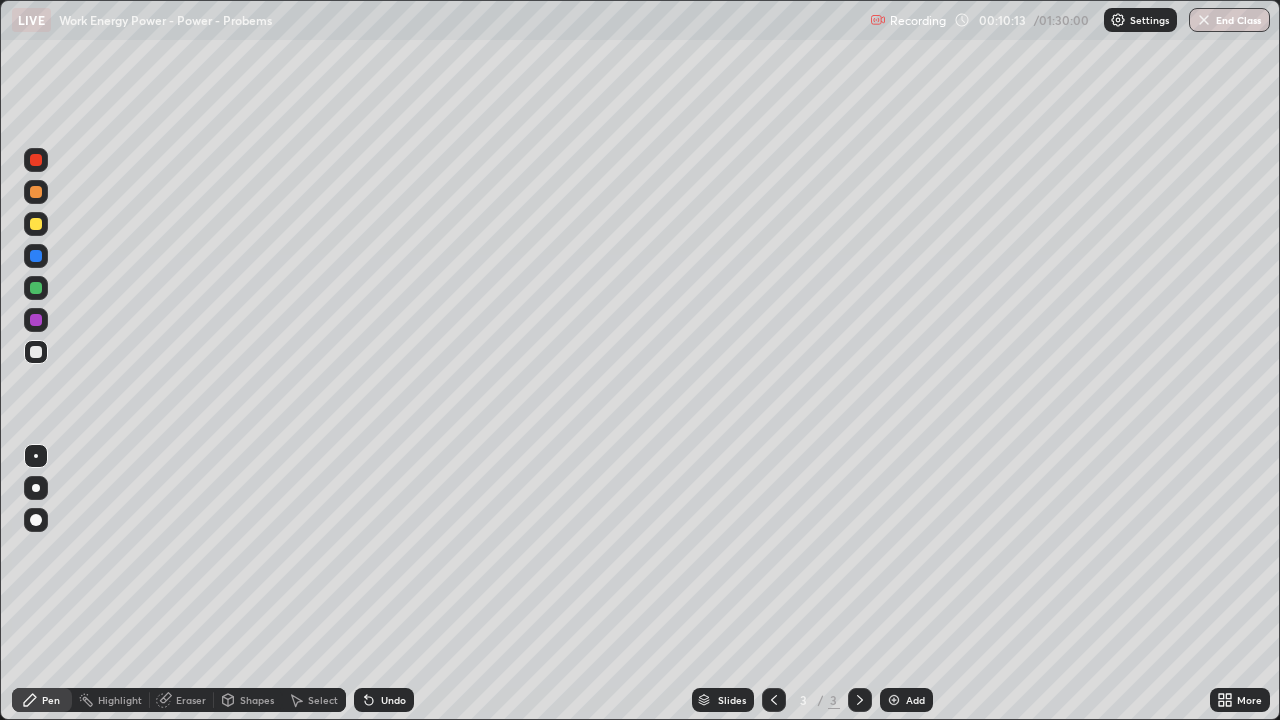 click on "Undo" at bounding box center [384, 700] 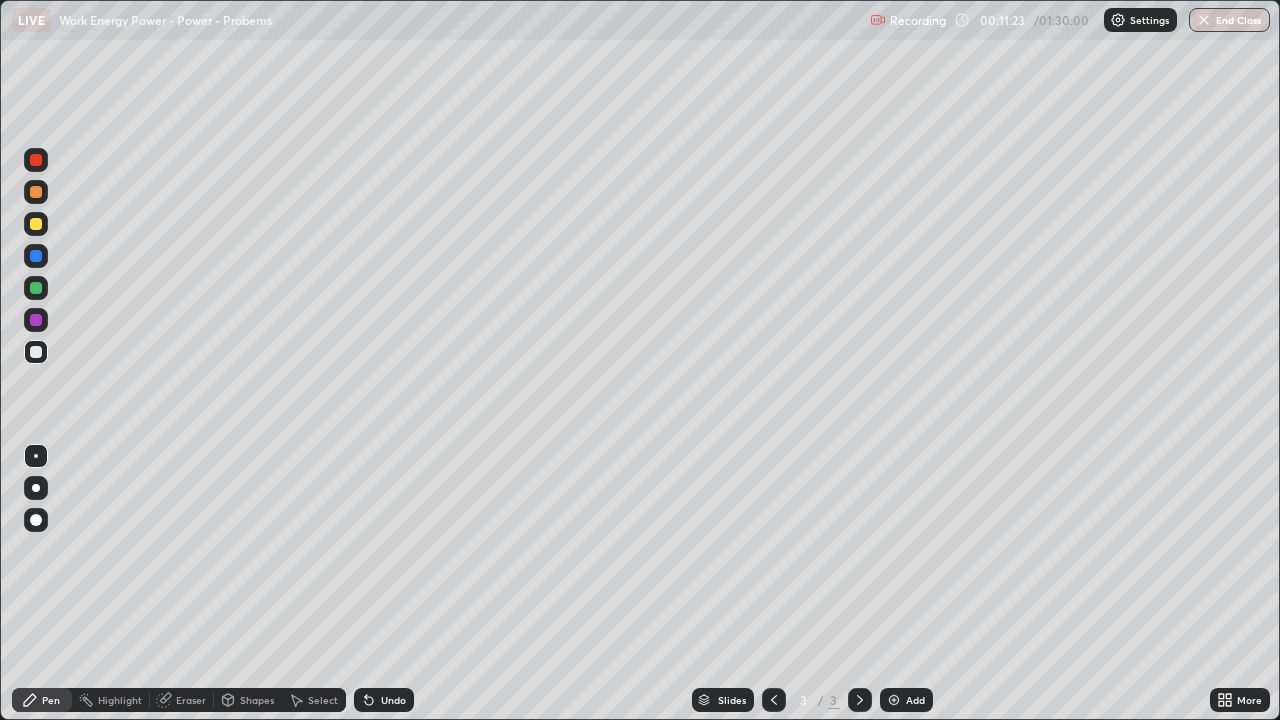 click at bounding box center (36, 224) 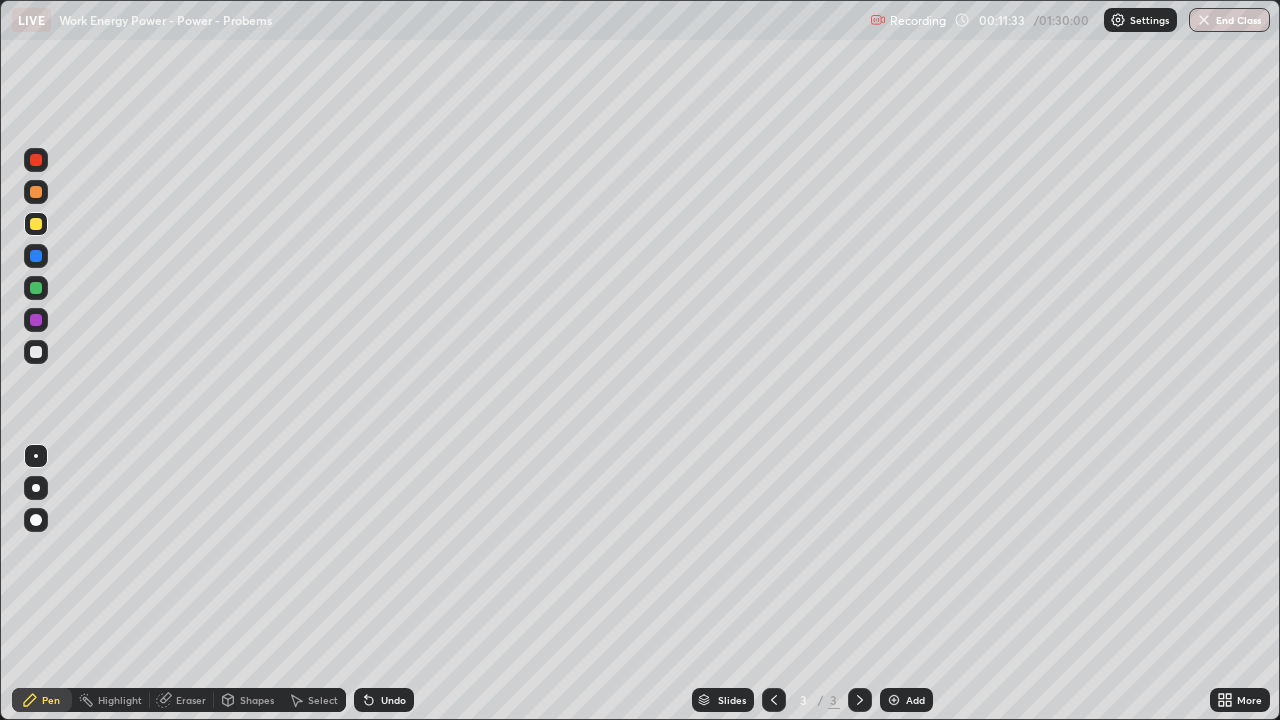 click at bounding box center (36, 352) 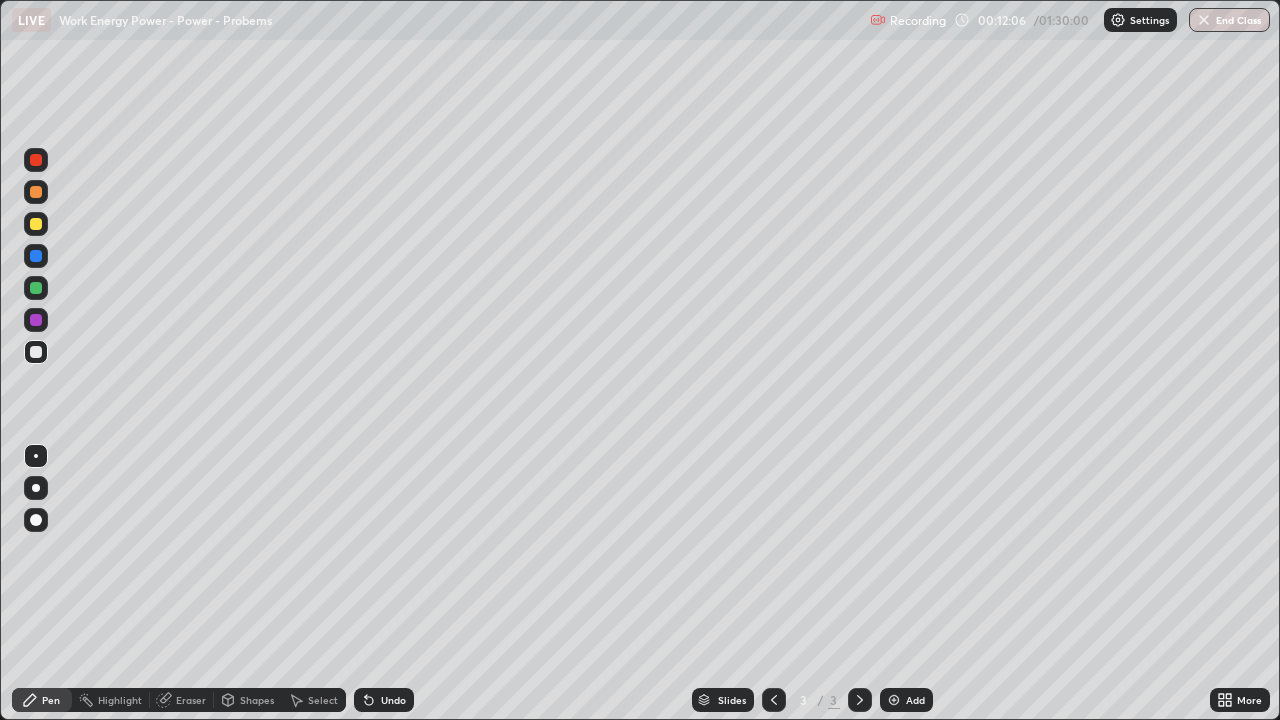 click at bounding box center [36, 224] 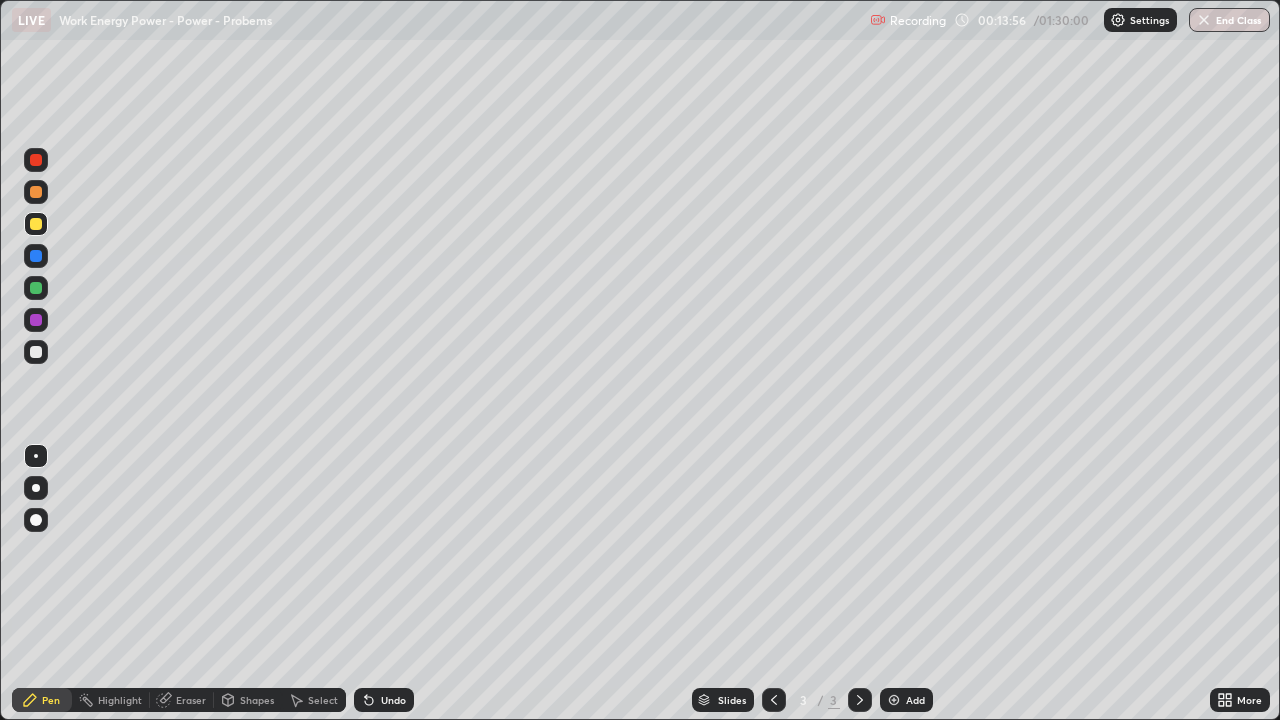 click at bounding box center (36, 224) 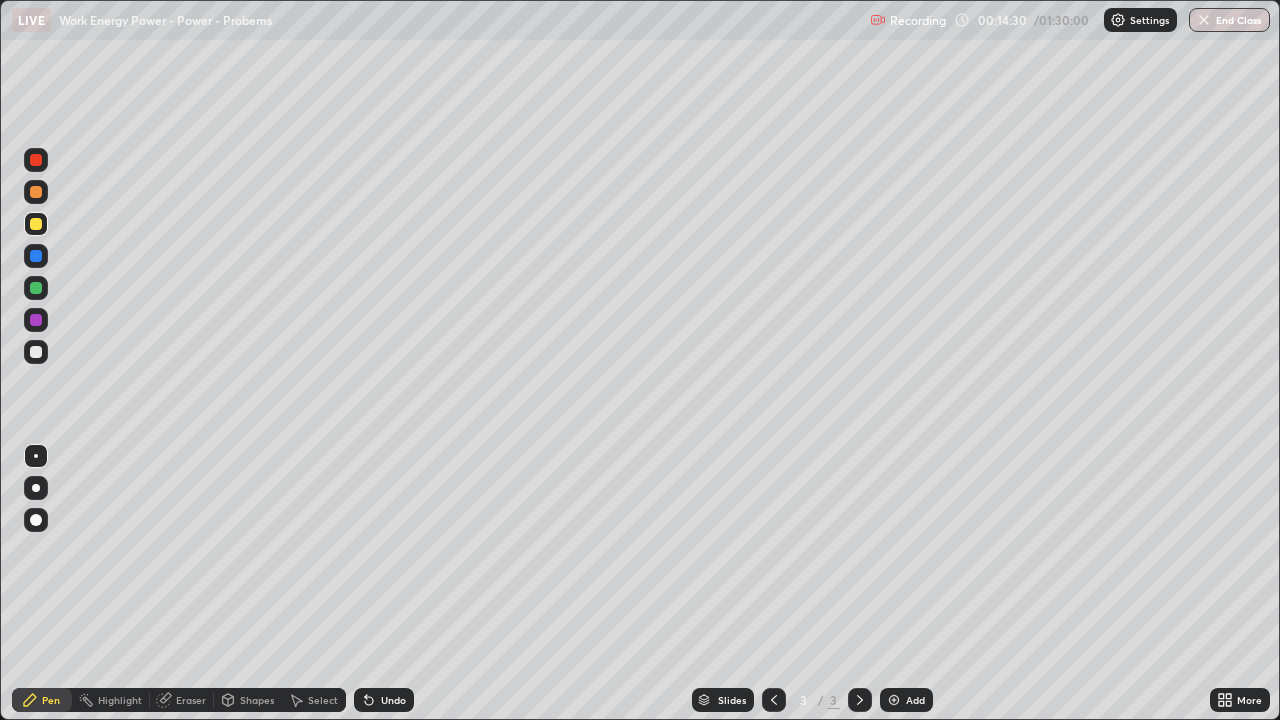 click on "Add" at bounding box center [906, 700] 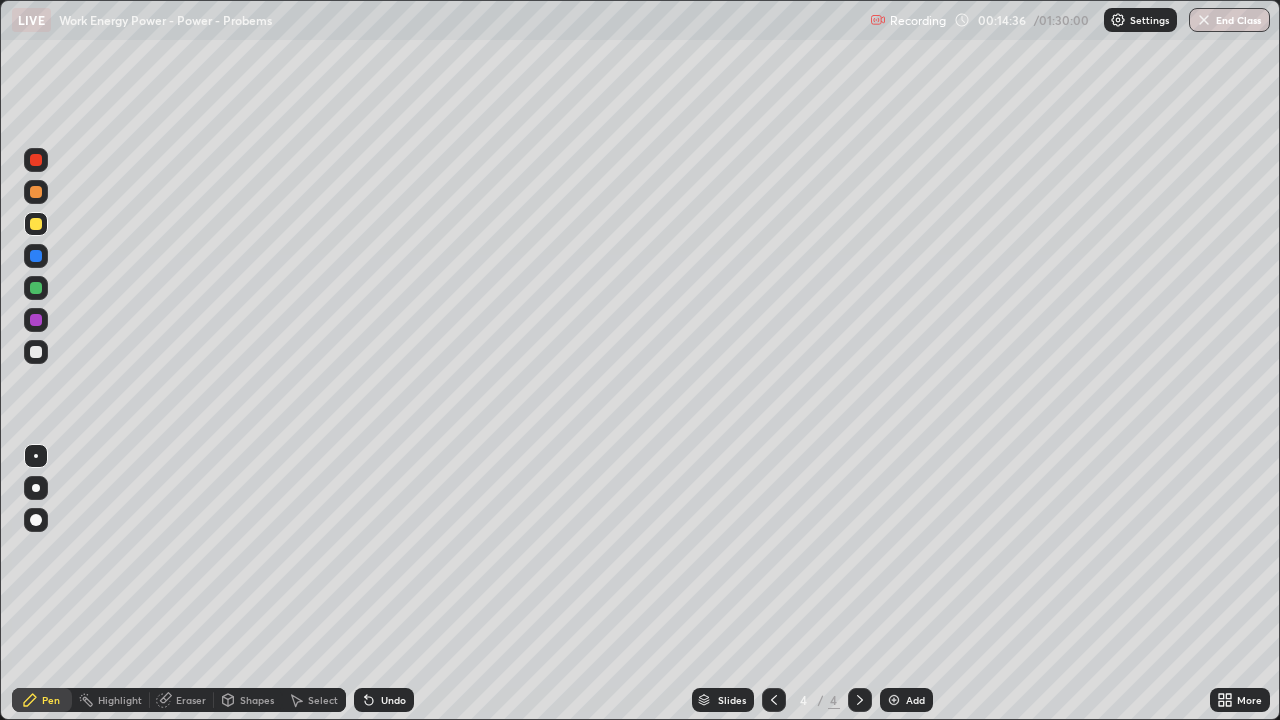 click at bounding box center (36, 352) 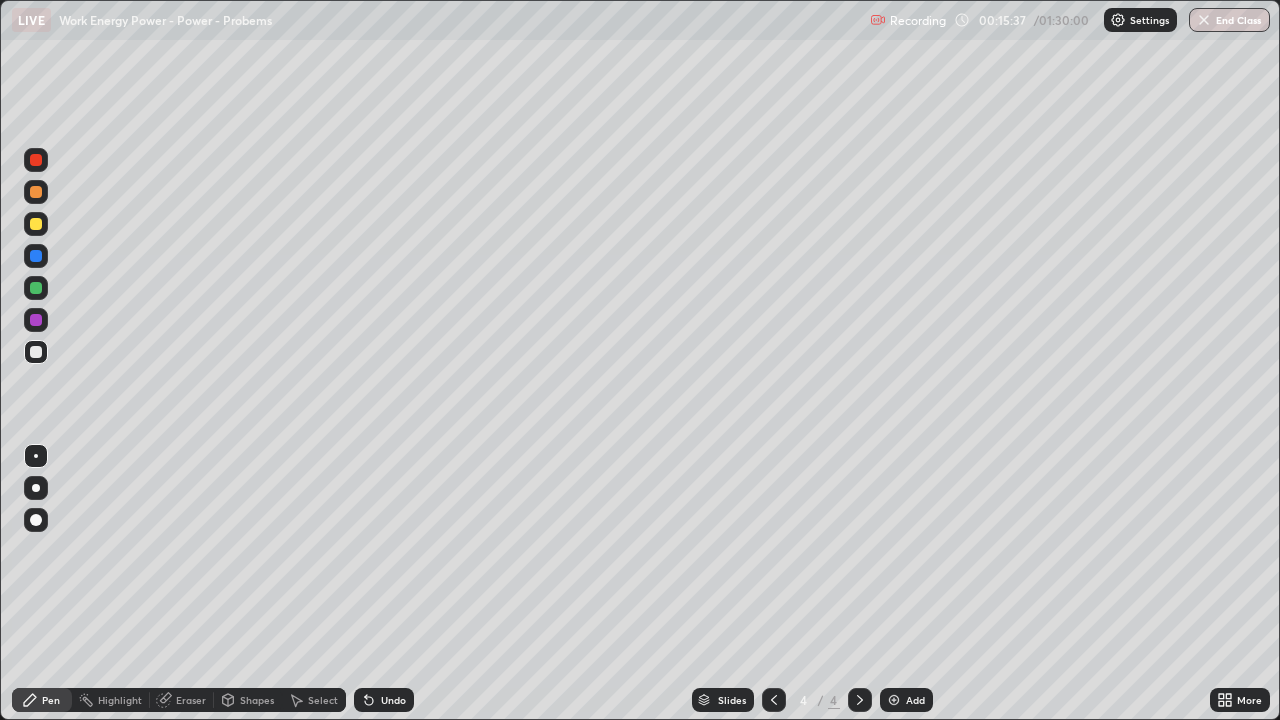 click at bounding box center [36, 224] 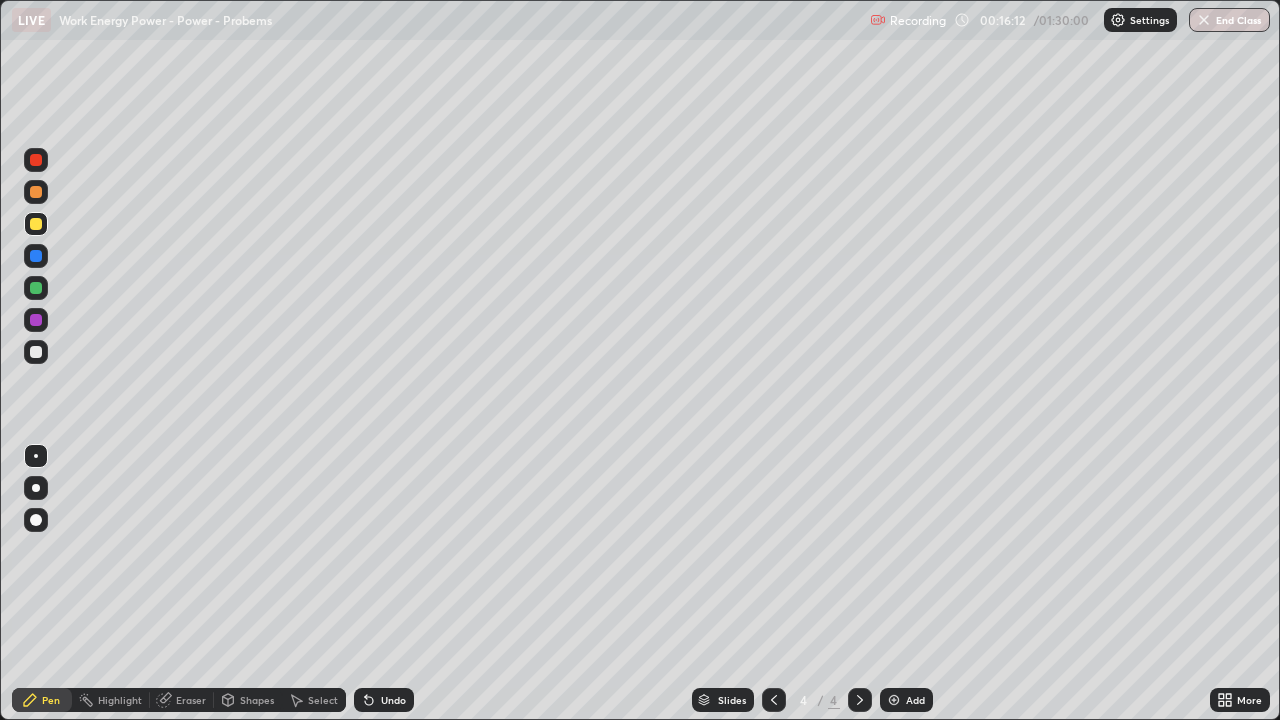 click at bounding box center (36, 352) 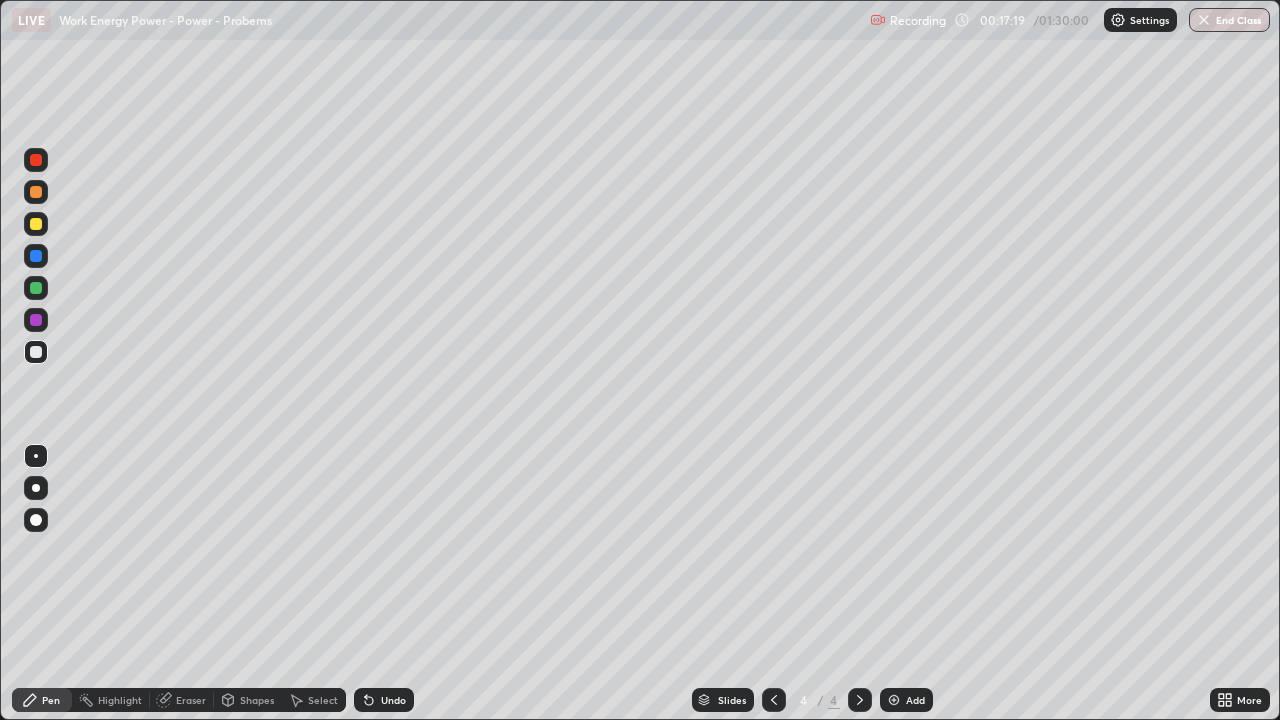 click at bounding box center (36, 192) 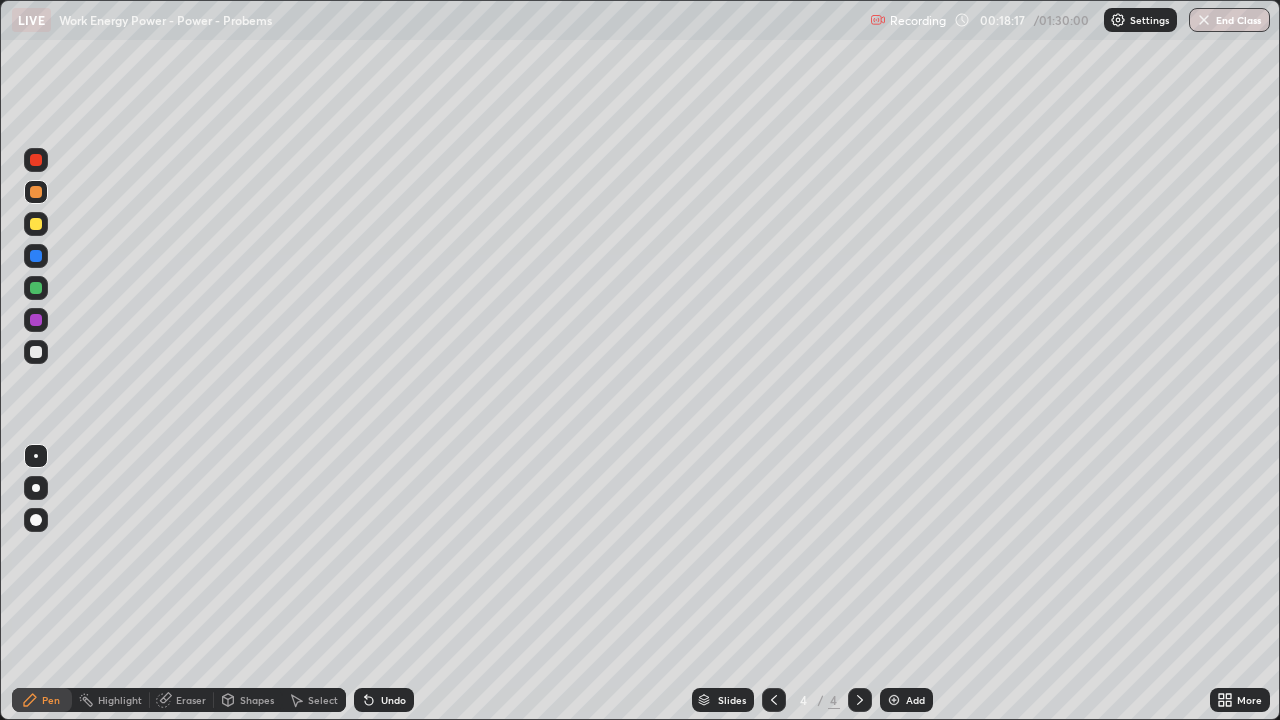 click at bounding box center [36, 288] 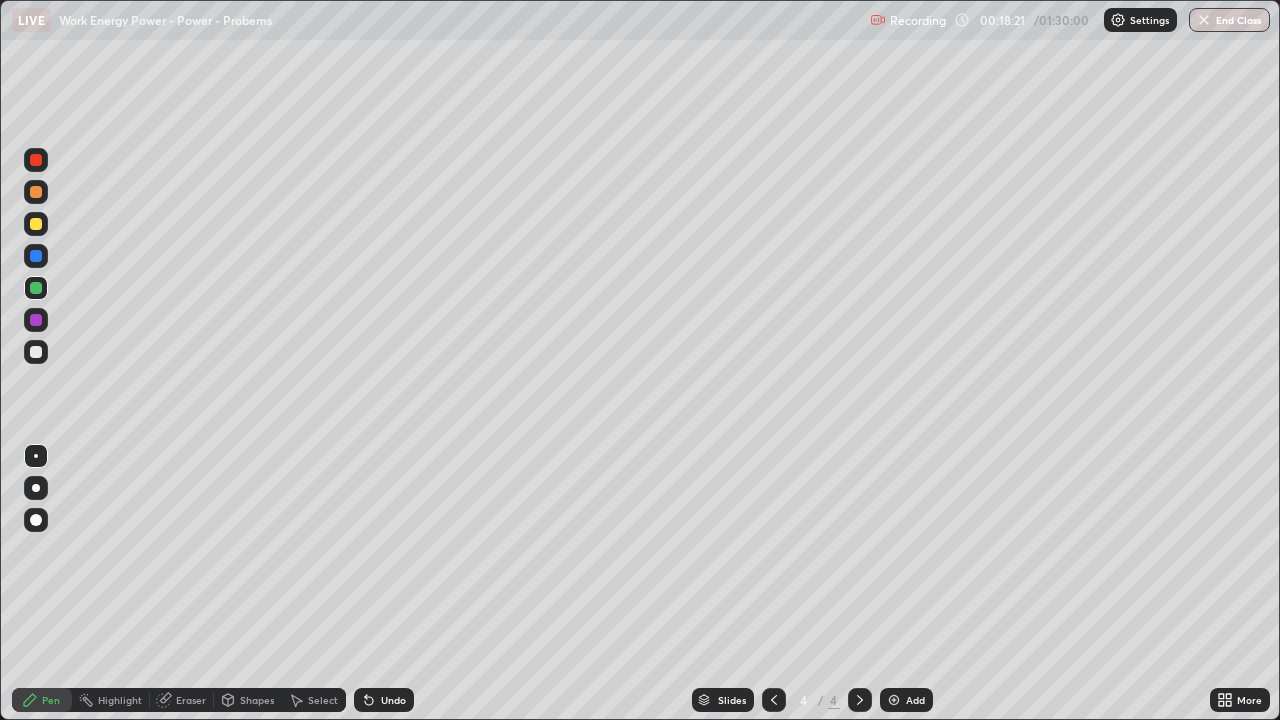 click on "Undo" at bounding box center (384, 700) 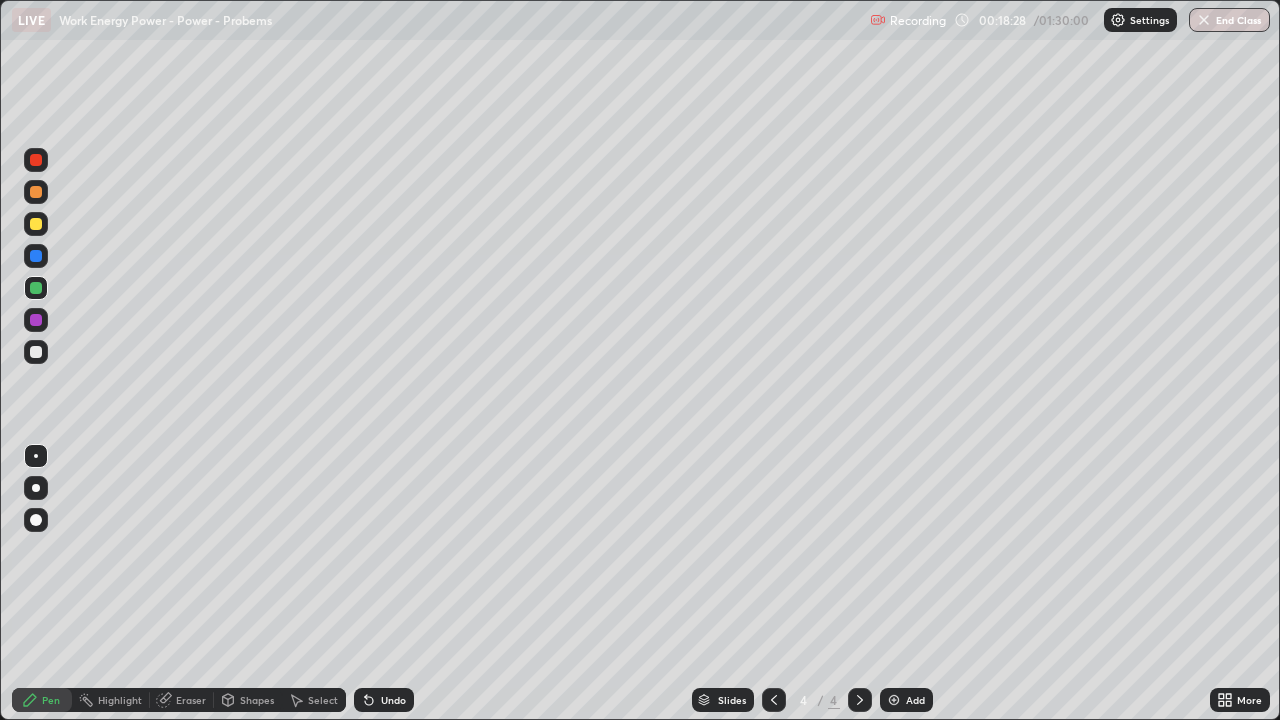 click at bounding box center [36, 192] 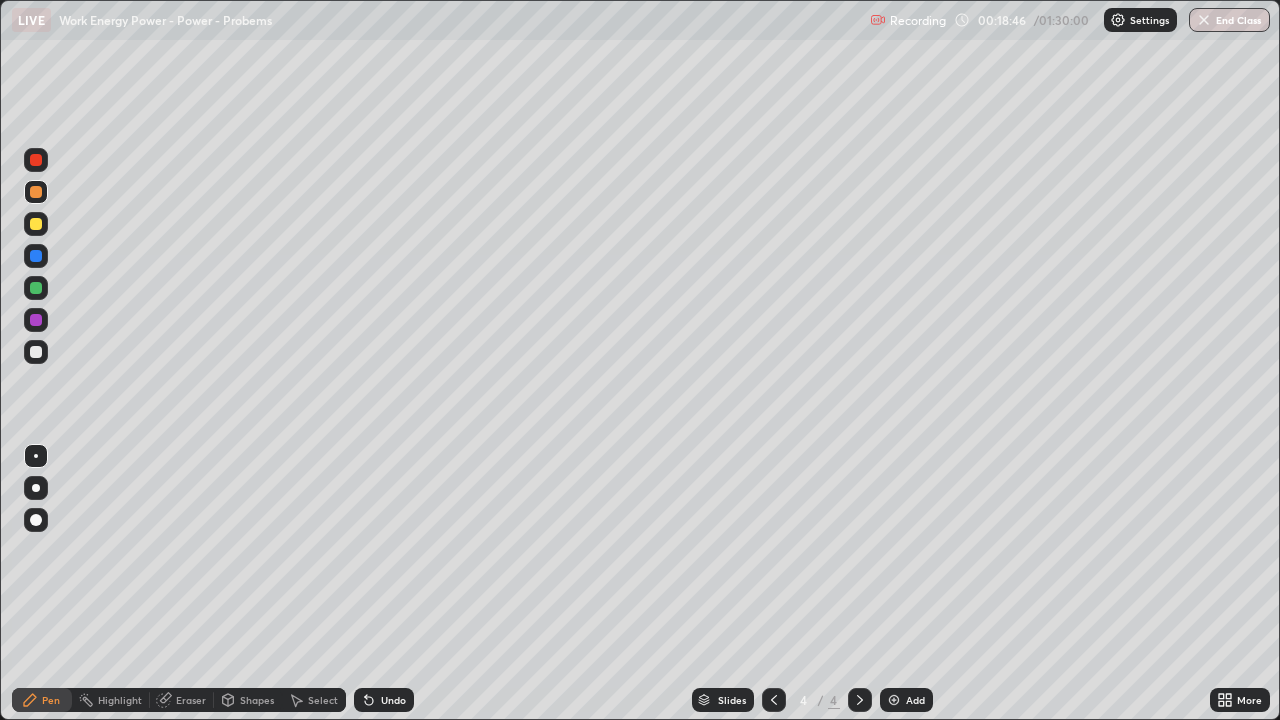 click at bounding box center [36, 288] 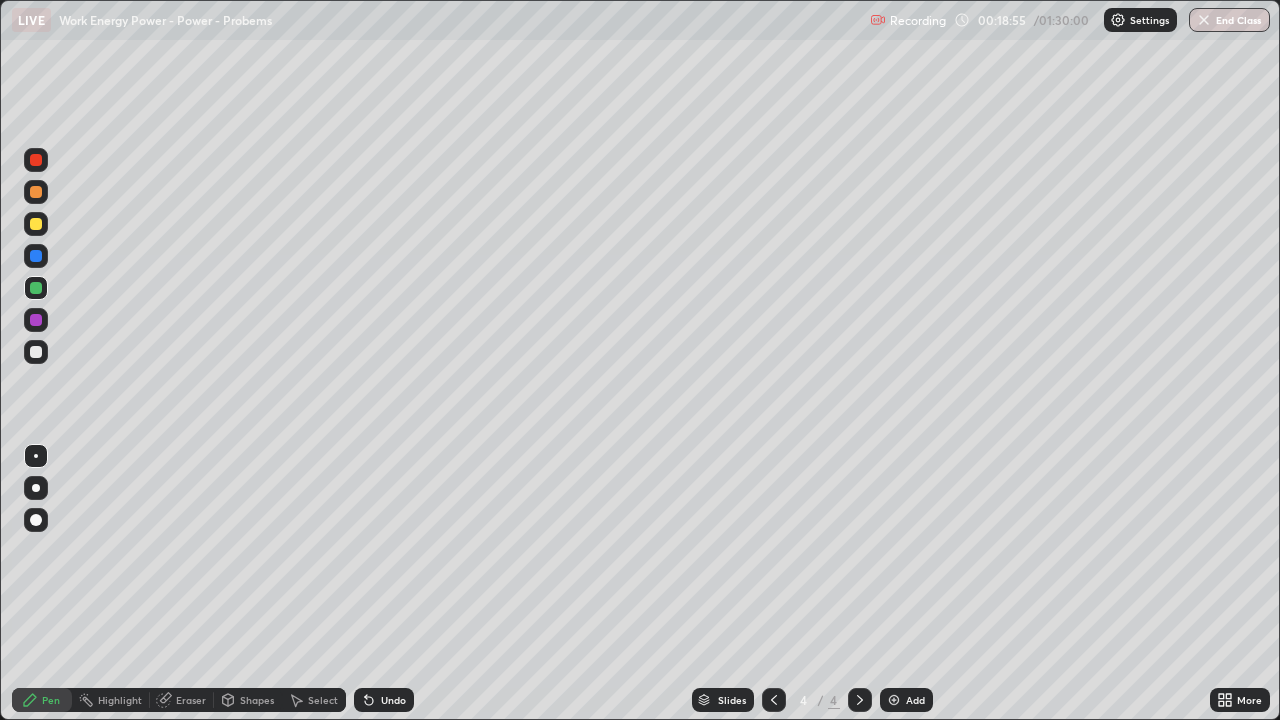 click on "Undo" at bounding box center [393, 700] 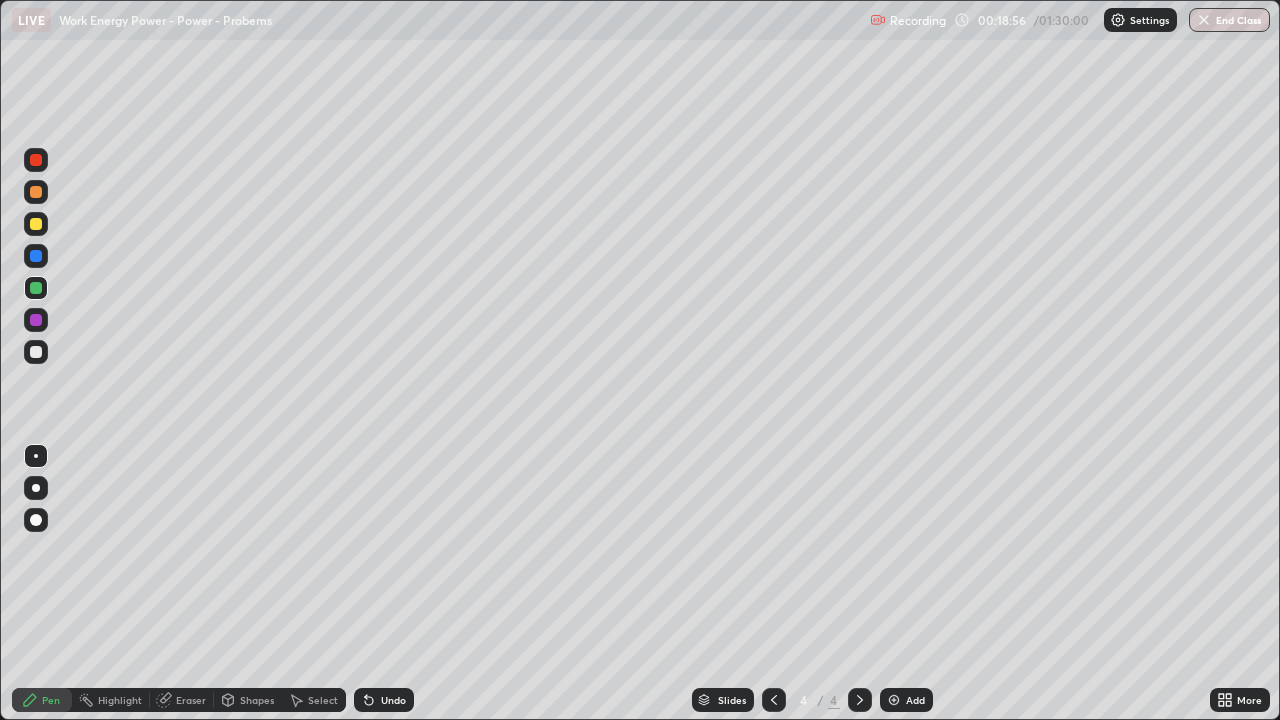 click at bounding box center (36, 192) 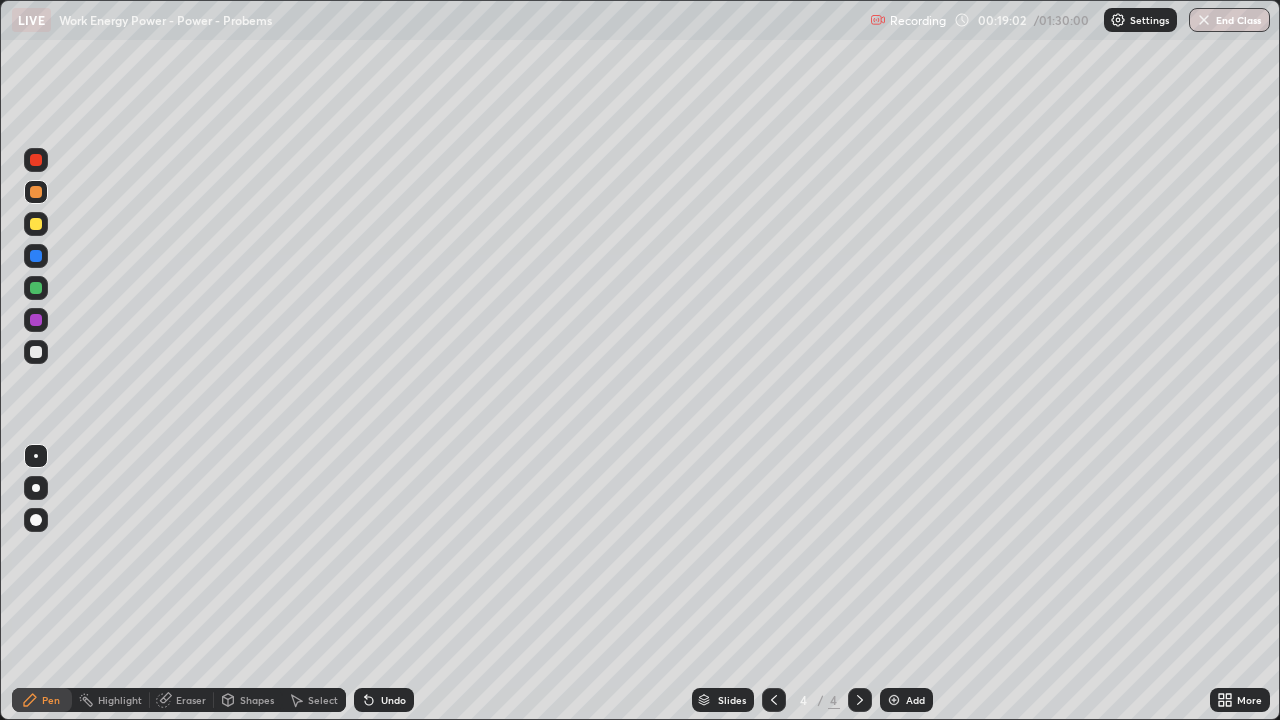 click at bounding box center [36, 288] 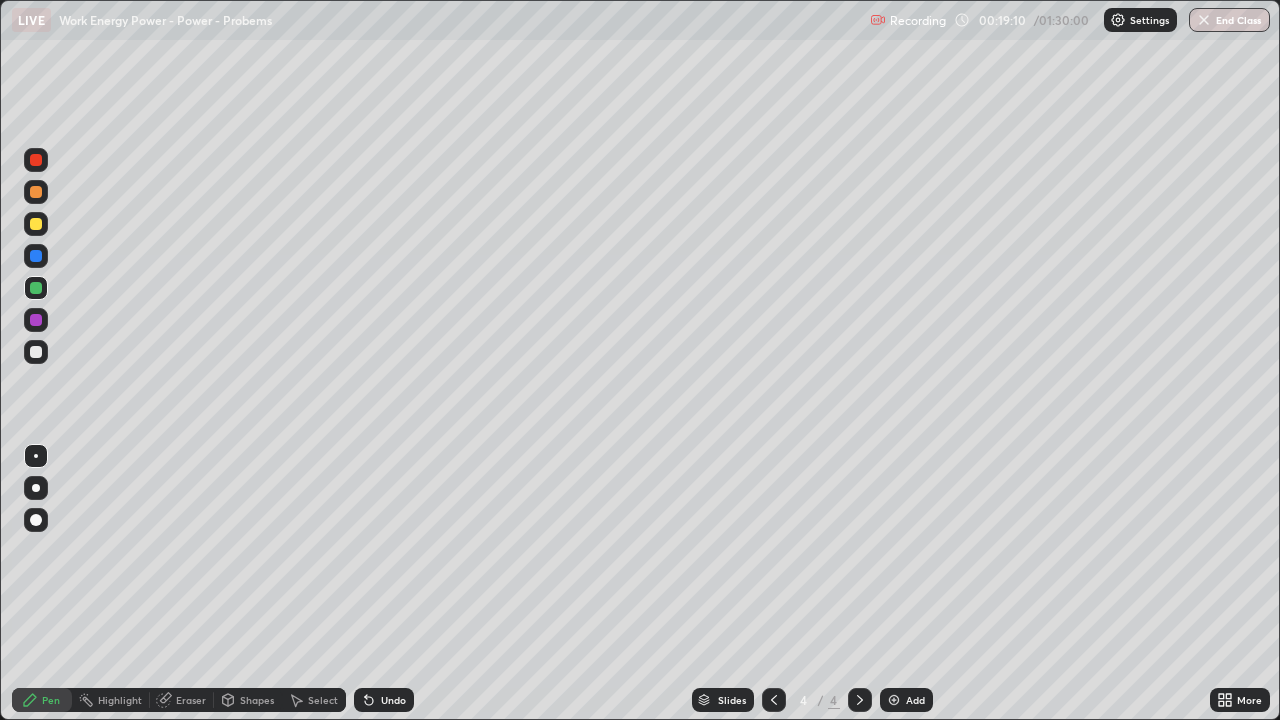 click at bounding box center (36, 224) 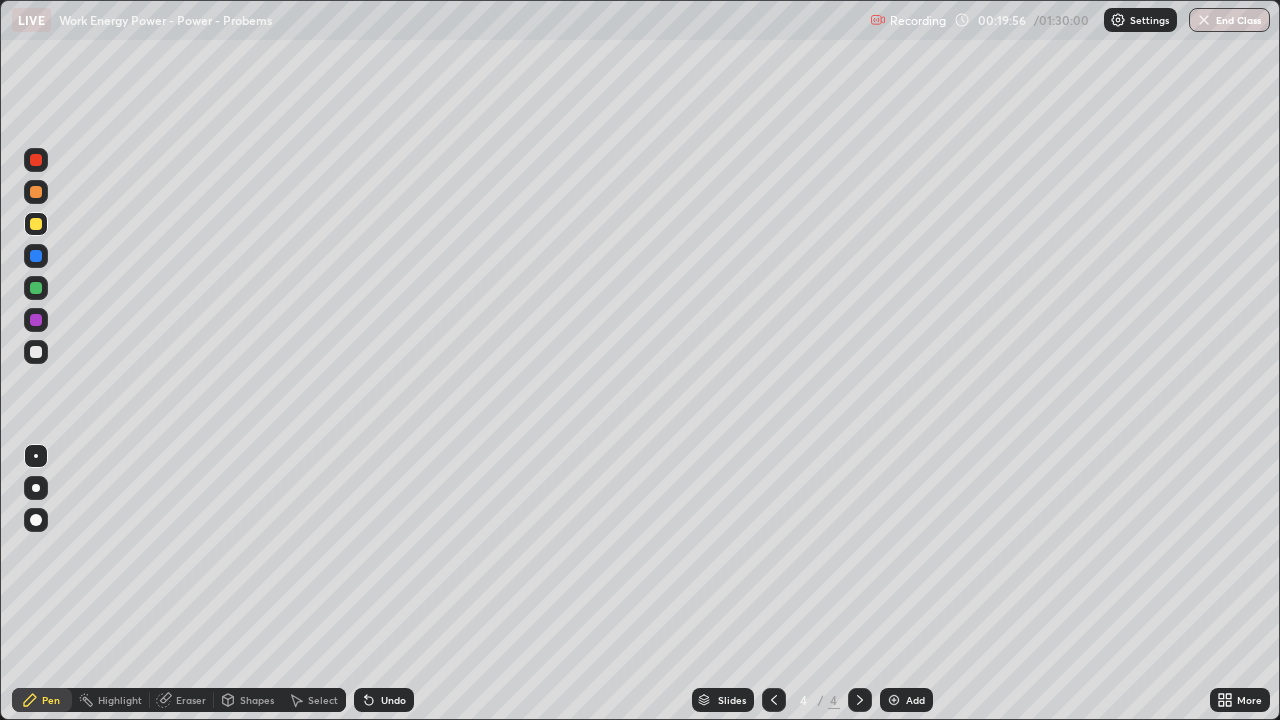 click at bounding box center [36, 288] 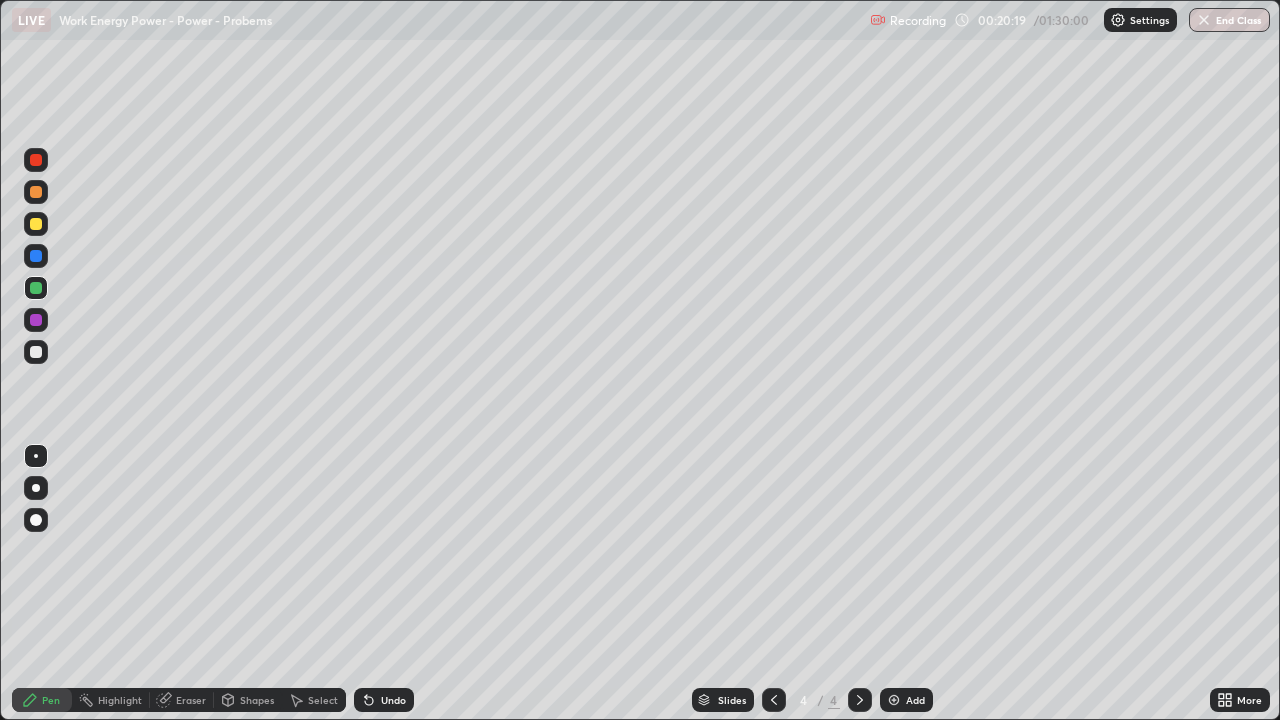 click on "Add" at bounding box center [906, 700] 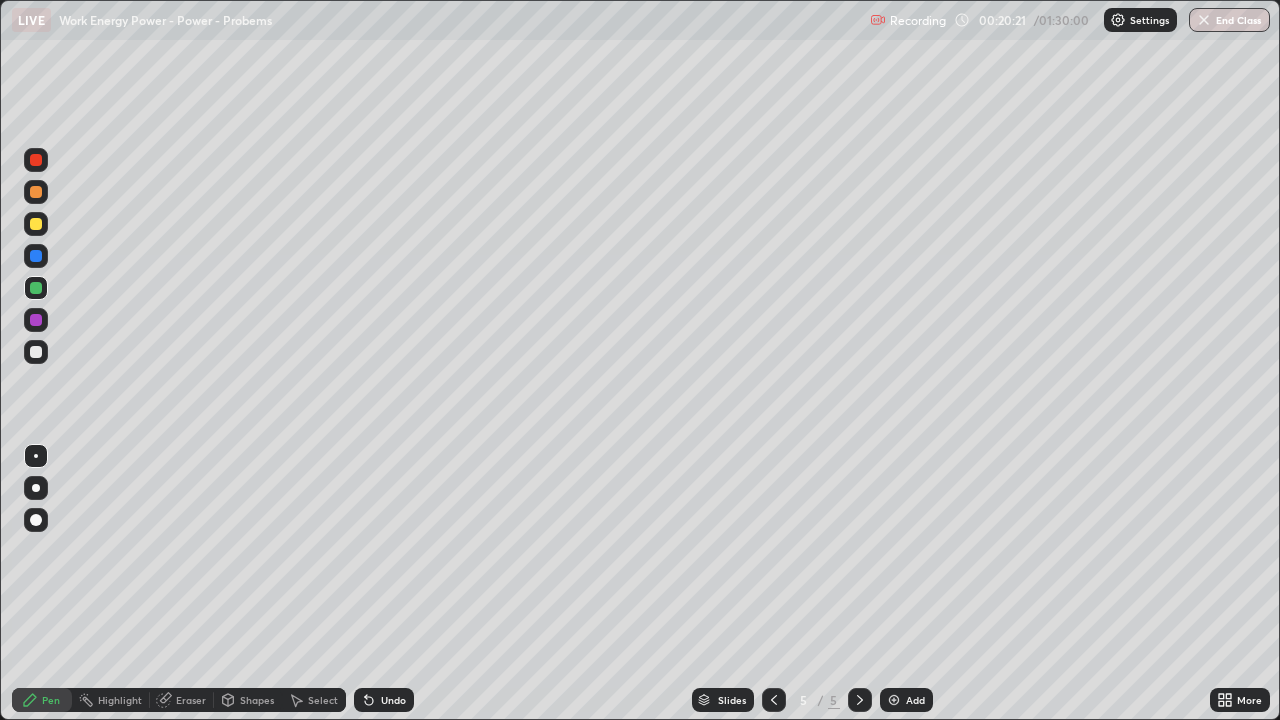 click at bounding box center (36, 224) 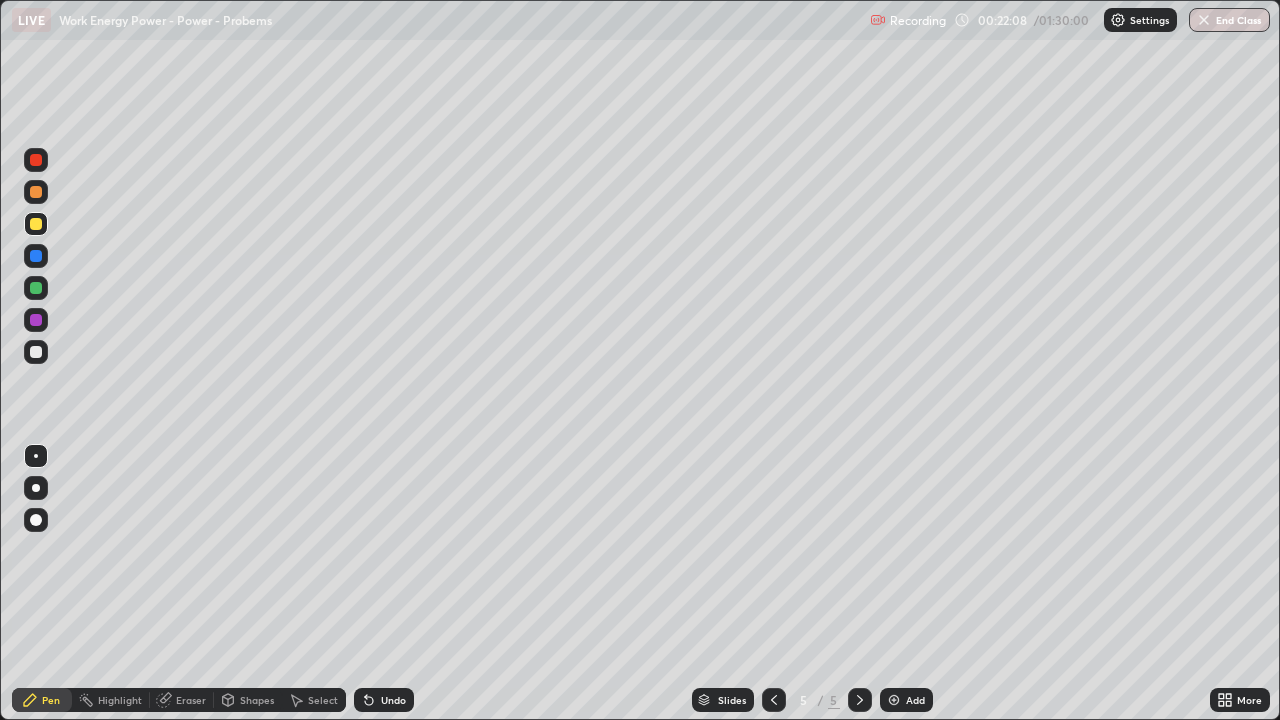 click at bounding box center (36, 352) 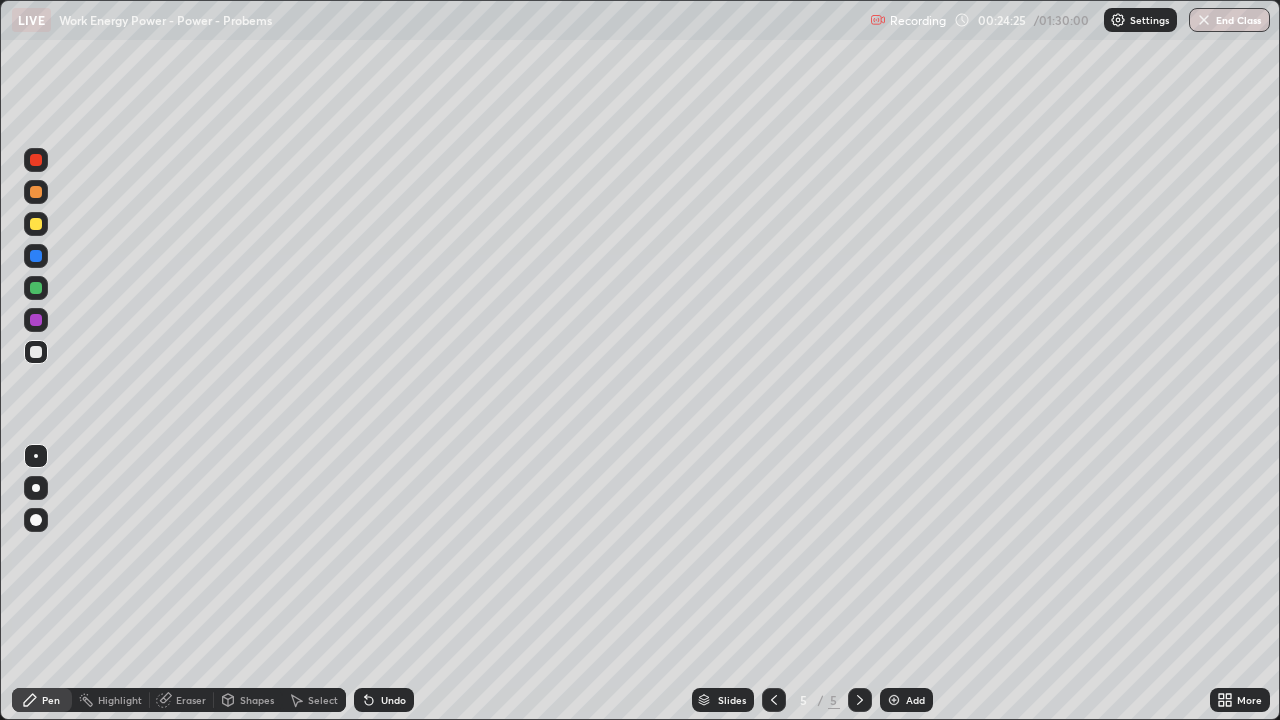 click at bounding box center [36, 224] 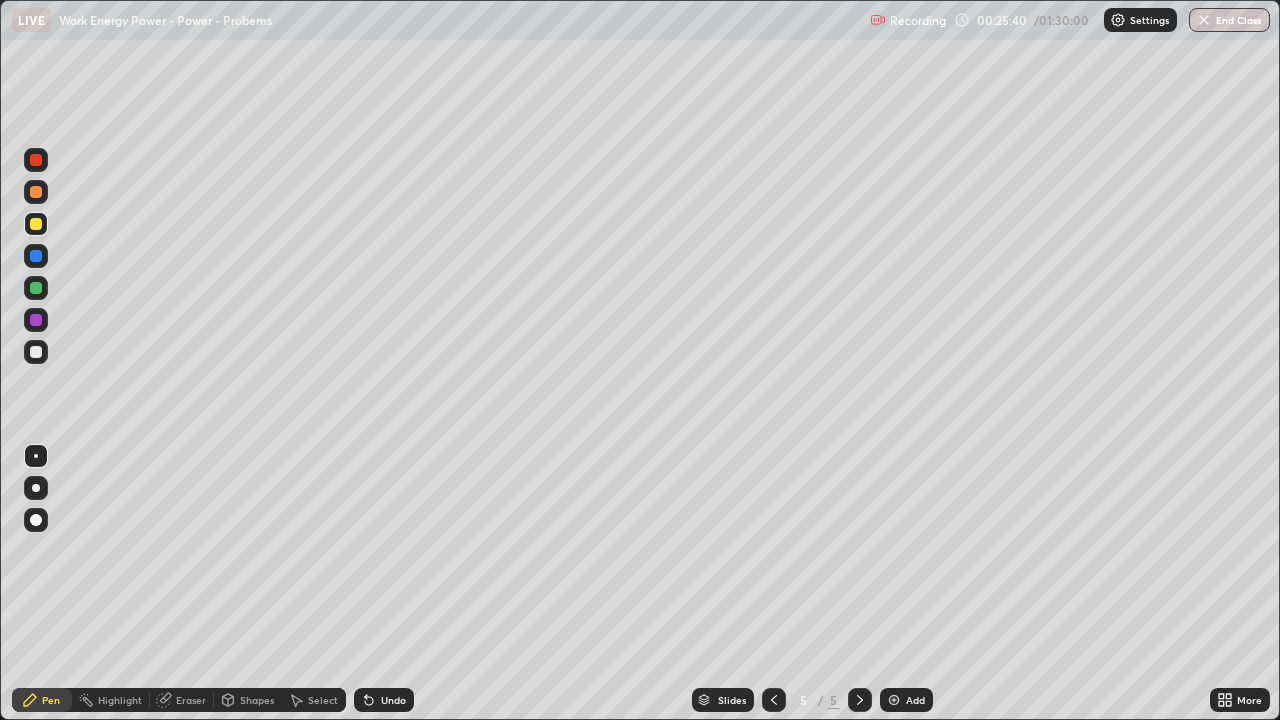 click at bounding box center [36, 288] 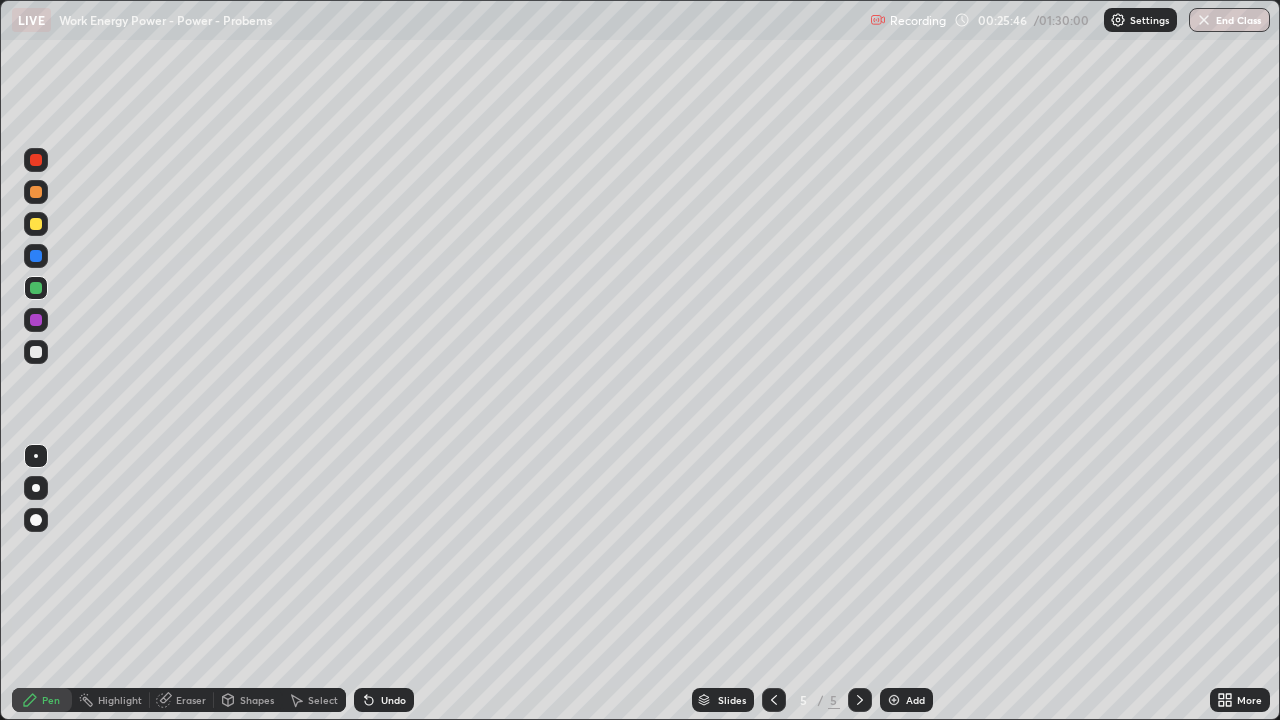 click at bounding box center (36, 352) 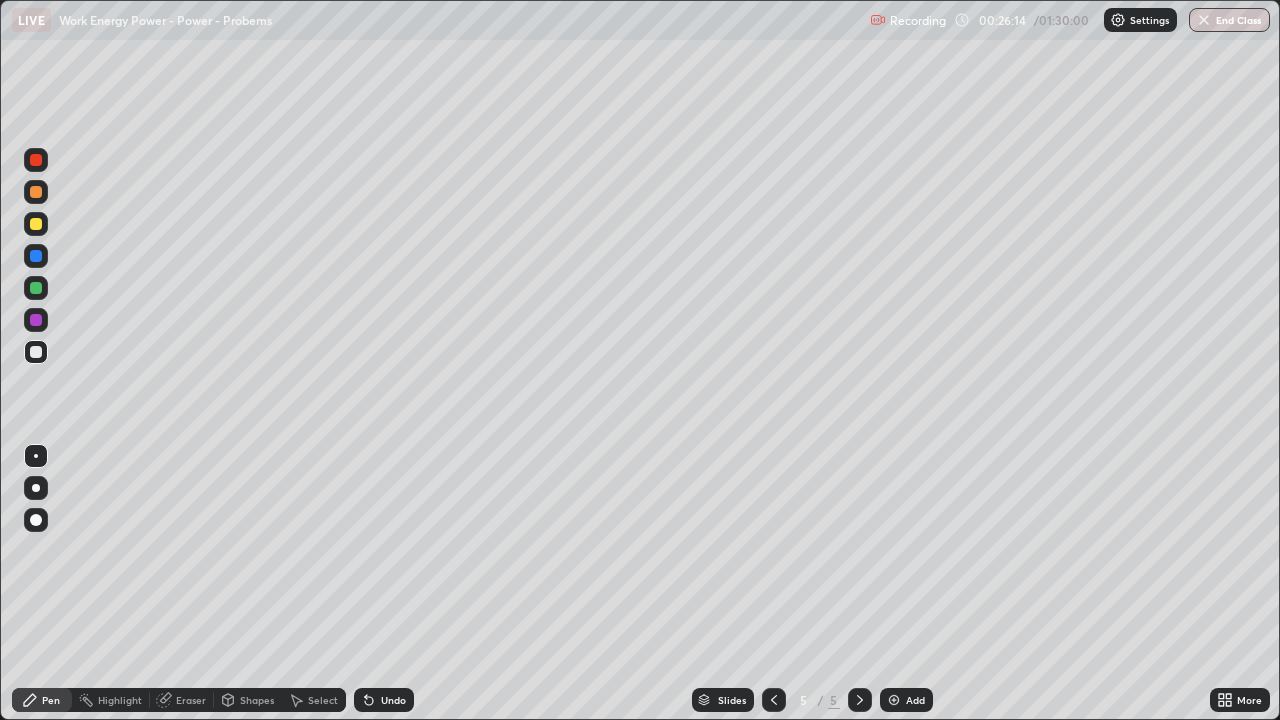 click at bounding box center [36, 224] 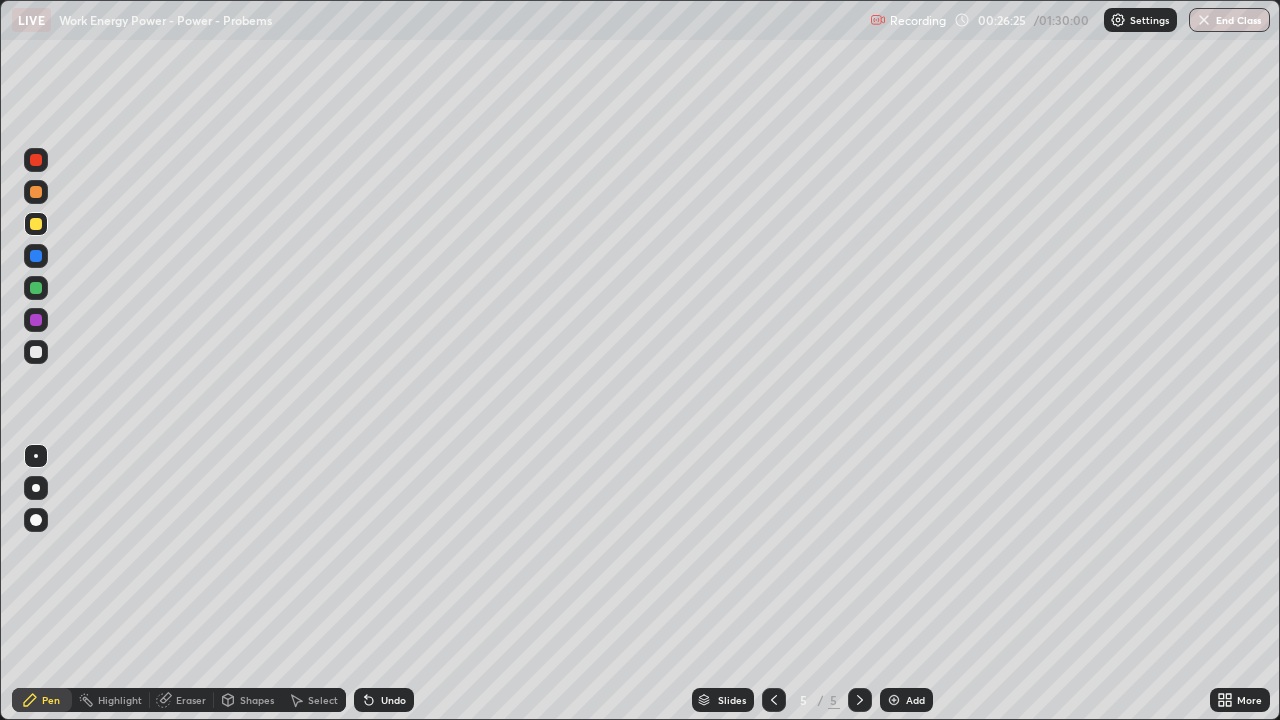 click on "Undo" at bounding box center [393, 700] 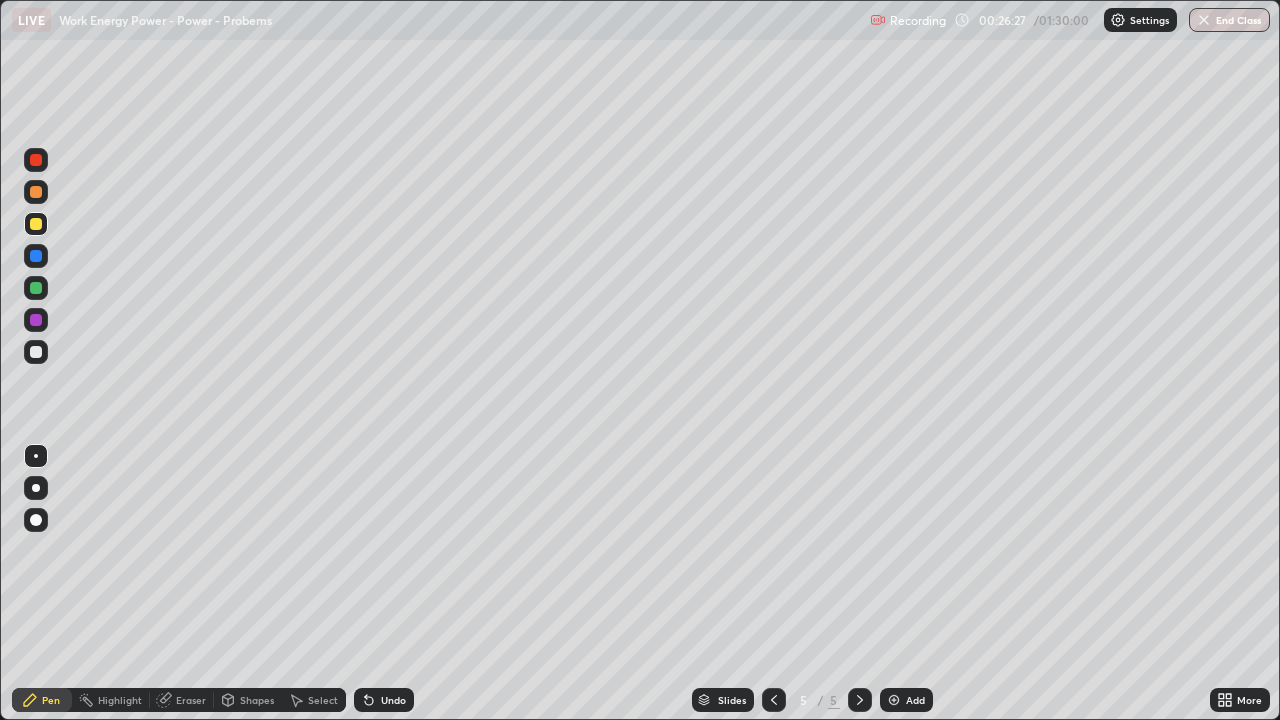 click on "Undo" at bounding box center [393, 700] 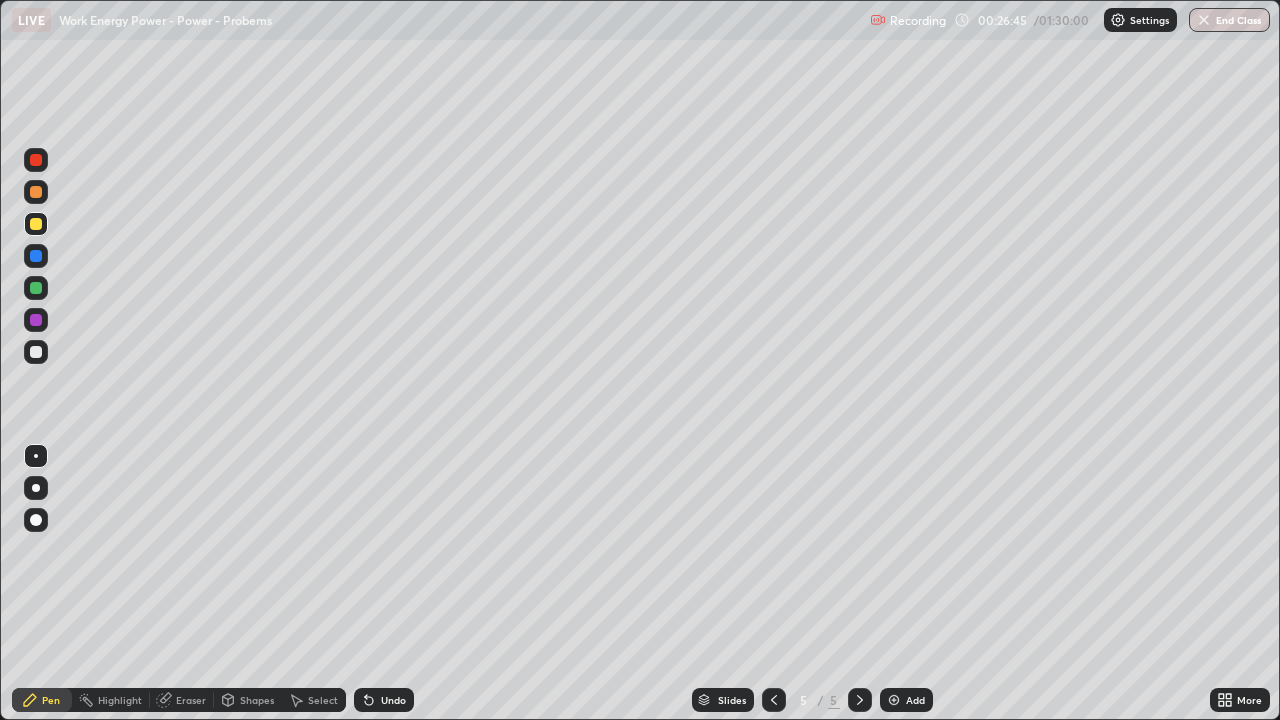 click on "Eraser" at bounding box center (191, 700) 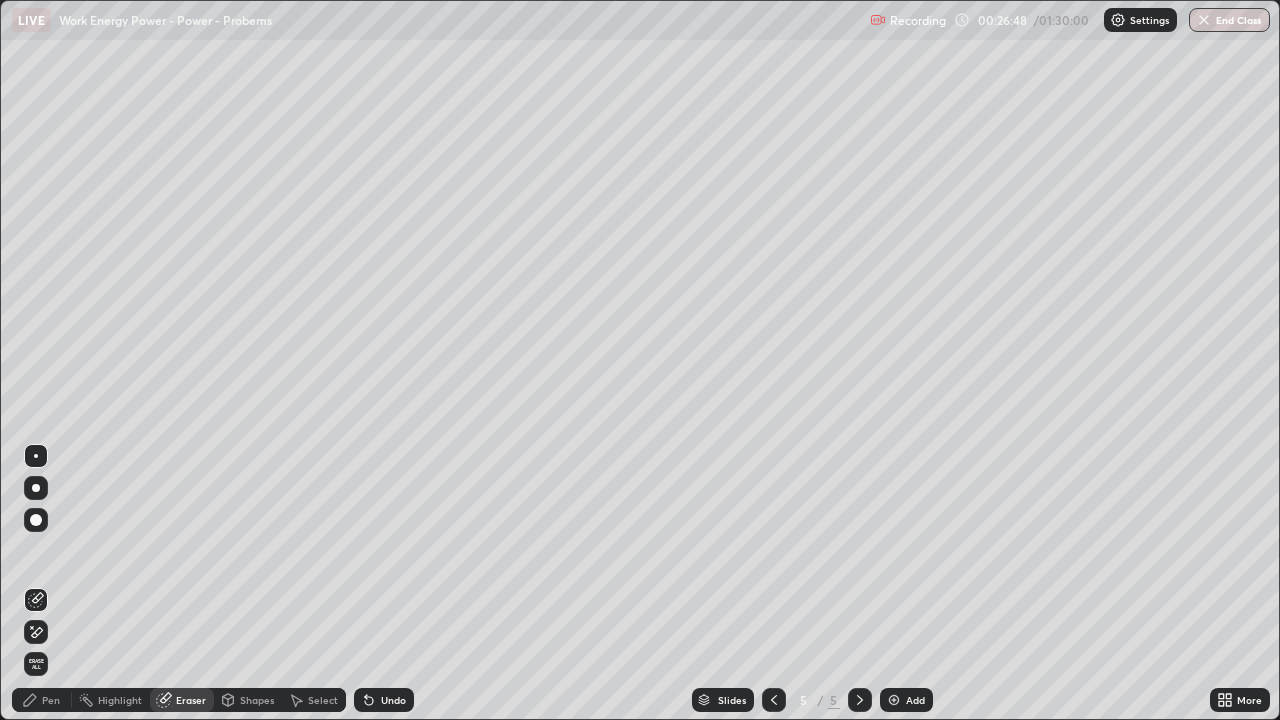 click on "Pen" at bounding box center [42, 700] 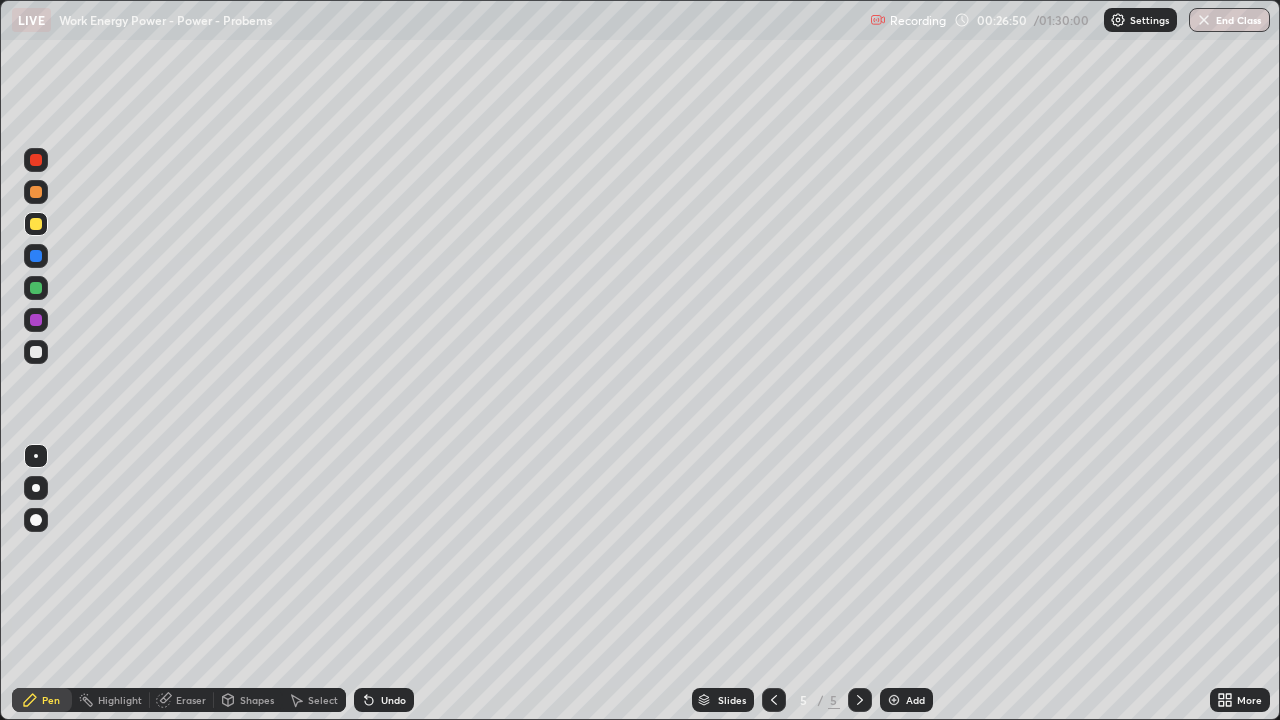 click at bounding box center [36, 352] 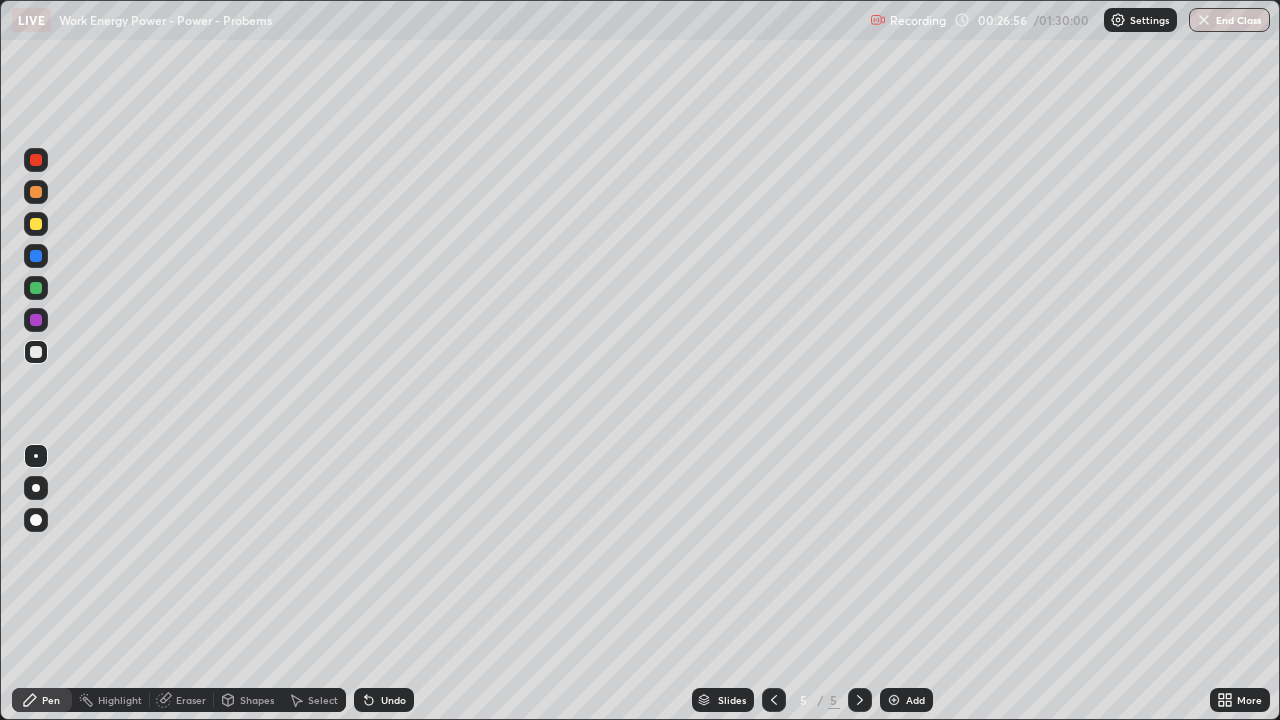 click at bounding box center [36, 224] 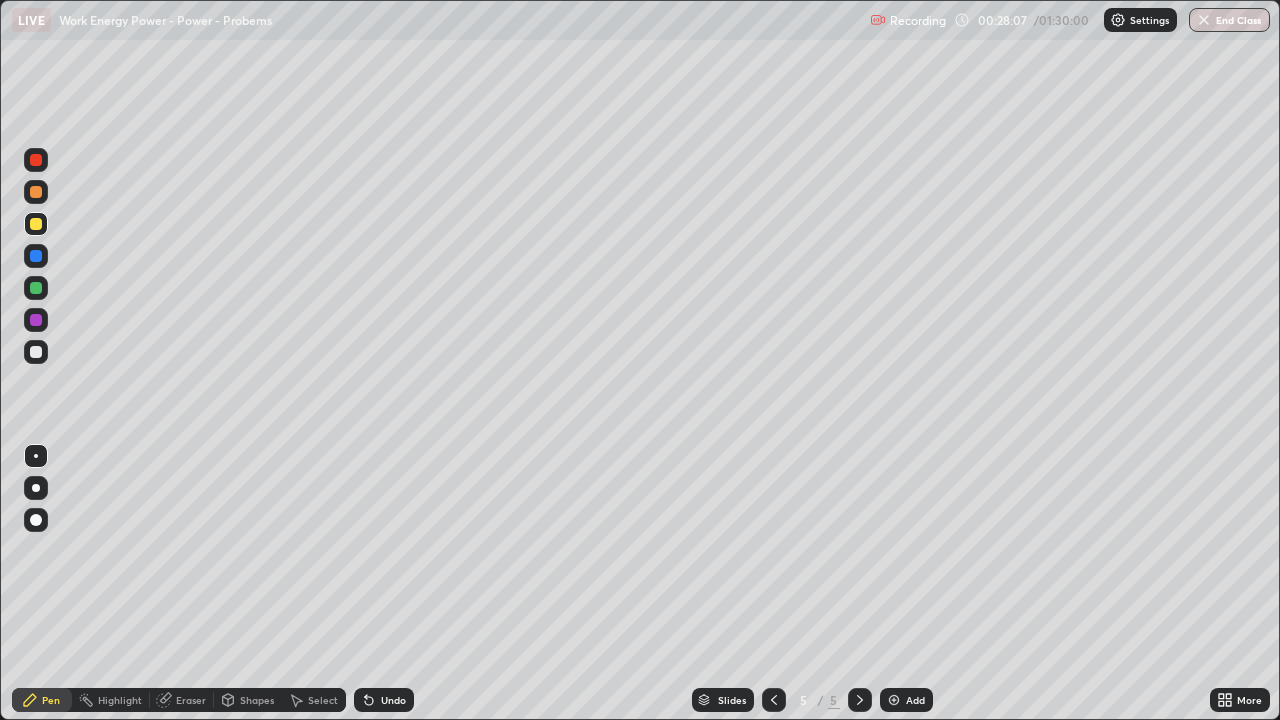 click on "Add" at bounding box center [915, 700] 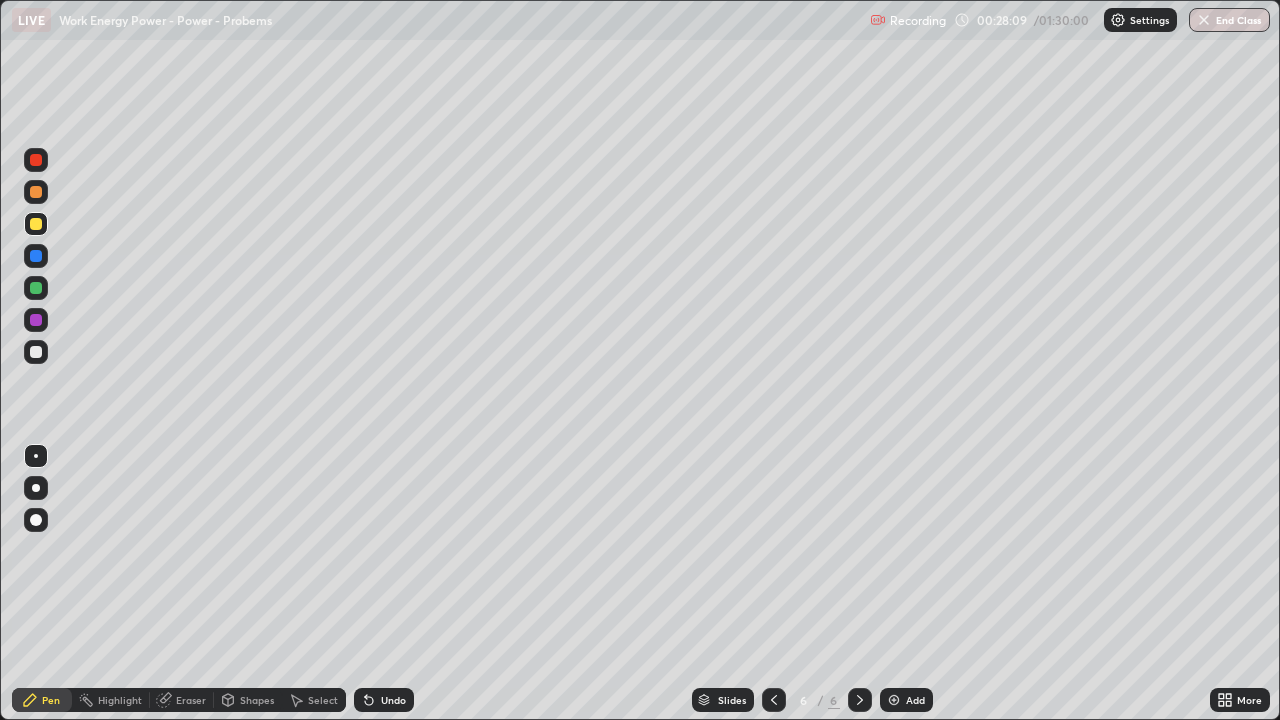 click at bounding box center (36, 352) 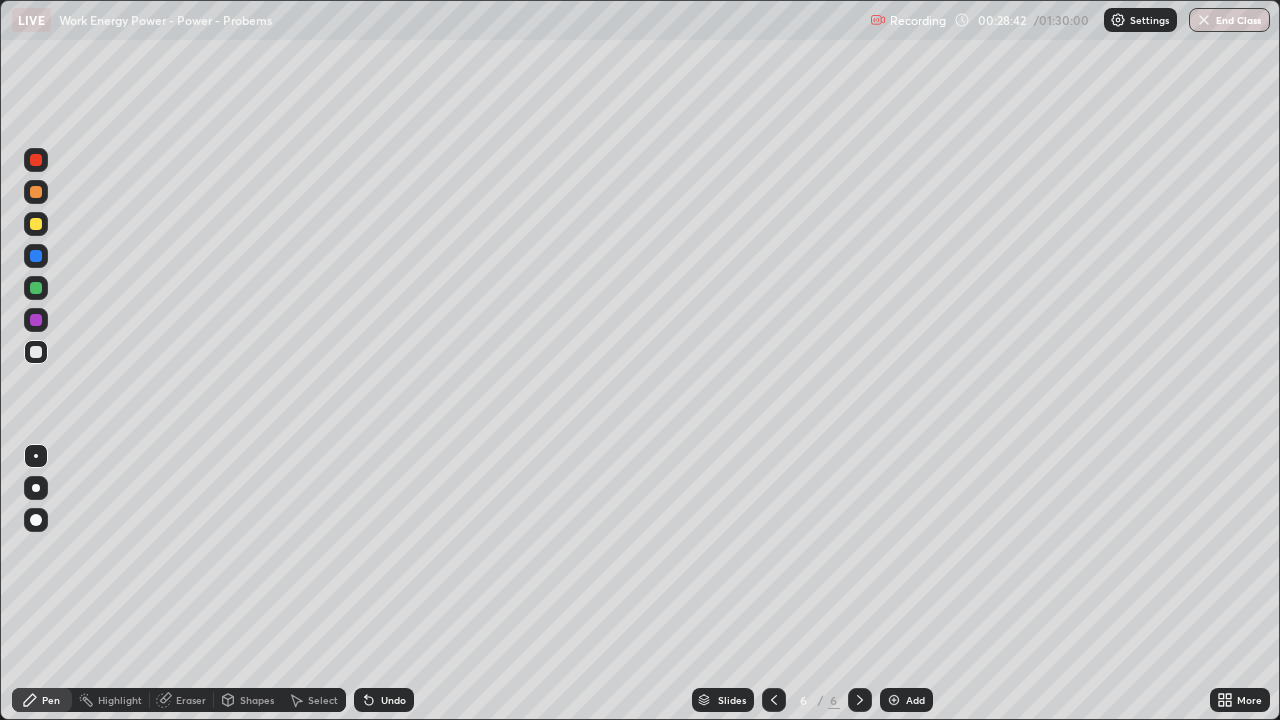 click on "Undo" at bounding box center [384, 700] 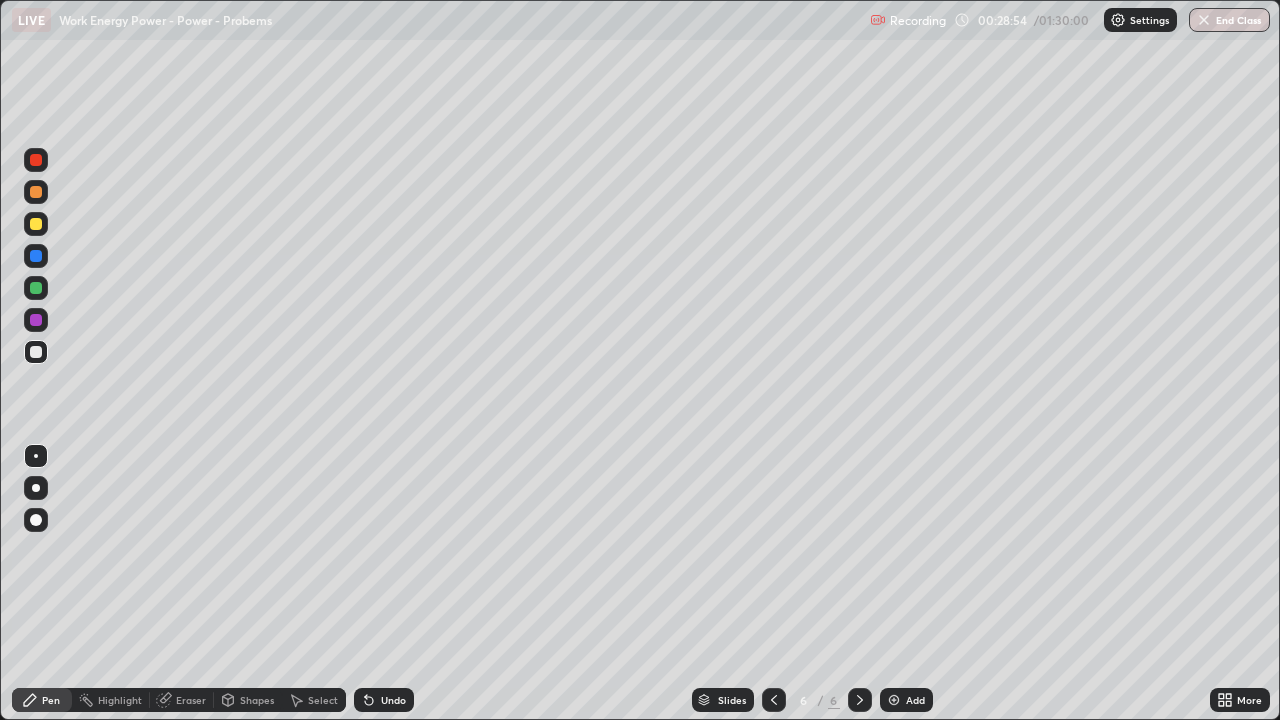 click at bounding box center (36, 224) 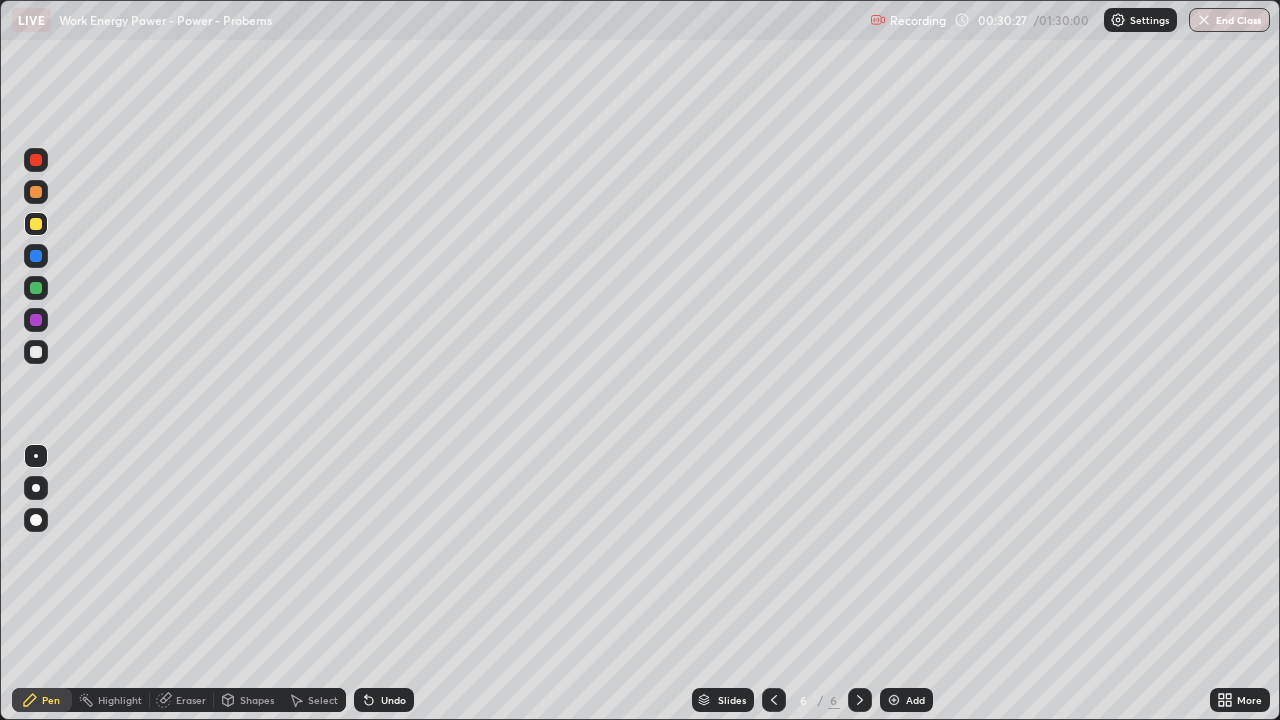 click at bounding box center [36, 352] 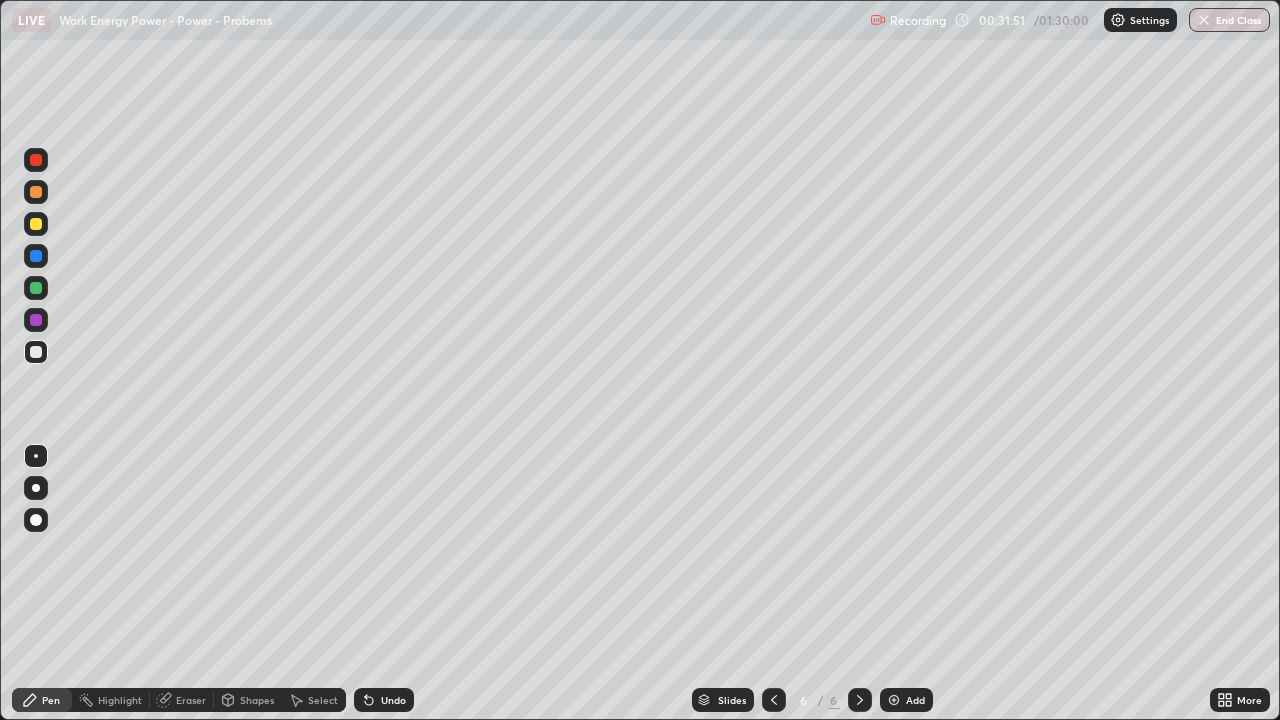 click 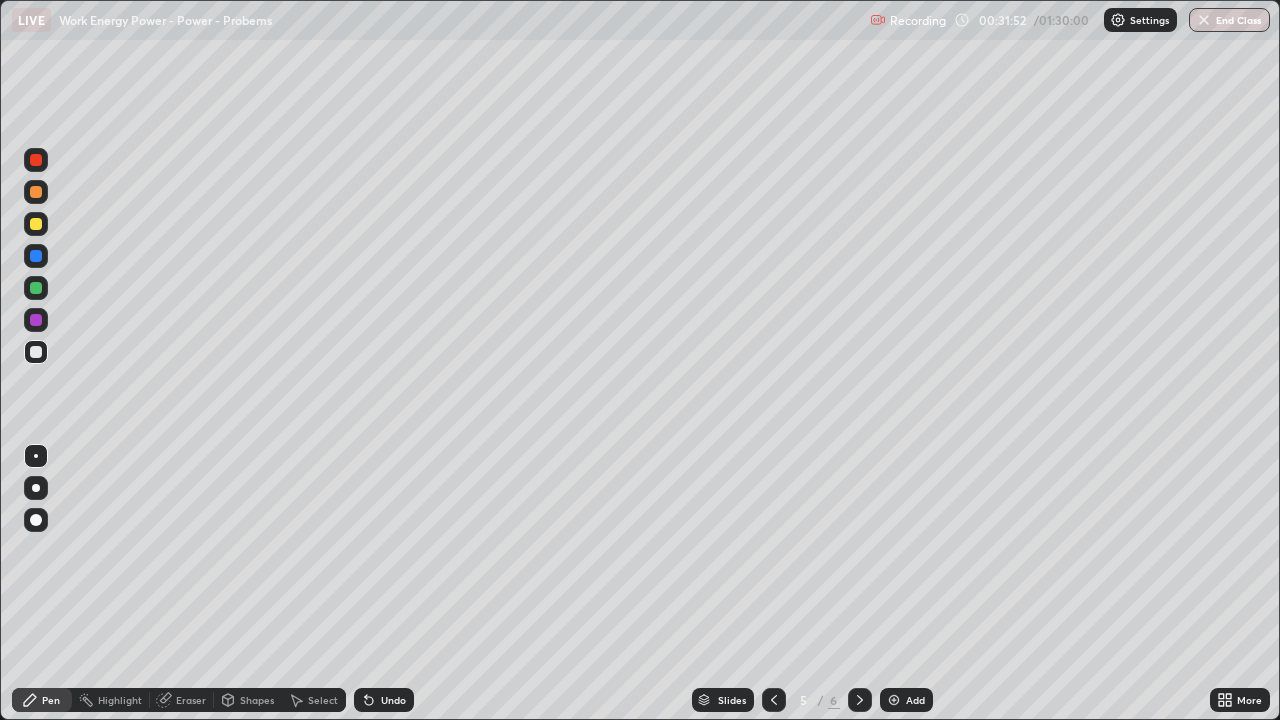 click 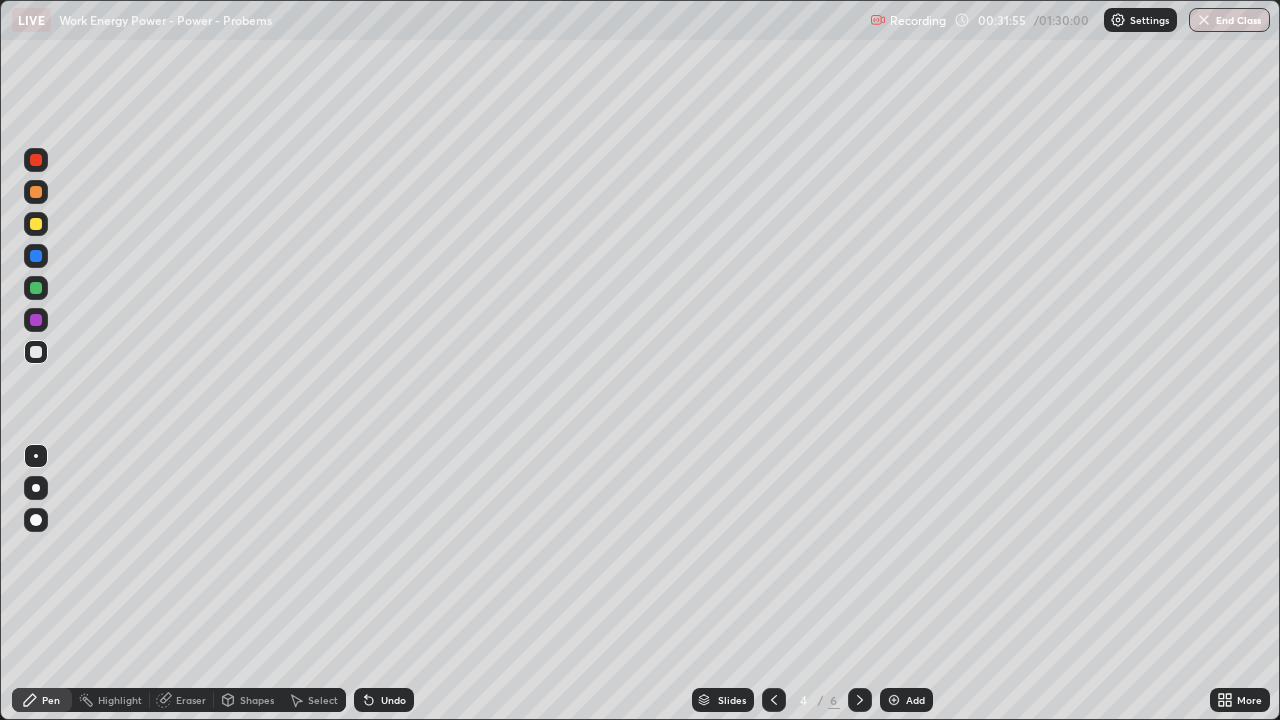 click 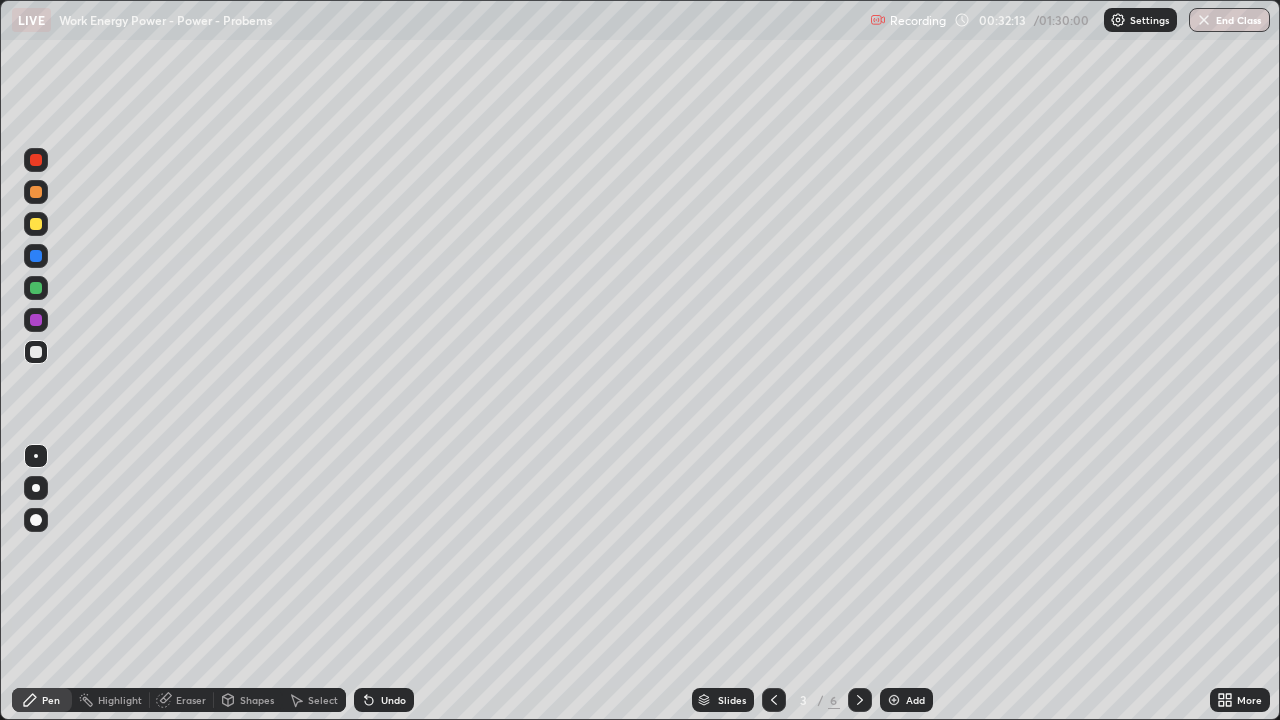 click 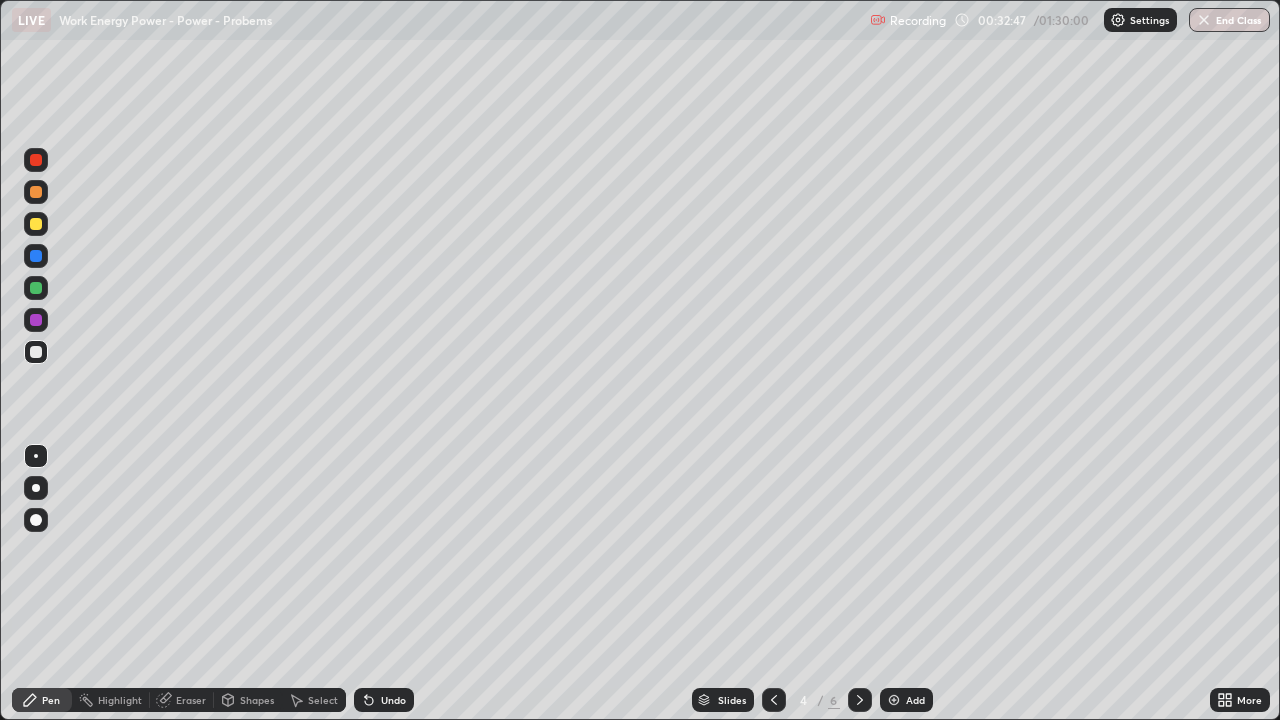 click 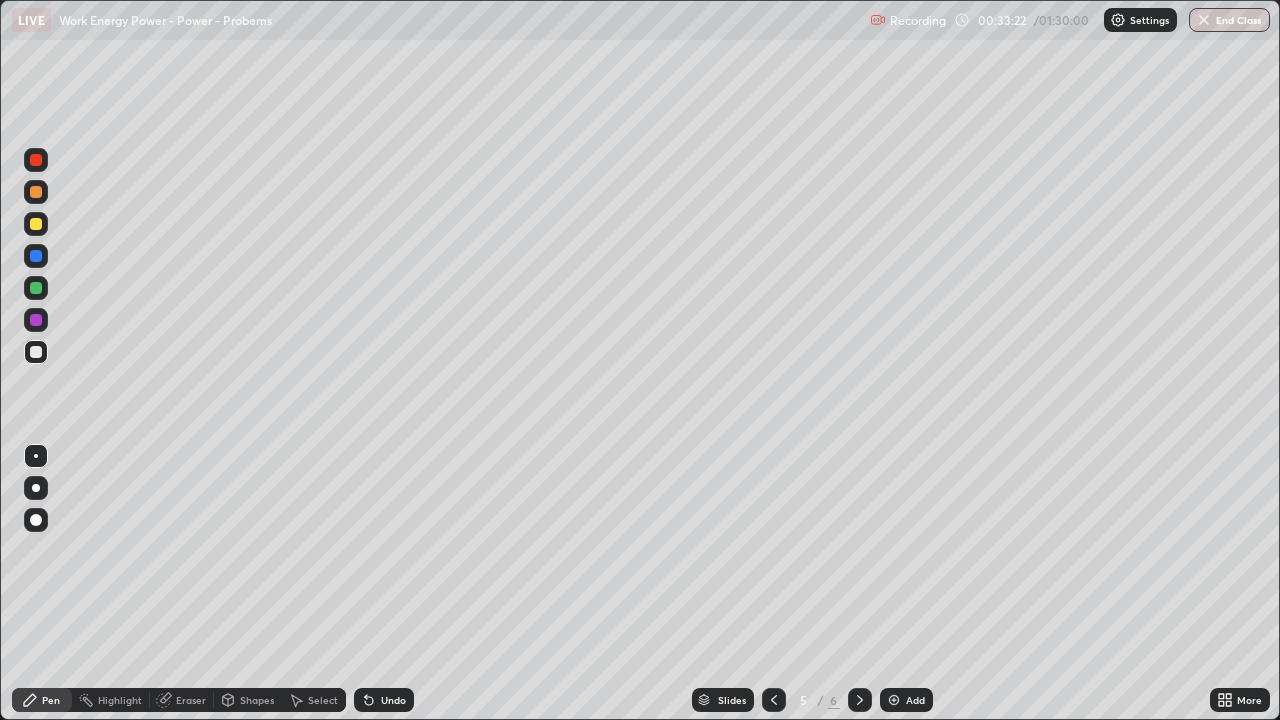 click 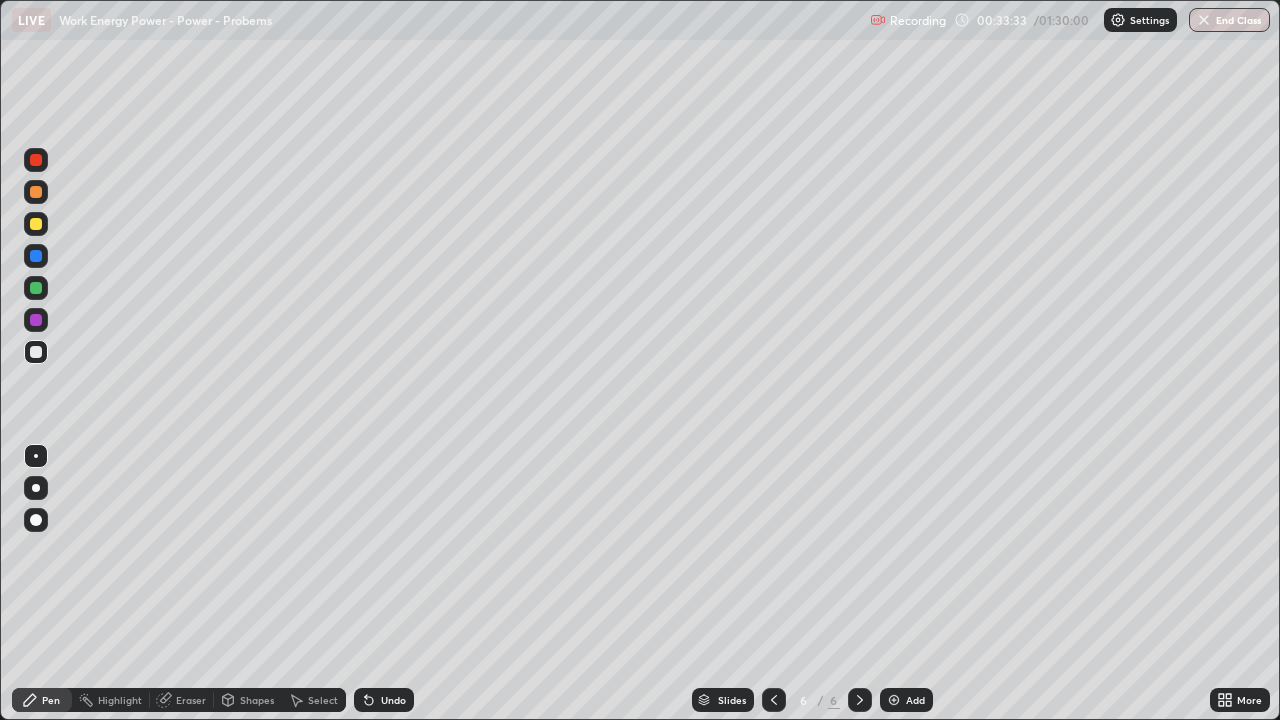 click on "Add" at bounding box center [915, 700] 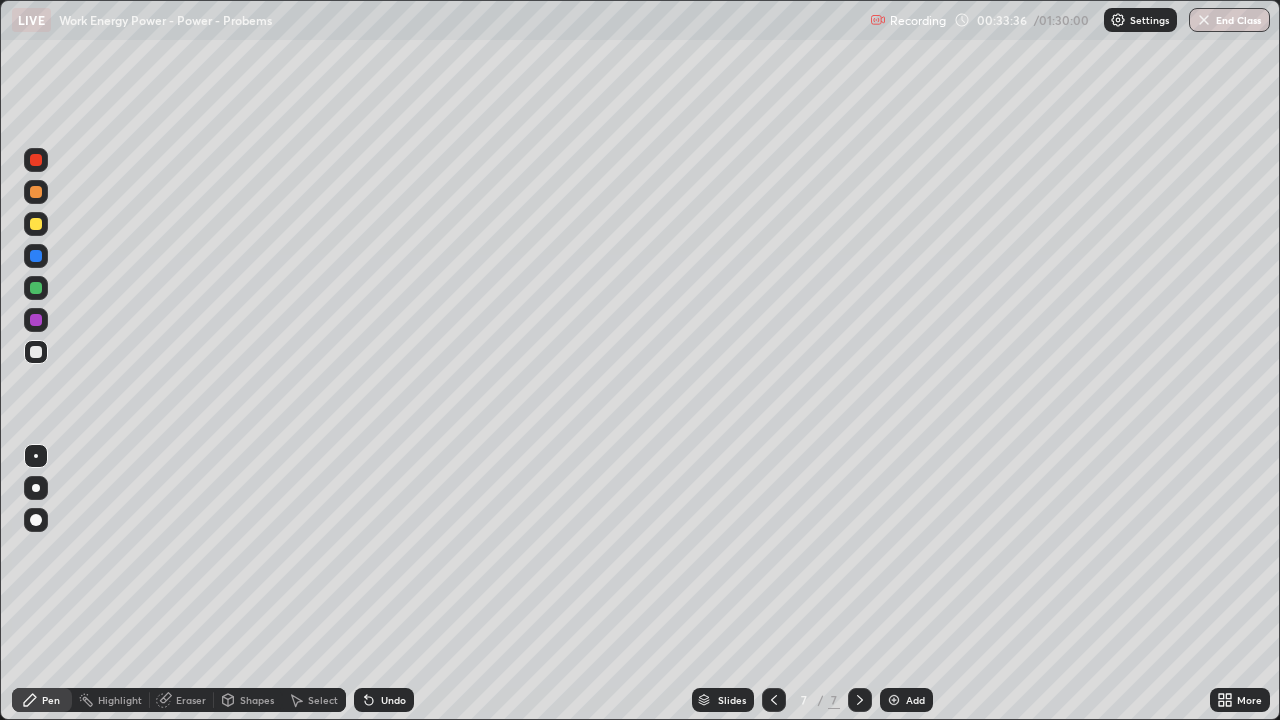 click at bounding box center (36, 224) 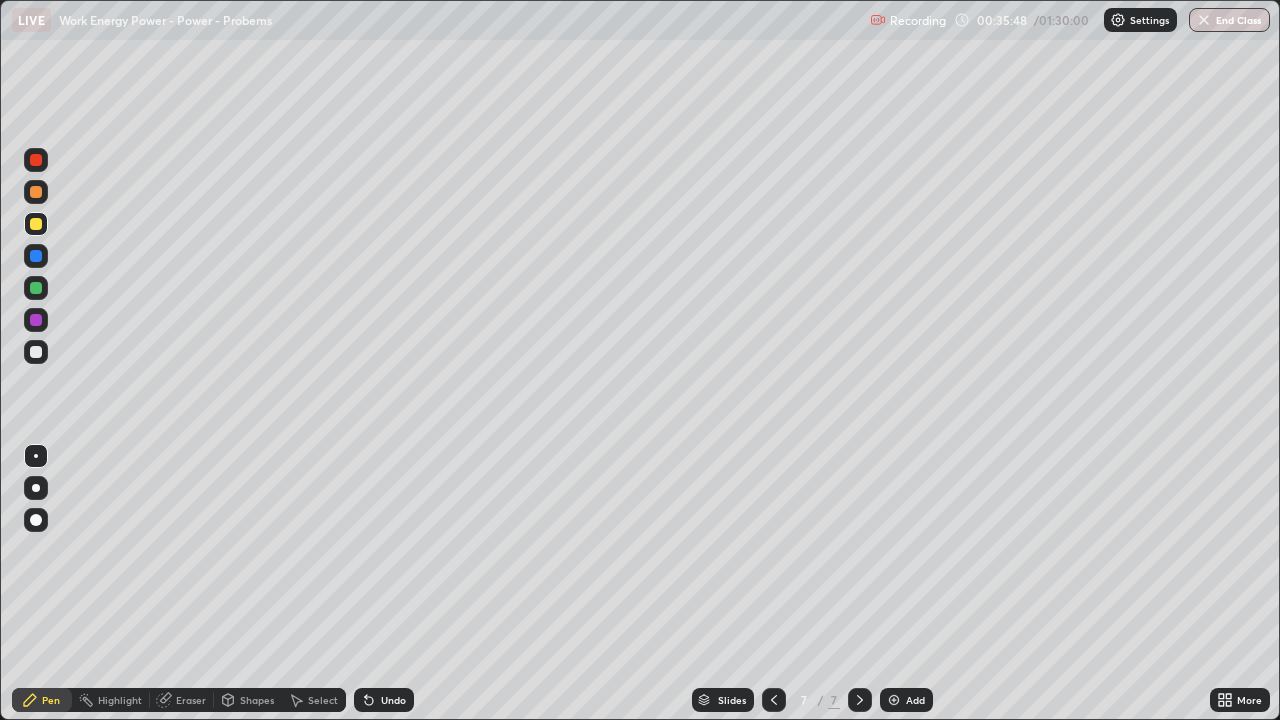 click on "Eraser" at bounding box center [191, 700] 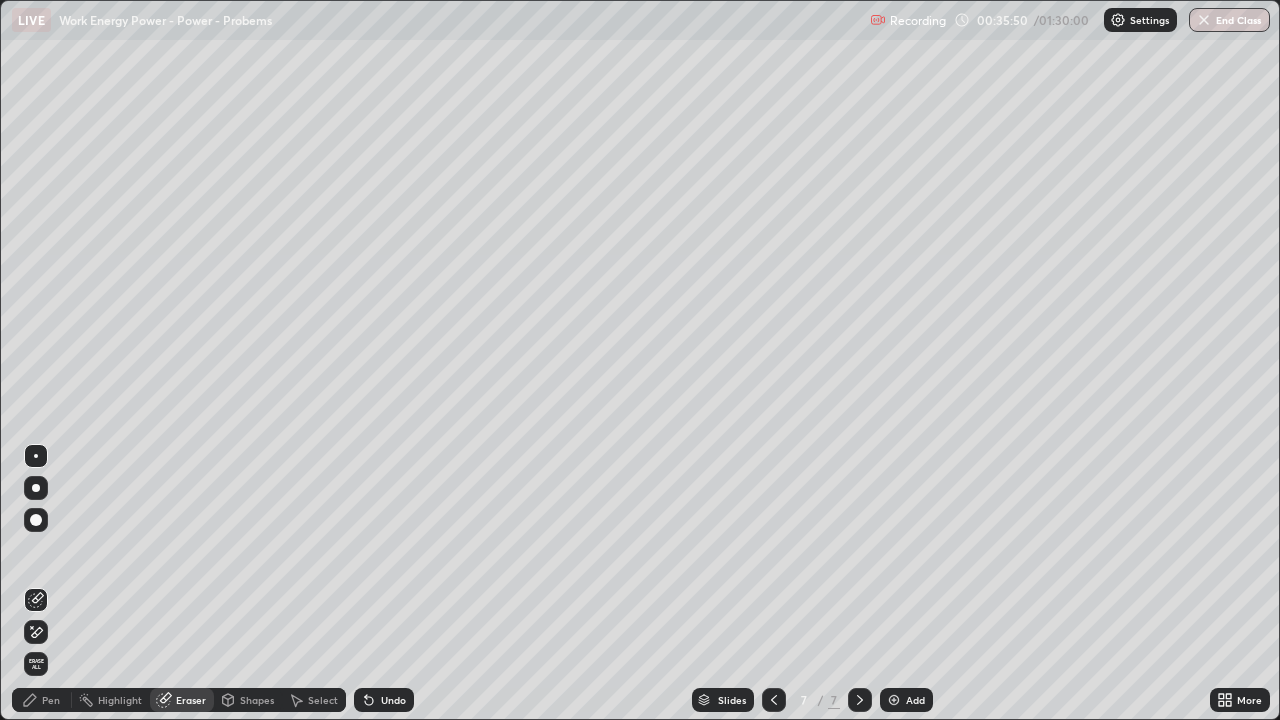 click on "Pen" at bounding box center [51, 700] 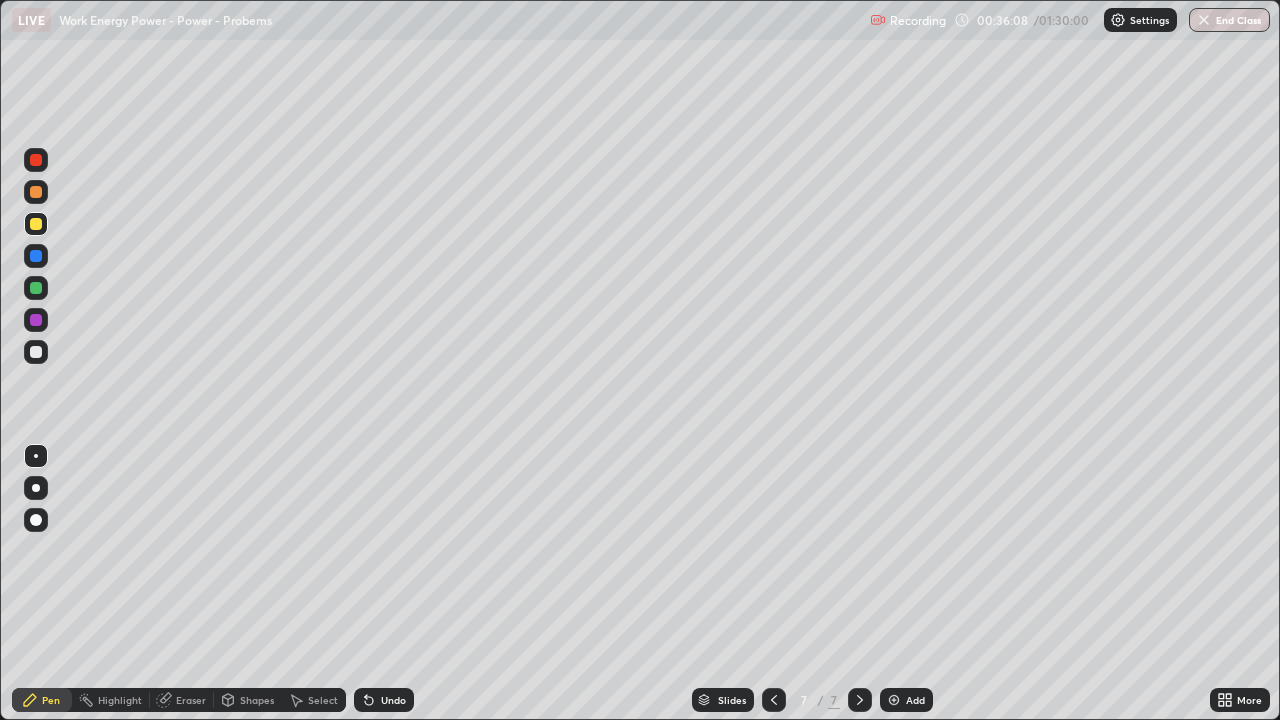 click on "Undo" at bounding box center (393, 700) 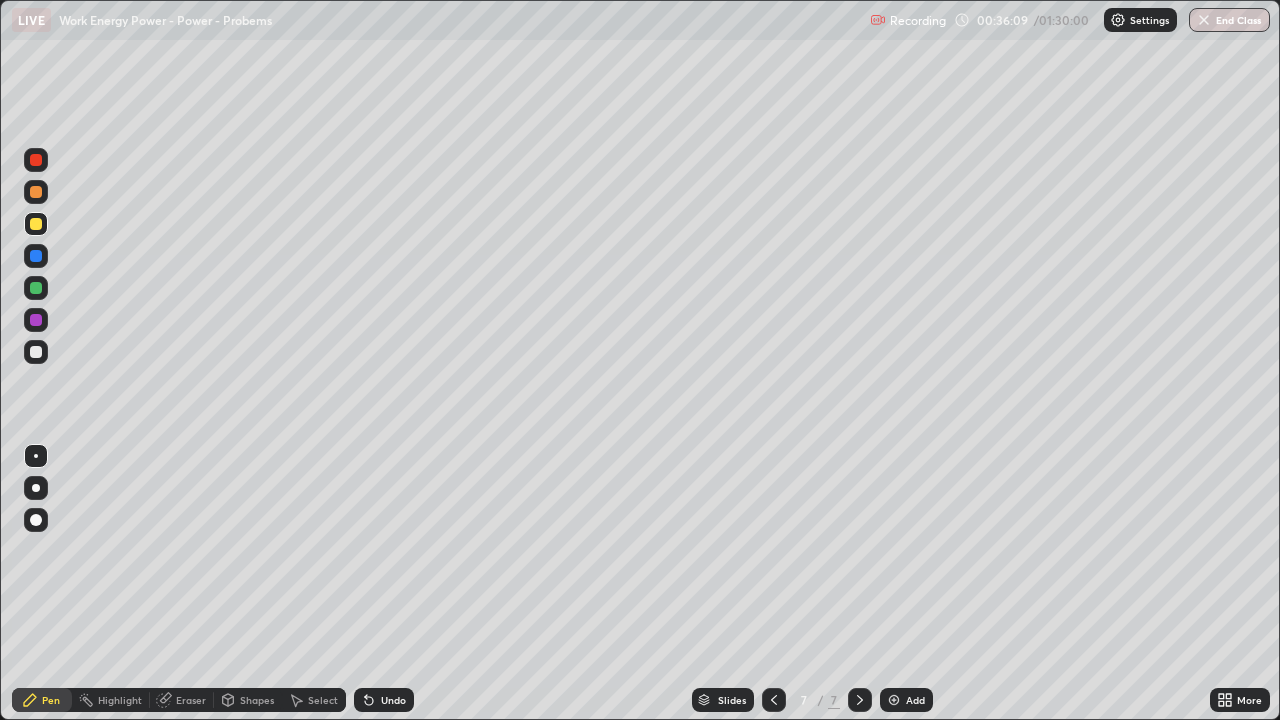 click on "Undo" at bounding box center [393, 700] 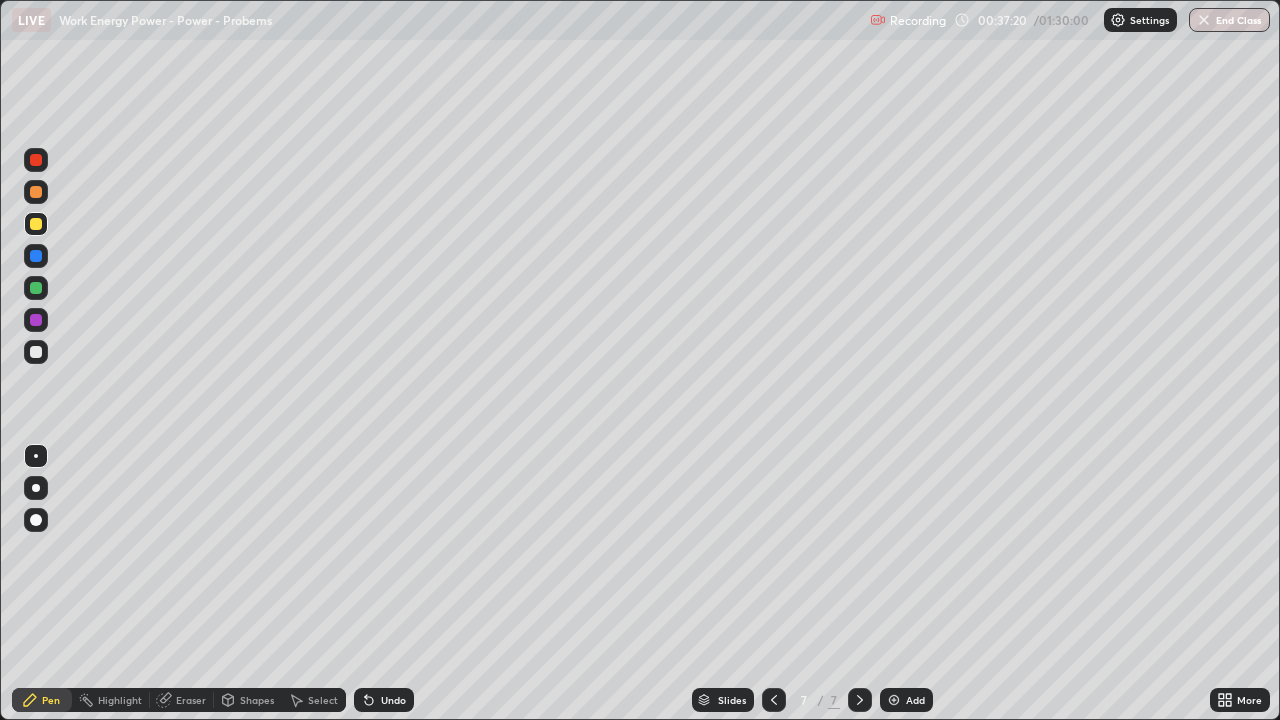 click at bounding box center [36, 352] 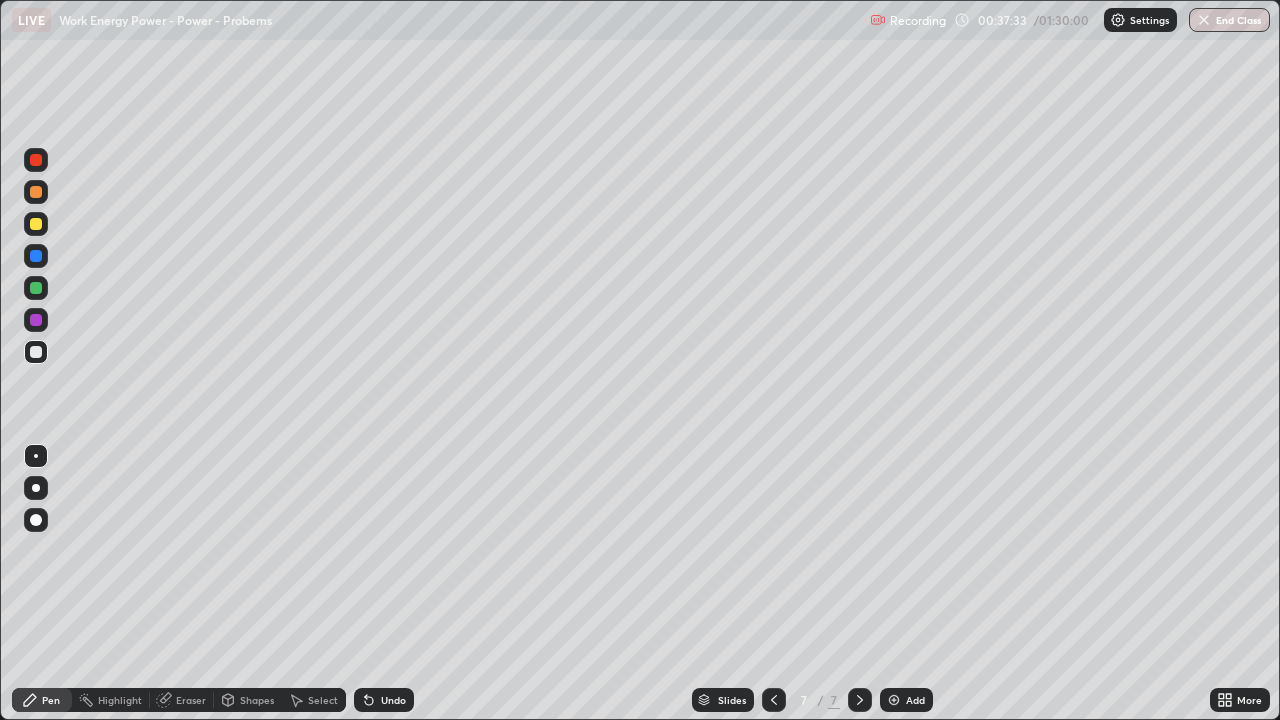 click at bounding box center [36, 224] 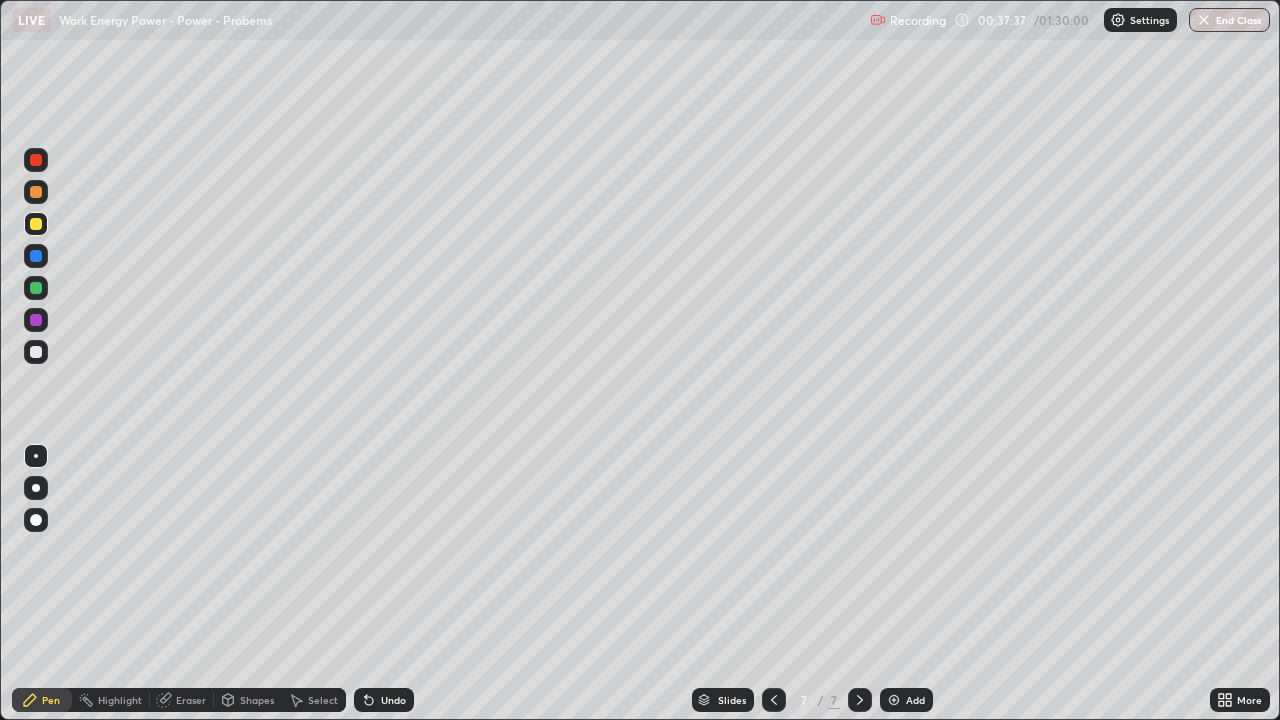 click on "Undo" at bounding box center [384, 700] 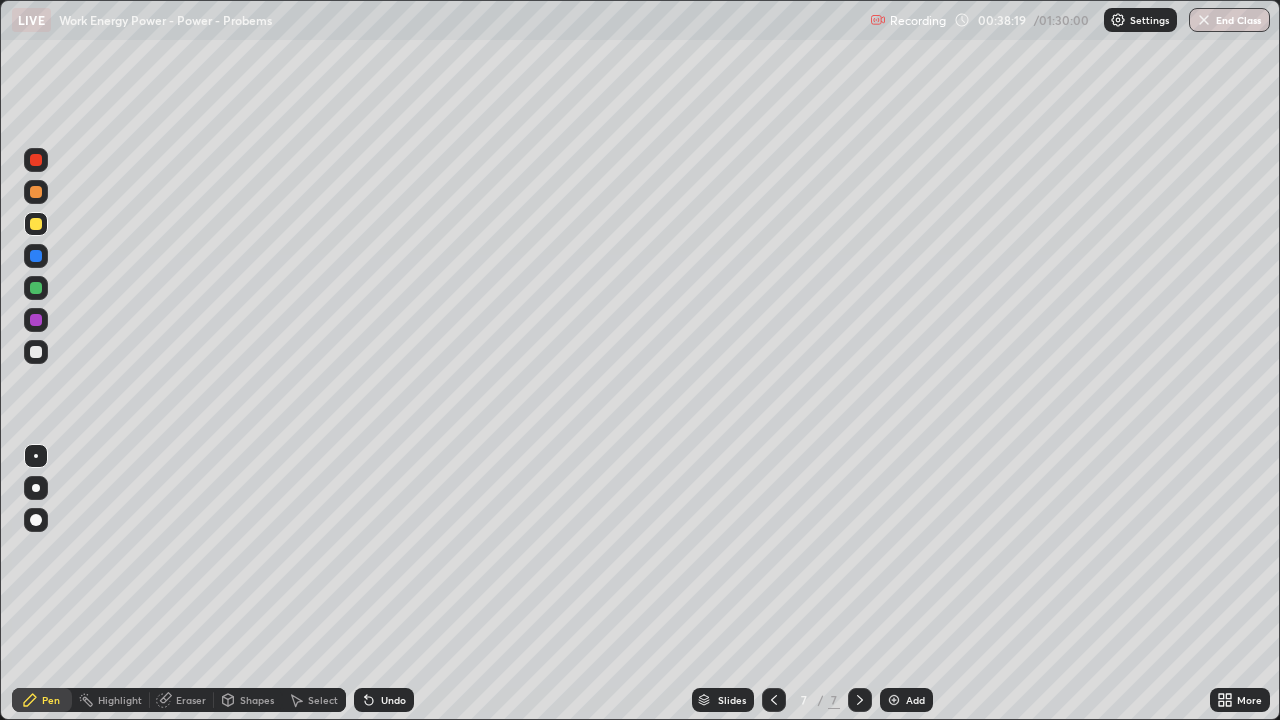 click at bounding box center [36, 192] 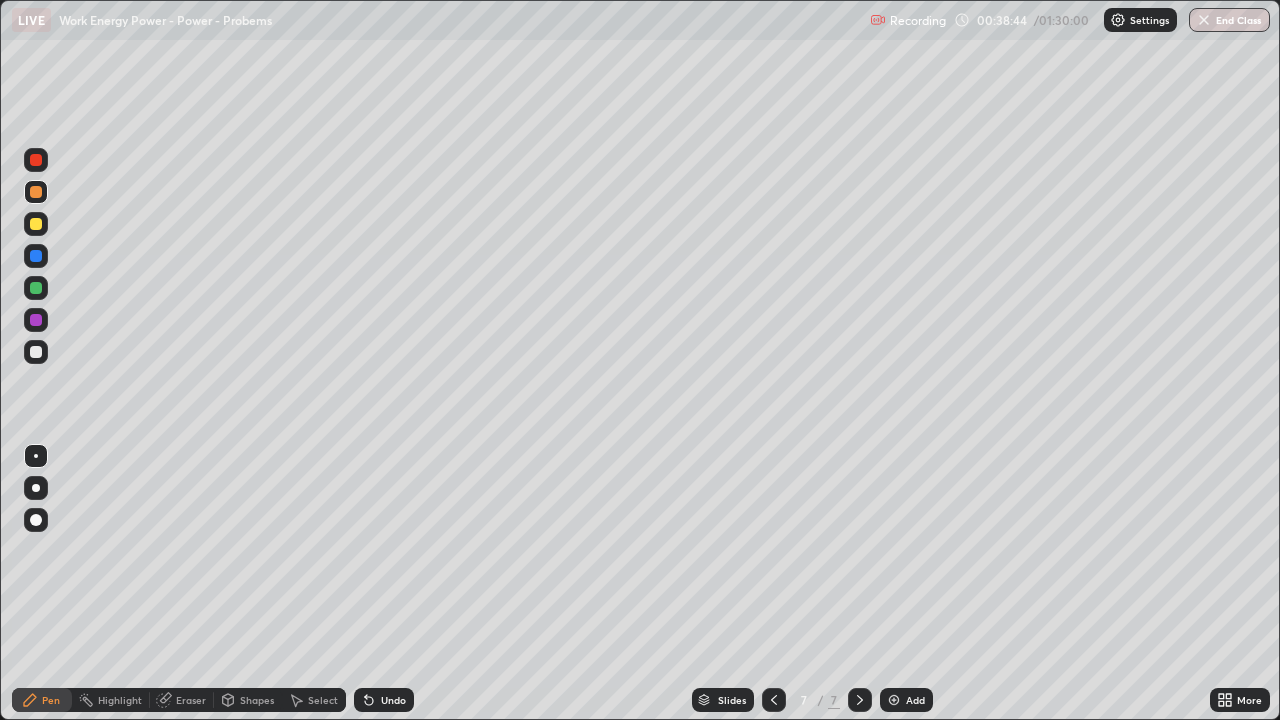 click at bounding box center [36, 352] 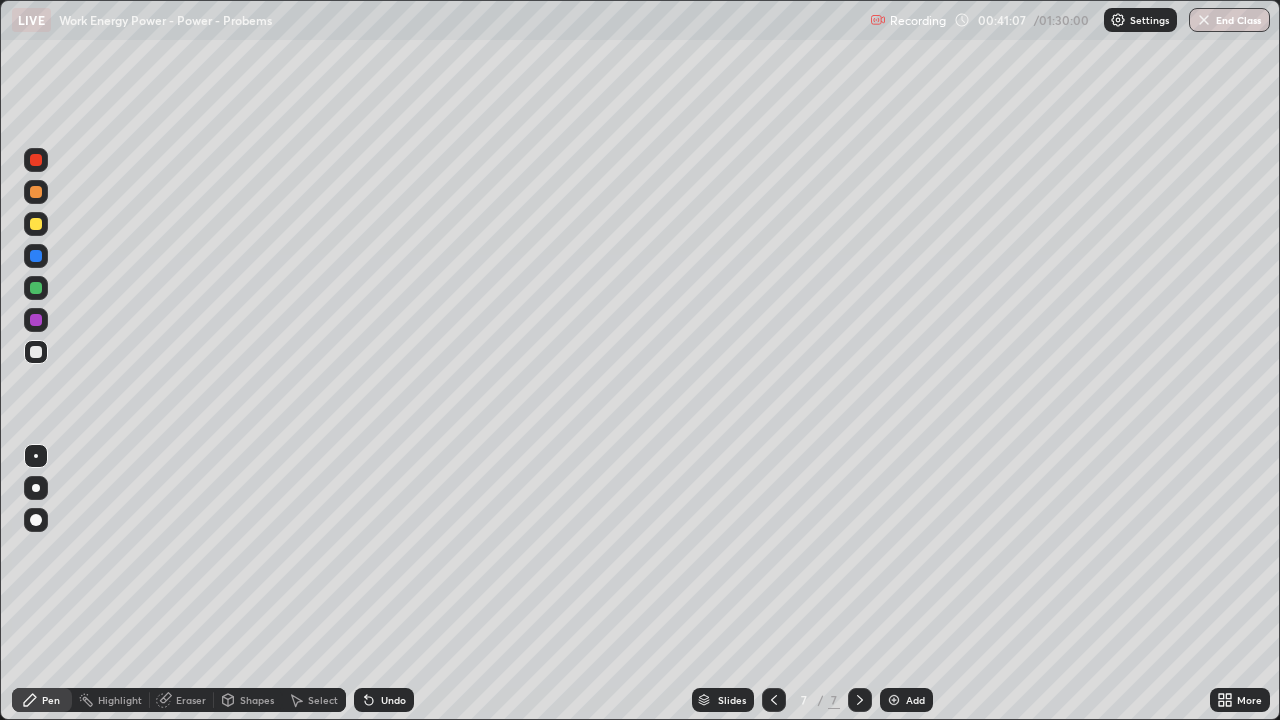 click on "Add" at bounding box center [915, 700] 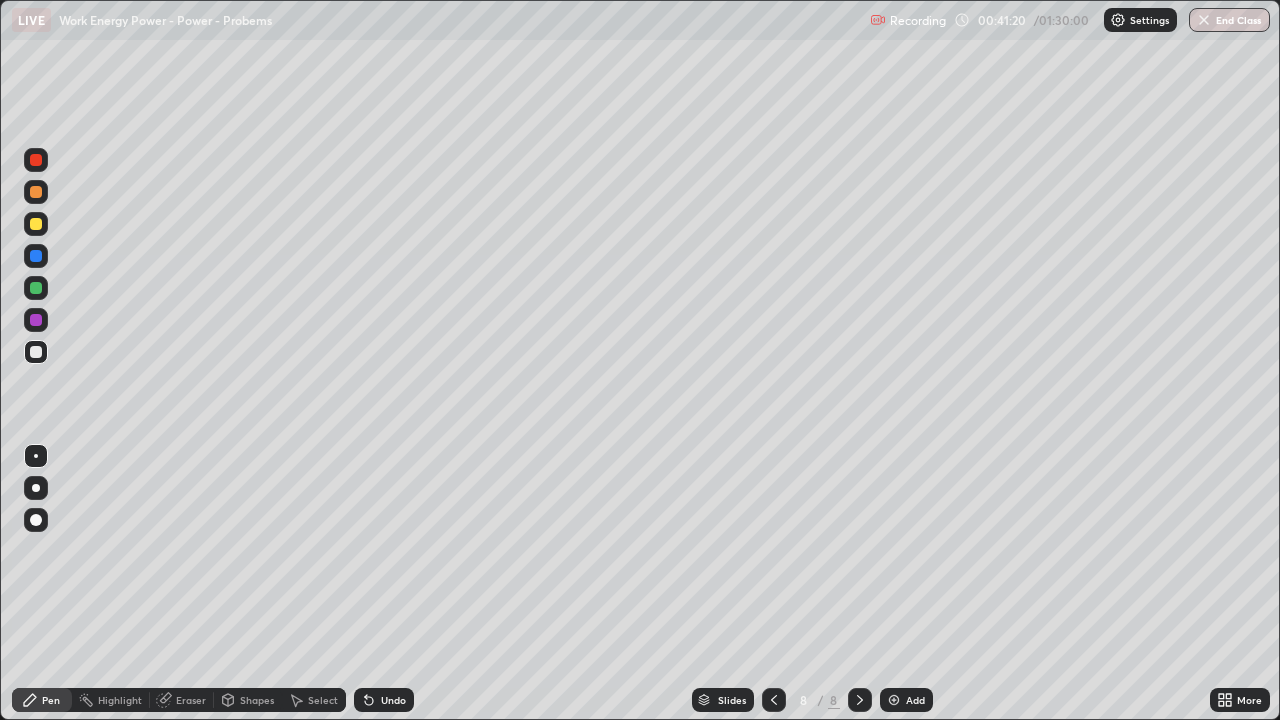 click at bounding box center [36, 224] 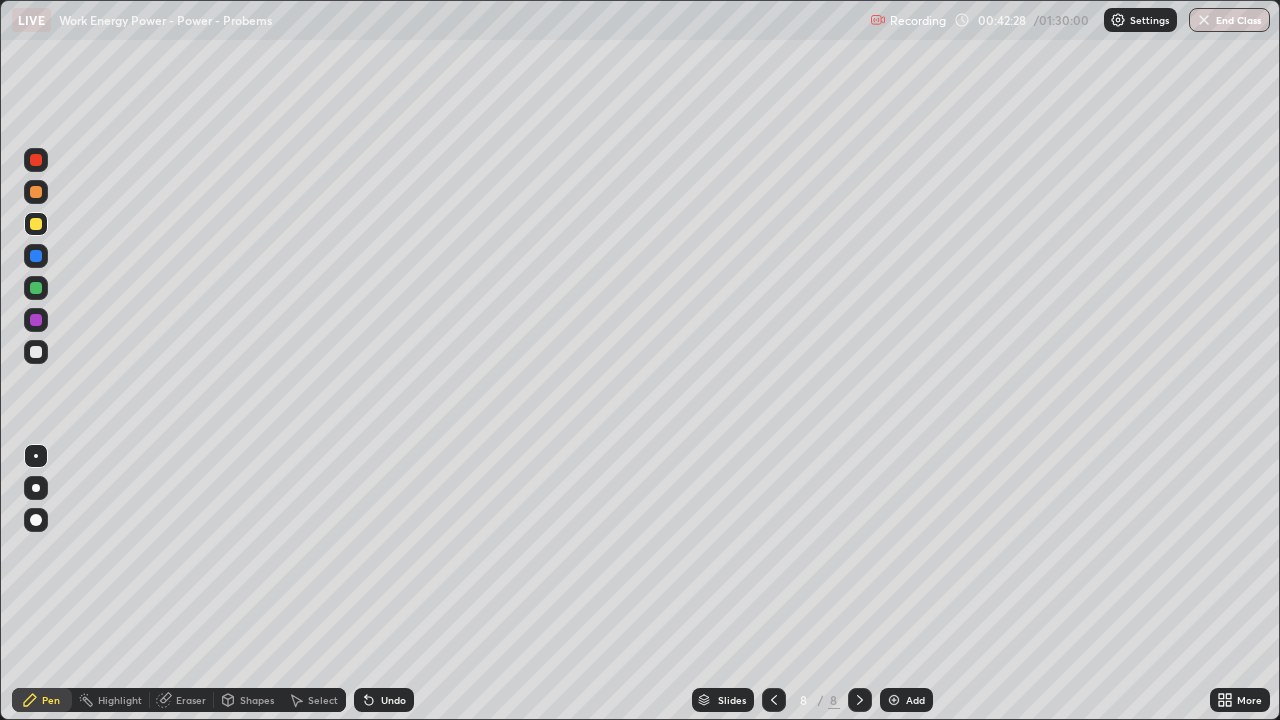 click at bounding box center [36, 288] 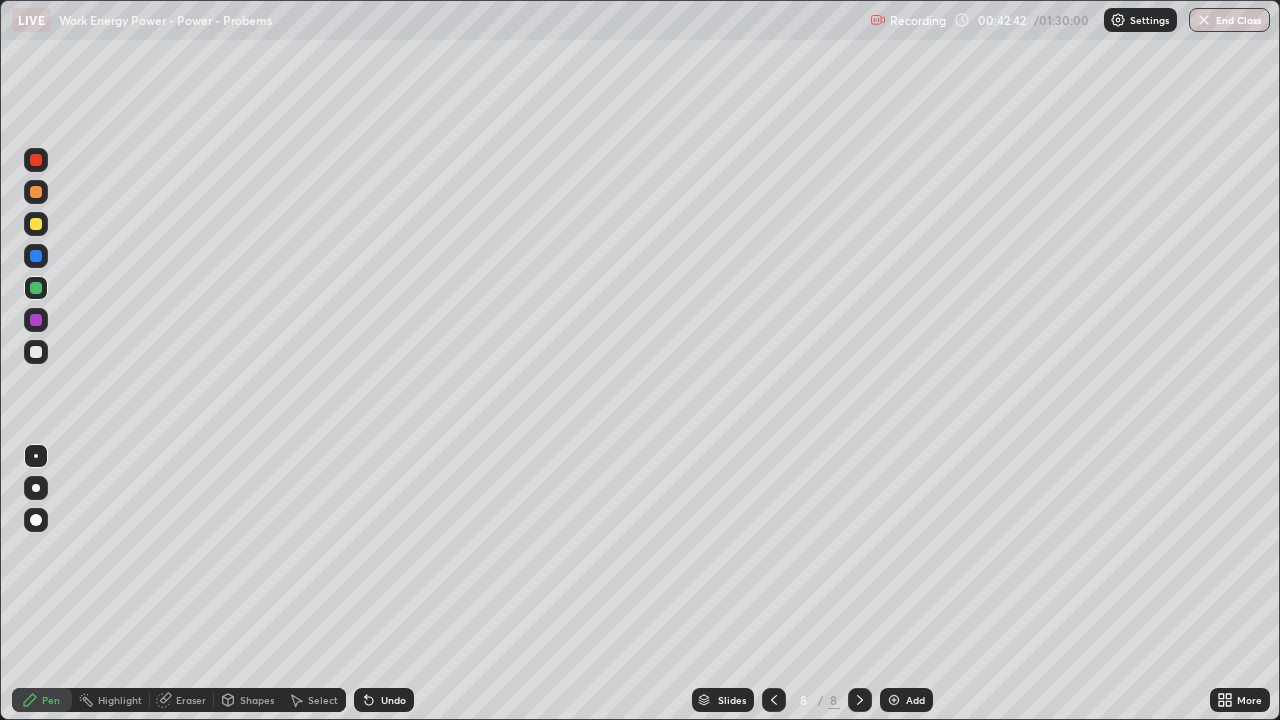 click at bounding box center (36, 352) 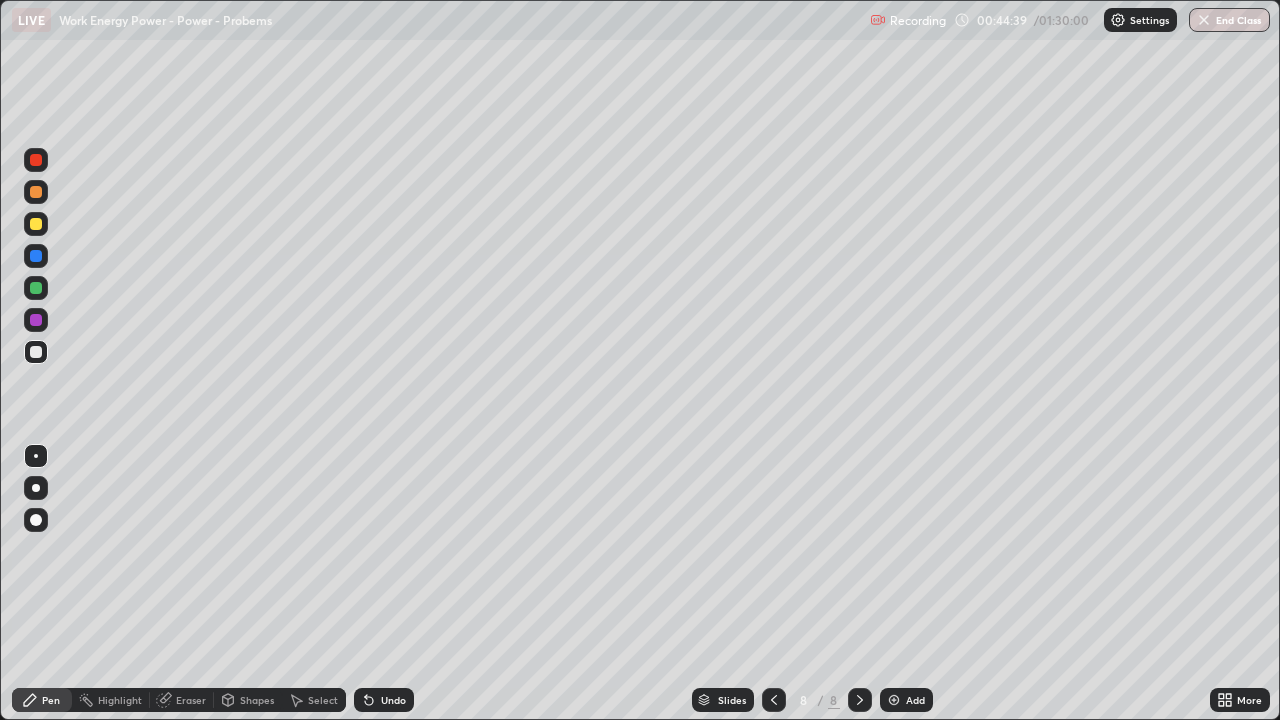 click 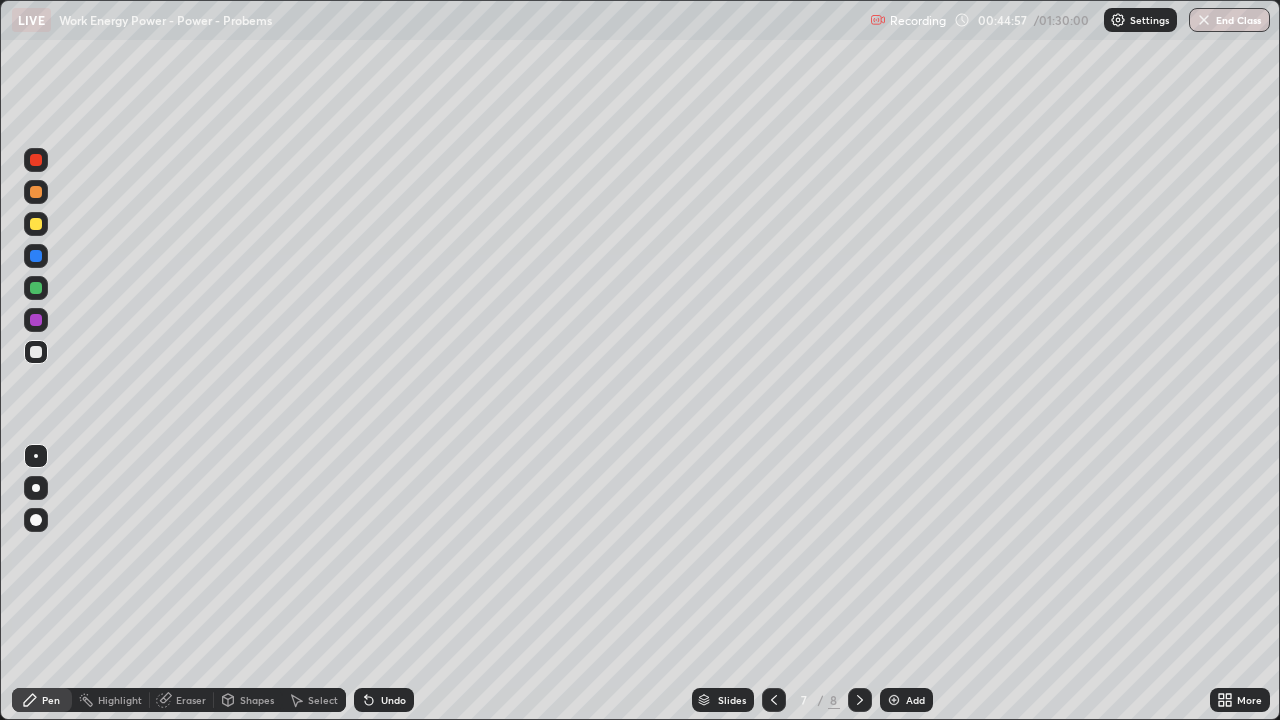 click 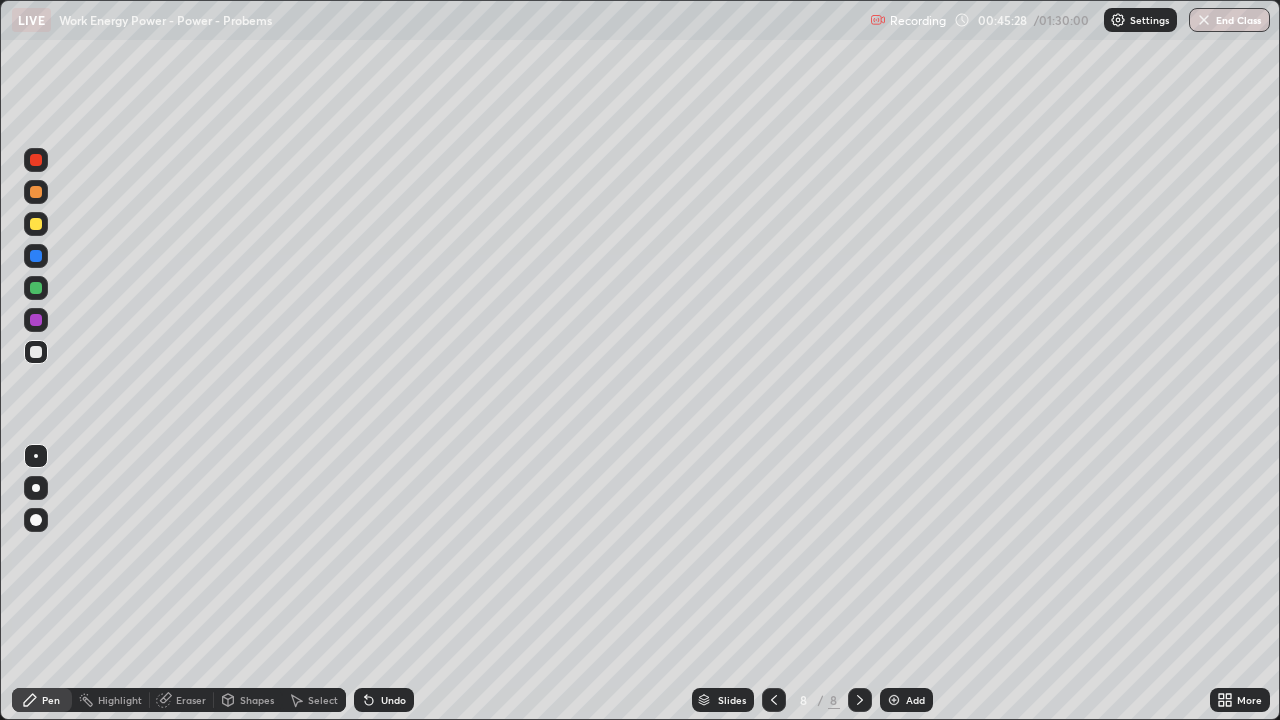 click at bounding box center (36, 224) 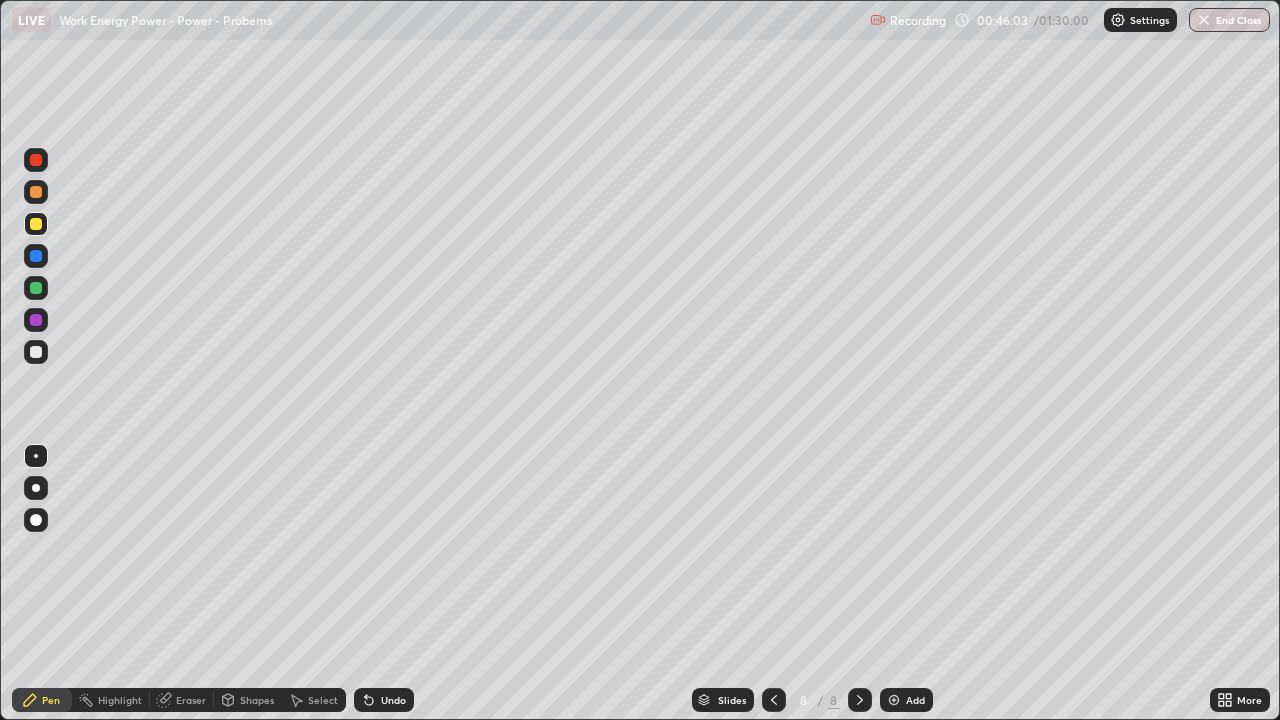 click on "Add" at bounding box center (906, 700) 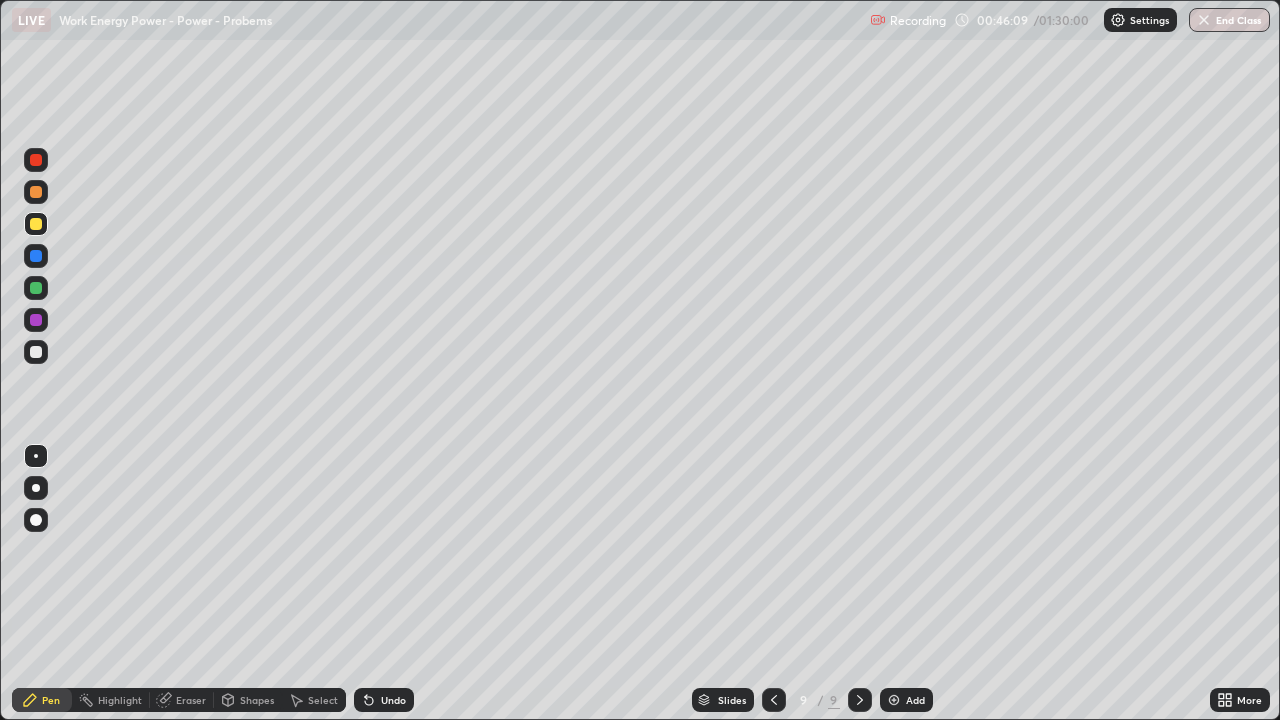 click at bounding box center (36, 352) 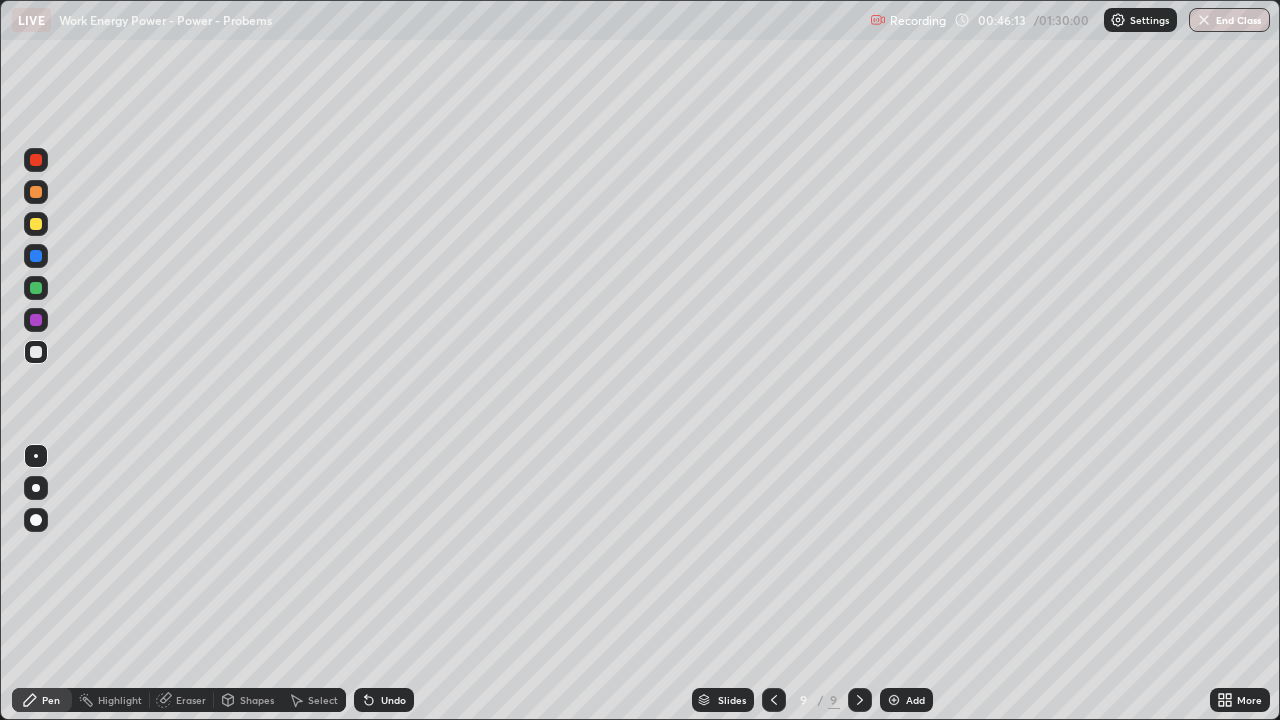 click at bounding box center (36, 224) 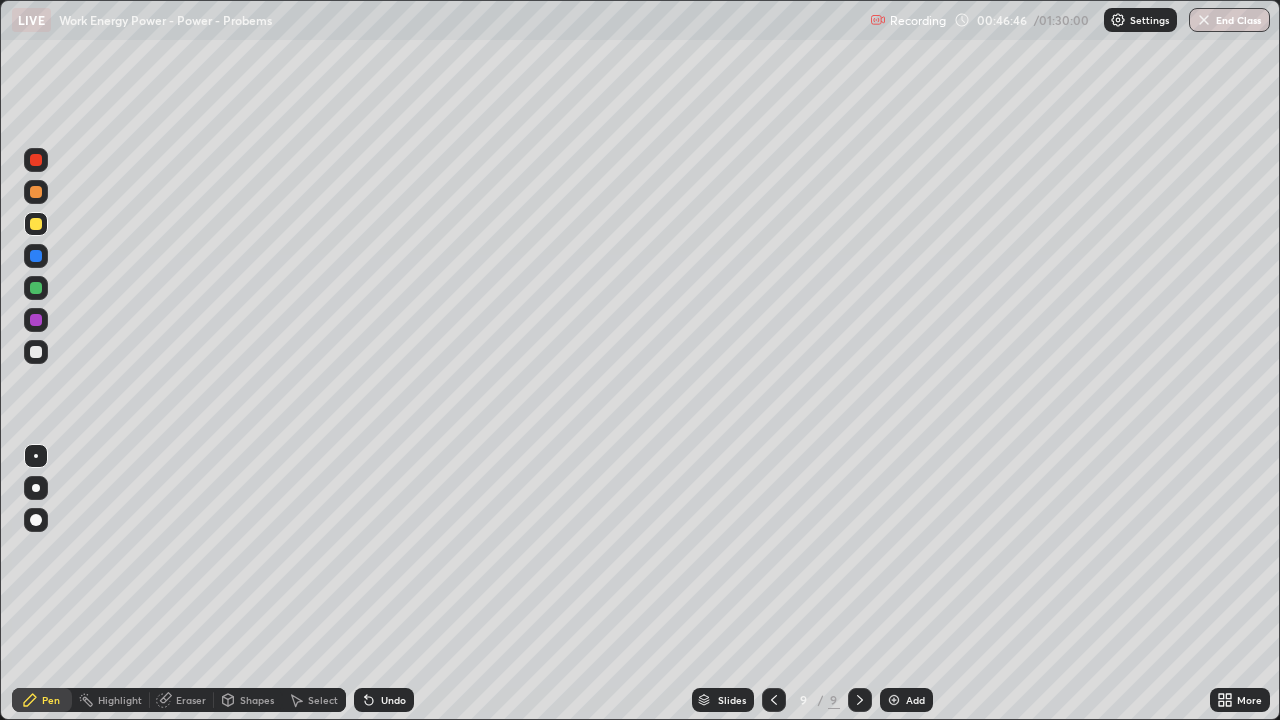 click at bounding box center [36, 288] 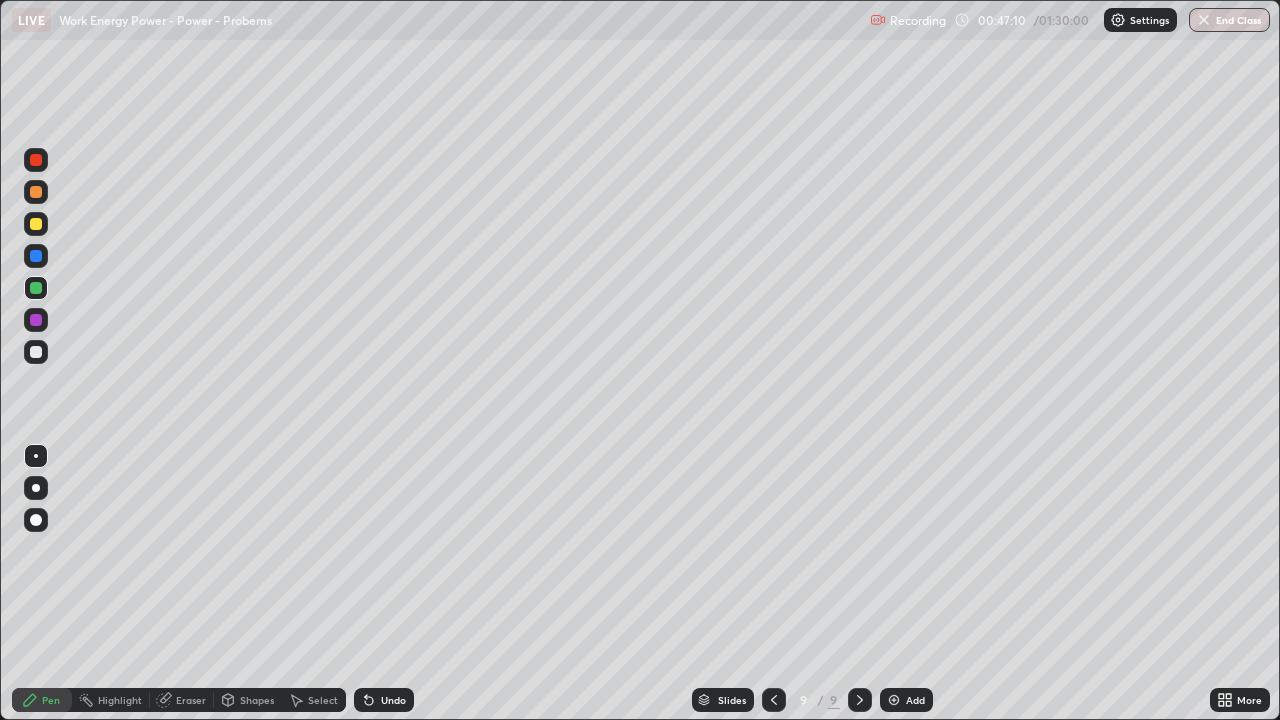 click at bounding box center (36, 352) 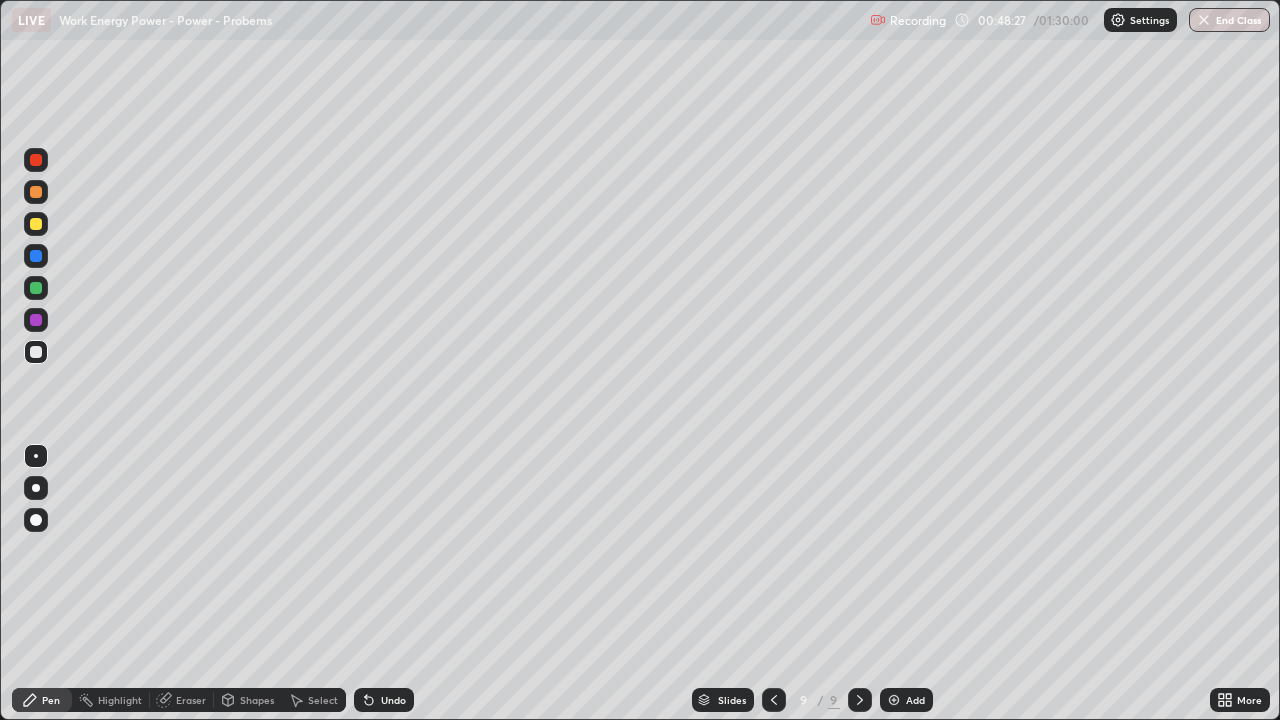 click on "Undo" at bounding box center (393, 700) 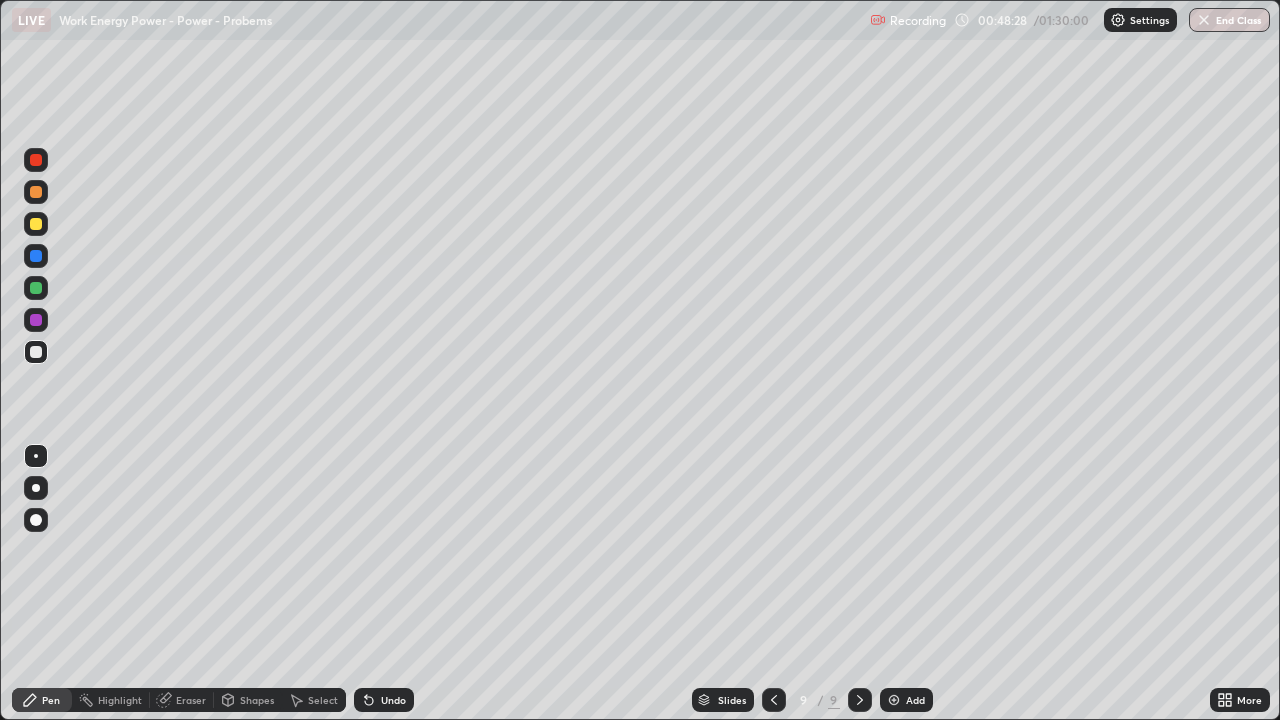 click on "Undo" at bounding box center [393, 700] 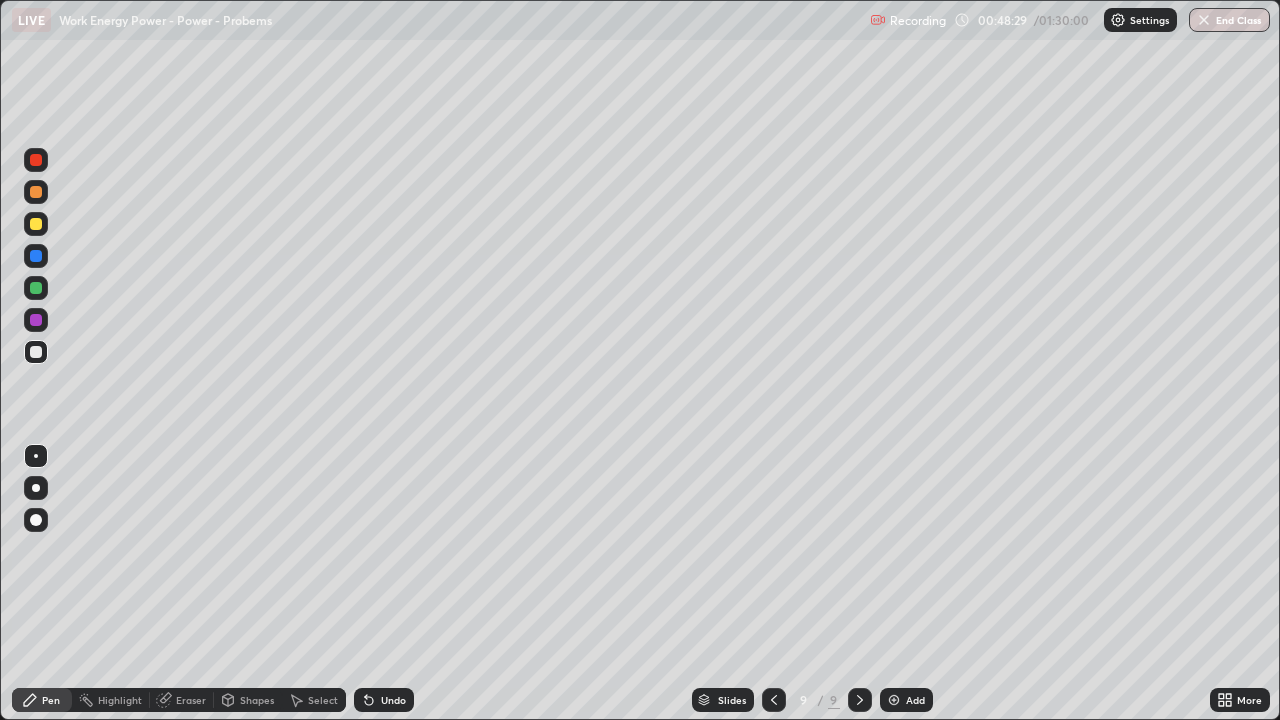 click on "Undo" at bounding box center [393, 700] 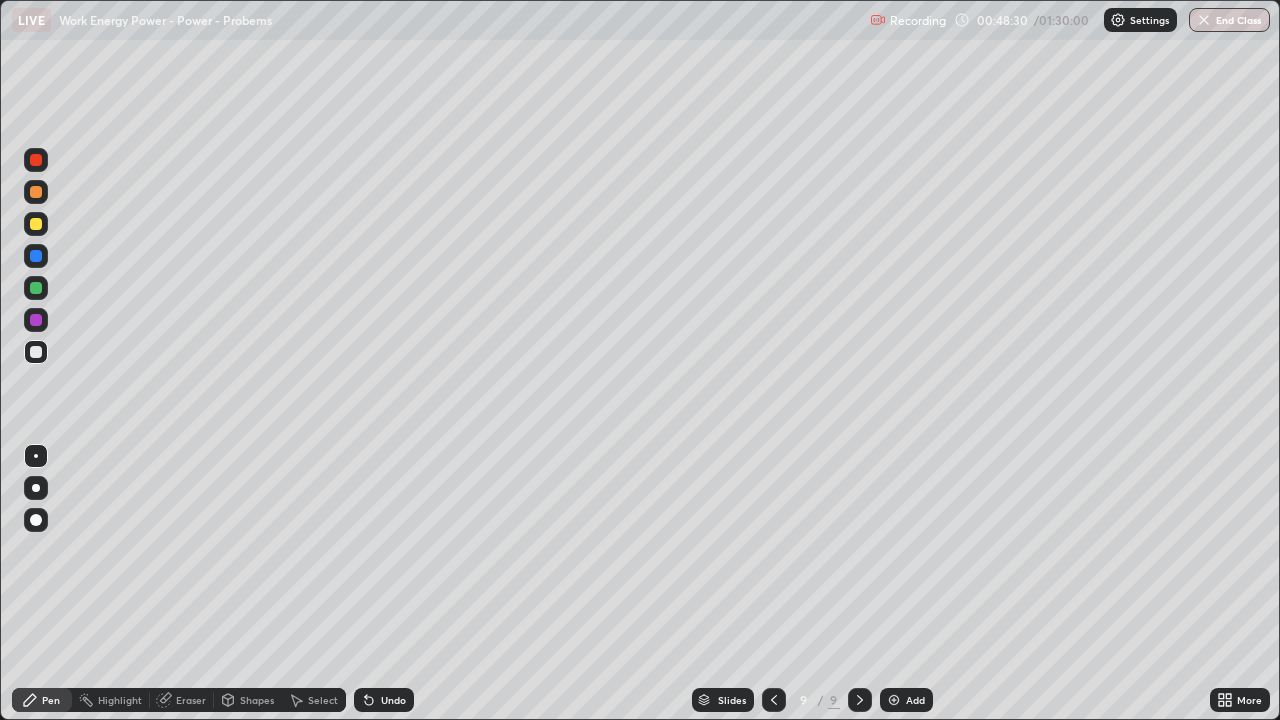 click on "Undo" at bounding box center [393, 700] 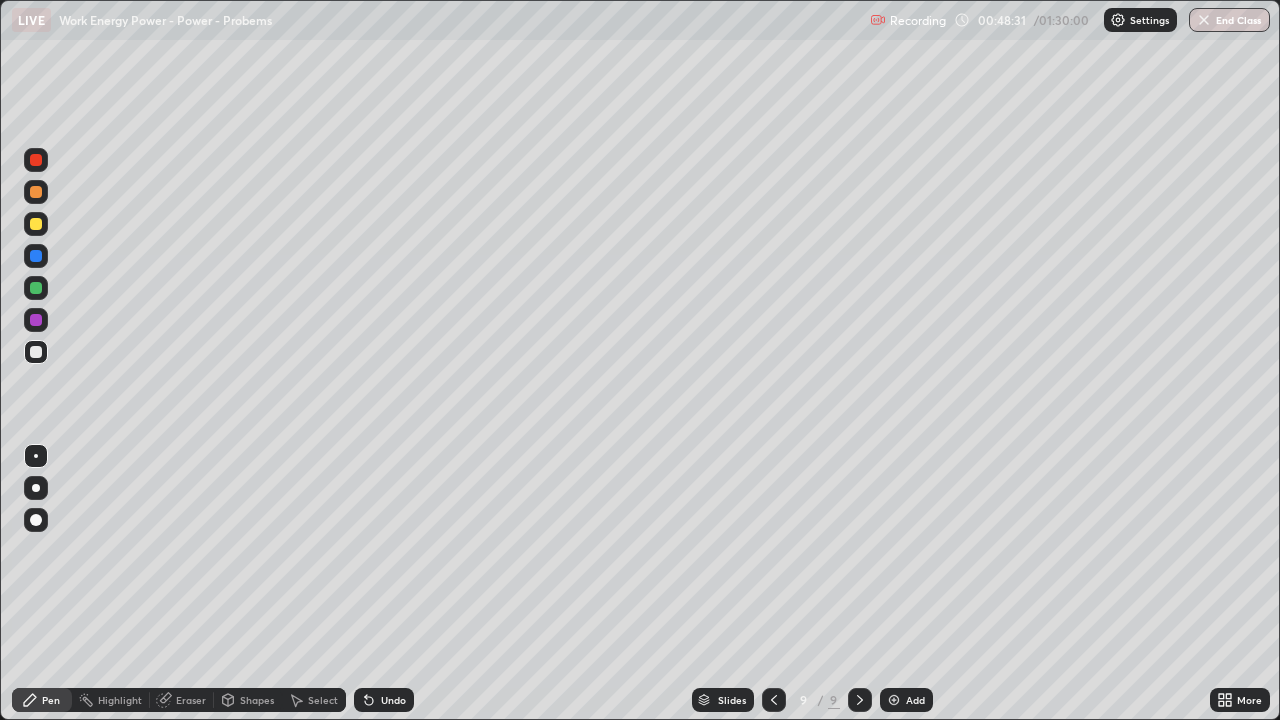 click on "Undo" at bounding box center (384, 700) 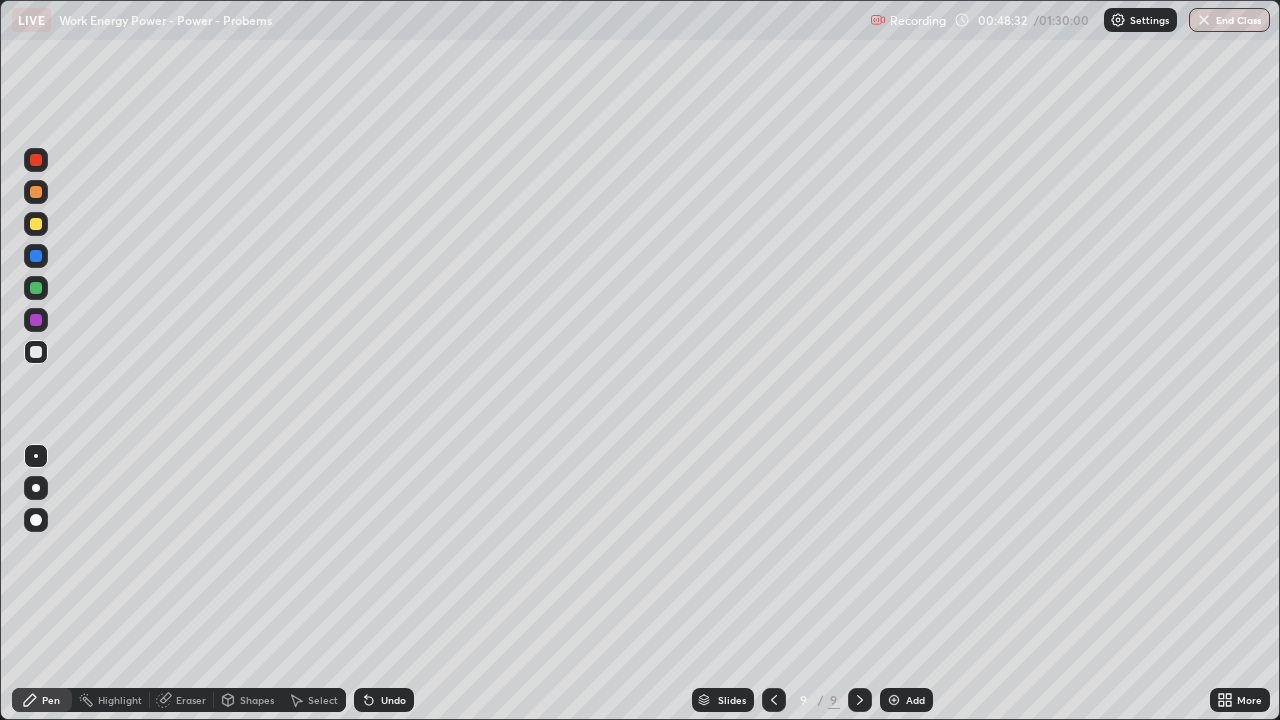 click on "Undo" at bounding box center [393, 700] 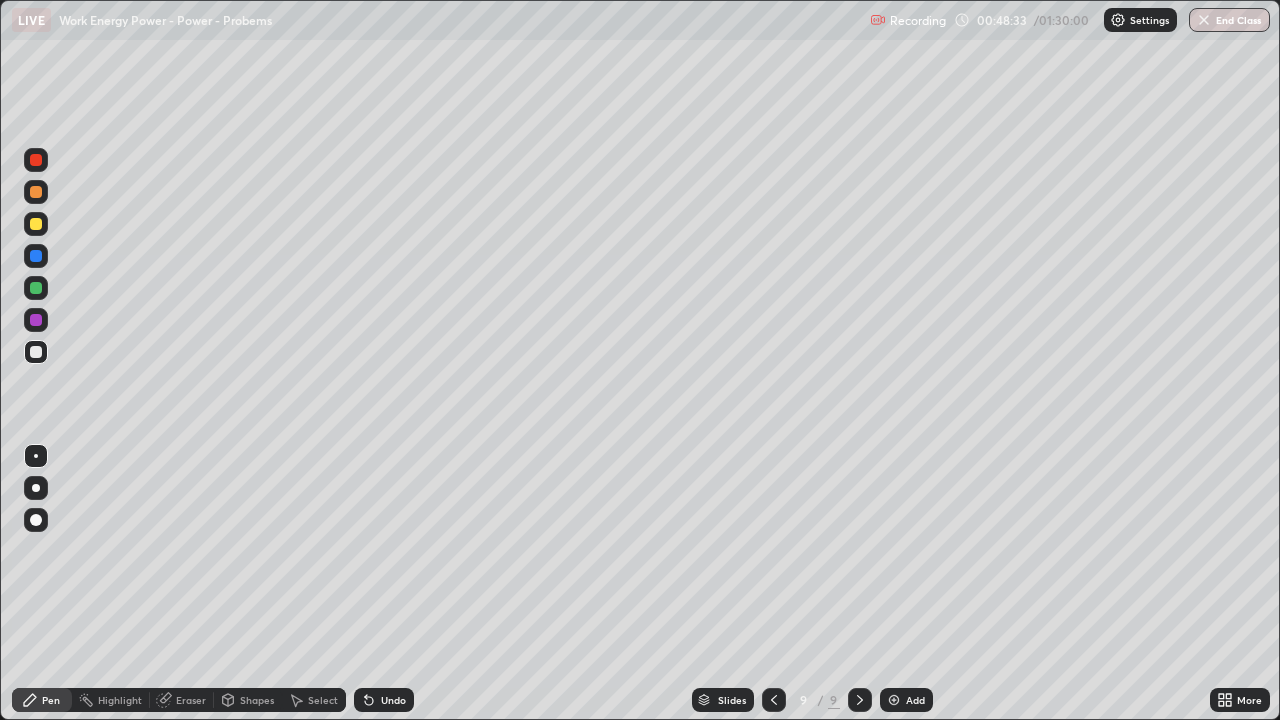 click on "Undo" at bounding box center (384, 700) 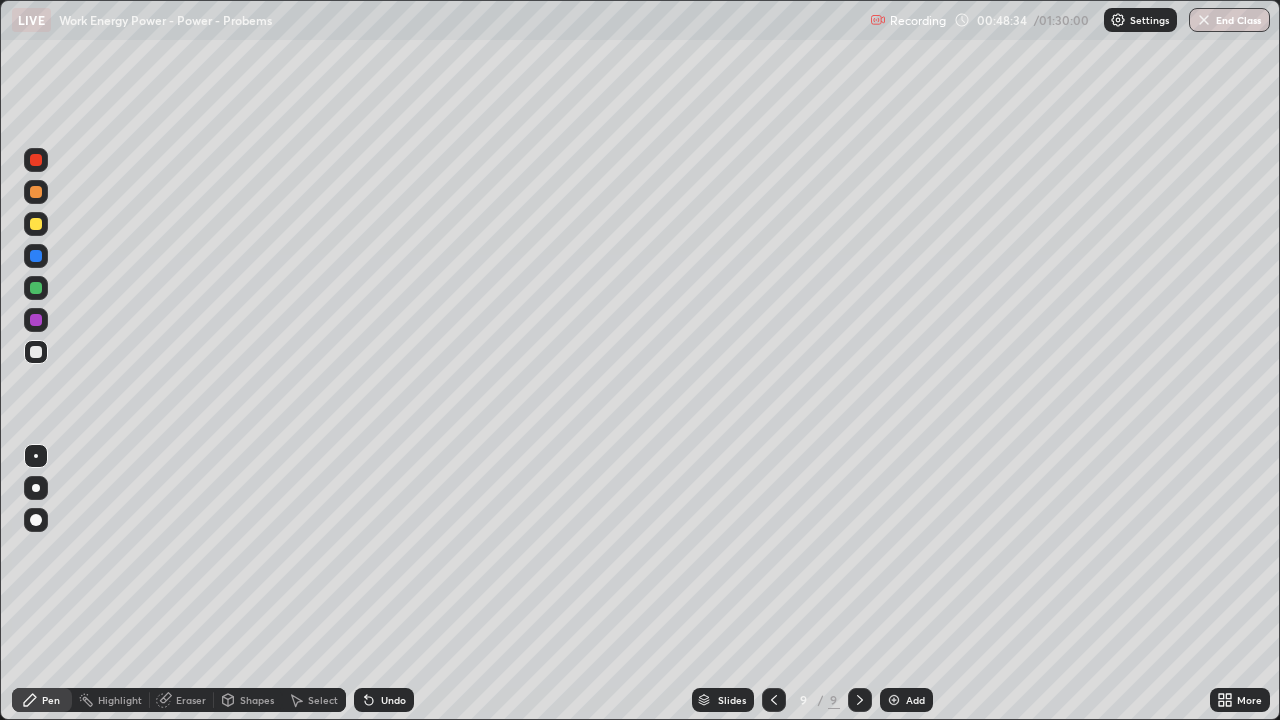 click on "Undo" at bounding box center [384, 700] 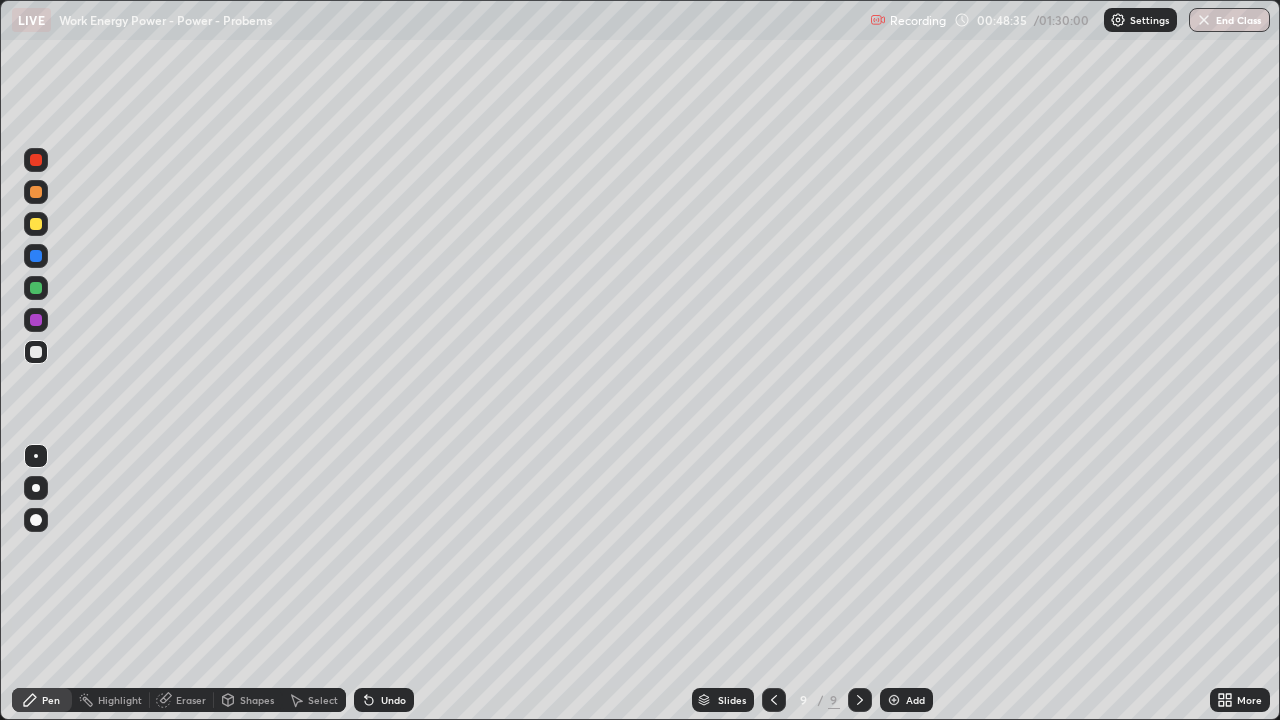 click on "Undo" at bounding box center [384, 700] 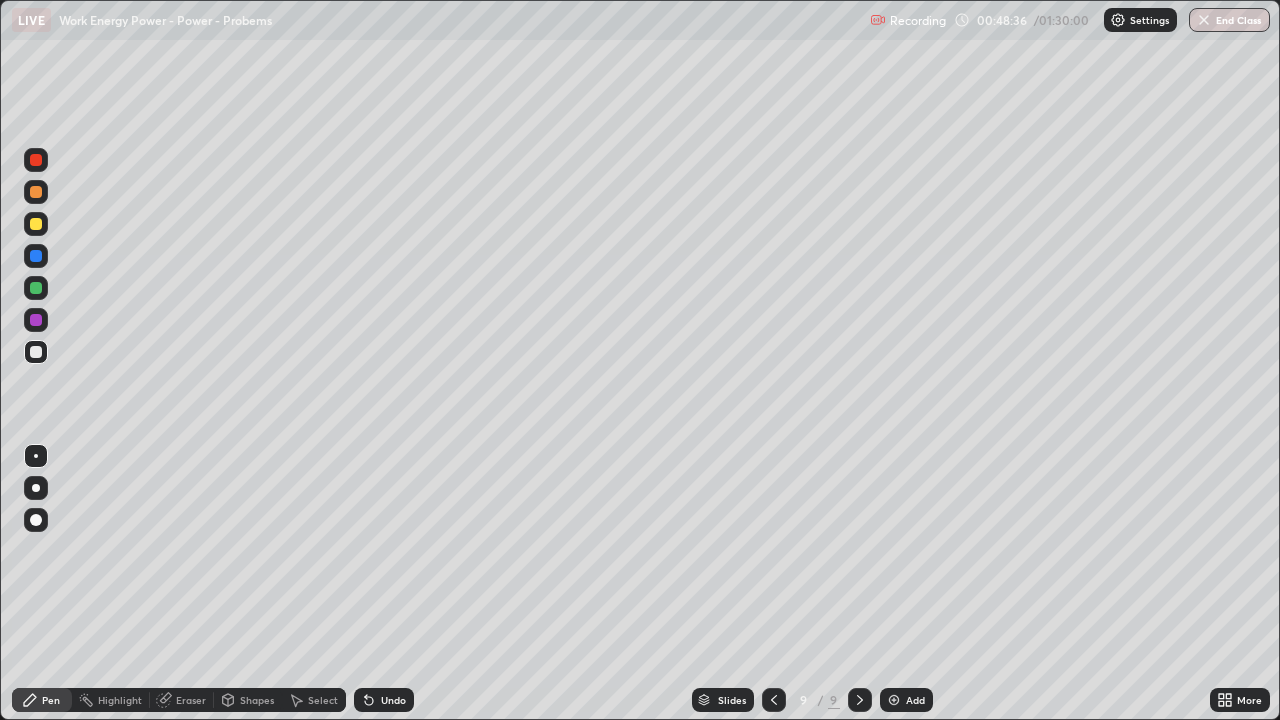 click on "Undo" at bounding box center (384, 700) 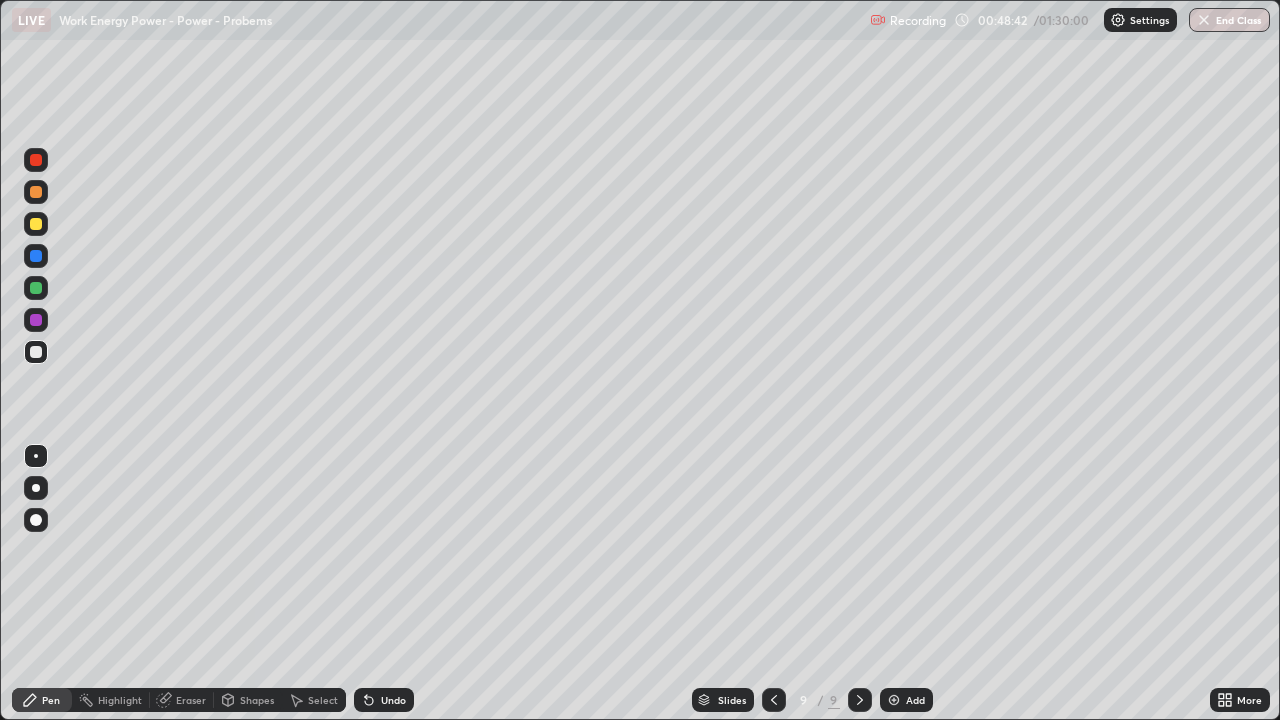click at bounding box center (36, 224) 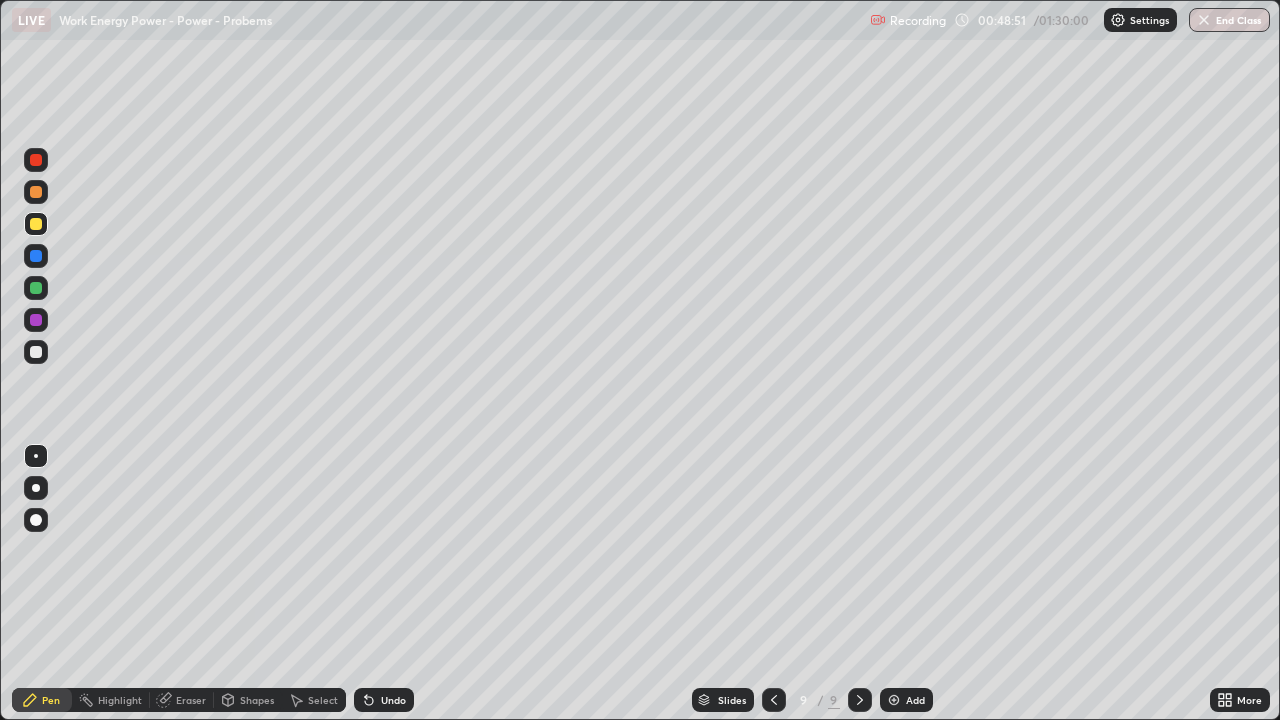 click on "Undo" at bounding box center [393, 700] 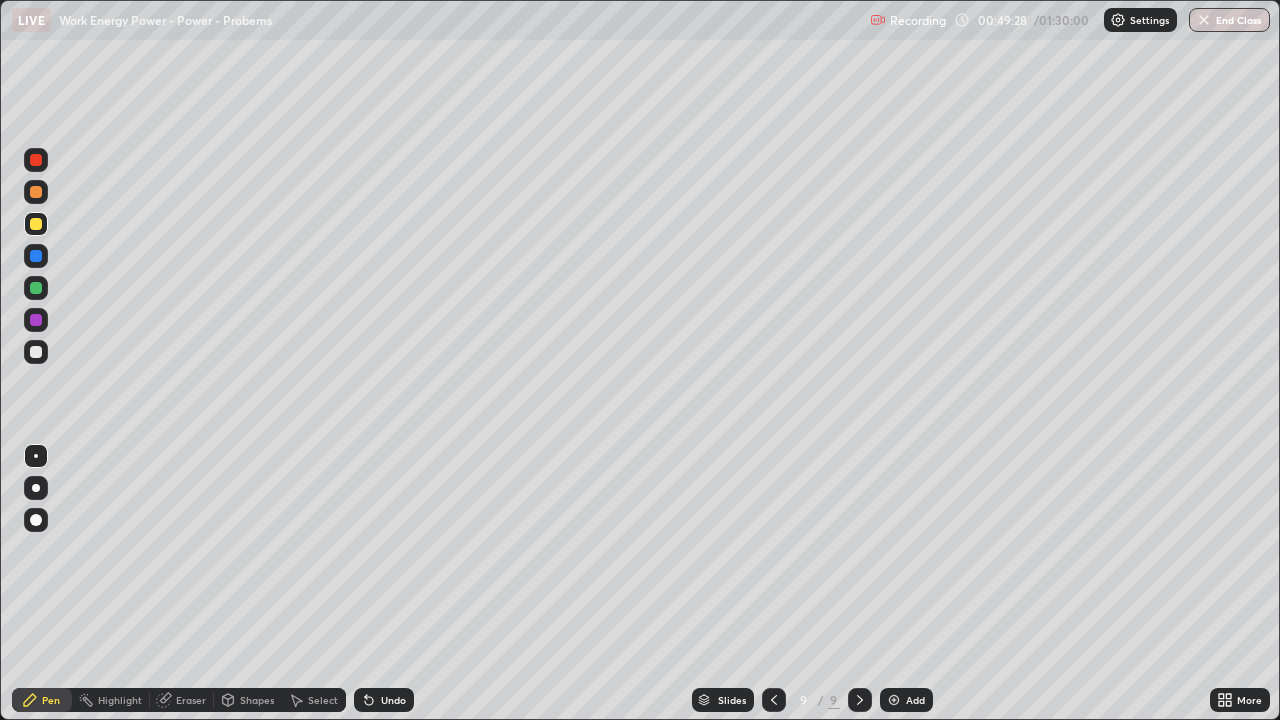 click on "Undo" at bounding box center (393, 700) 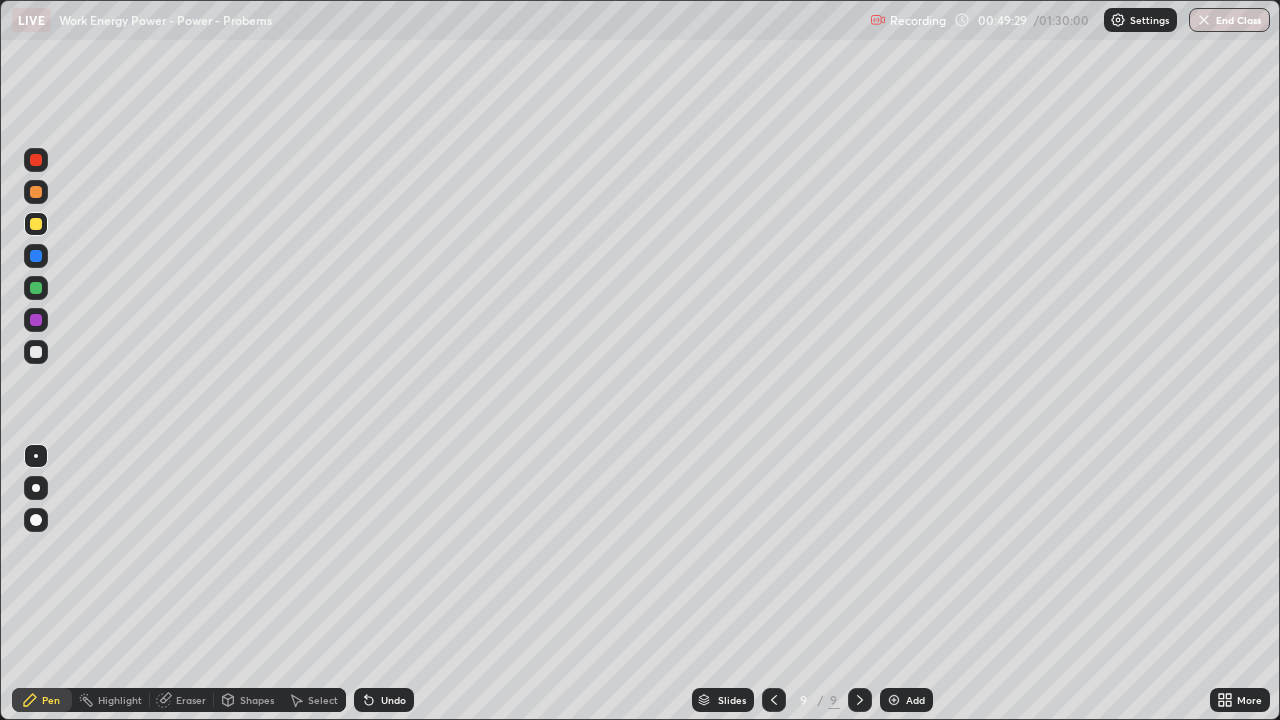 click on "Undo" at bounding box center [393, 700] 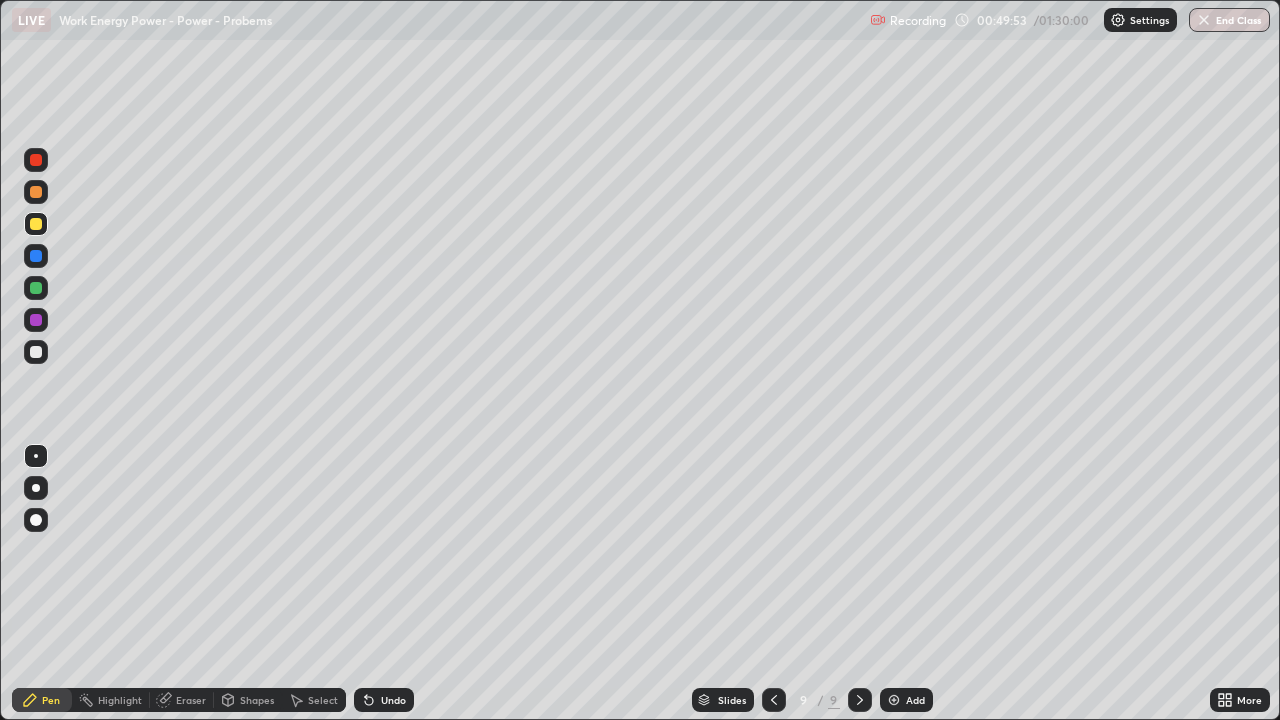 click at bounding box center [36, 352] 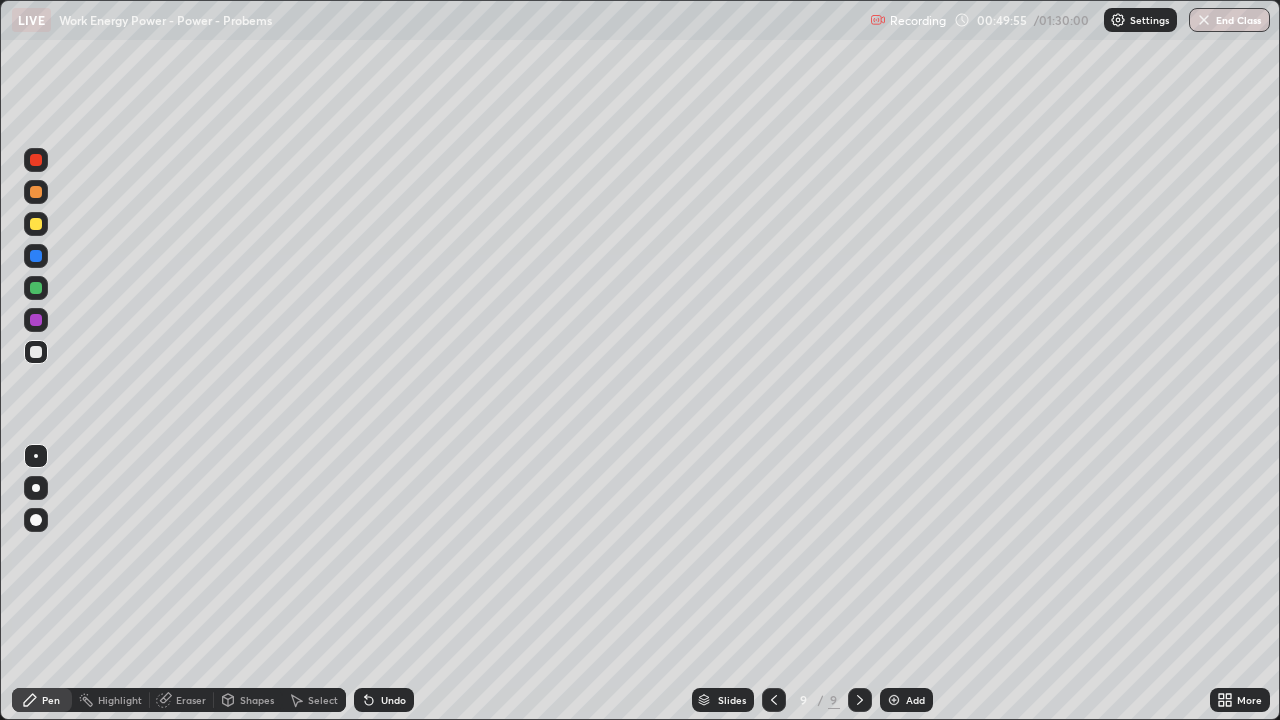 click at bounding box center [36, 224] 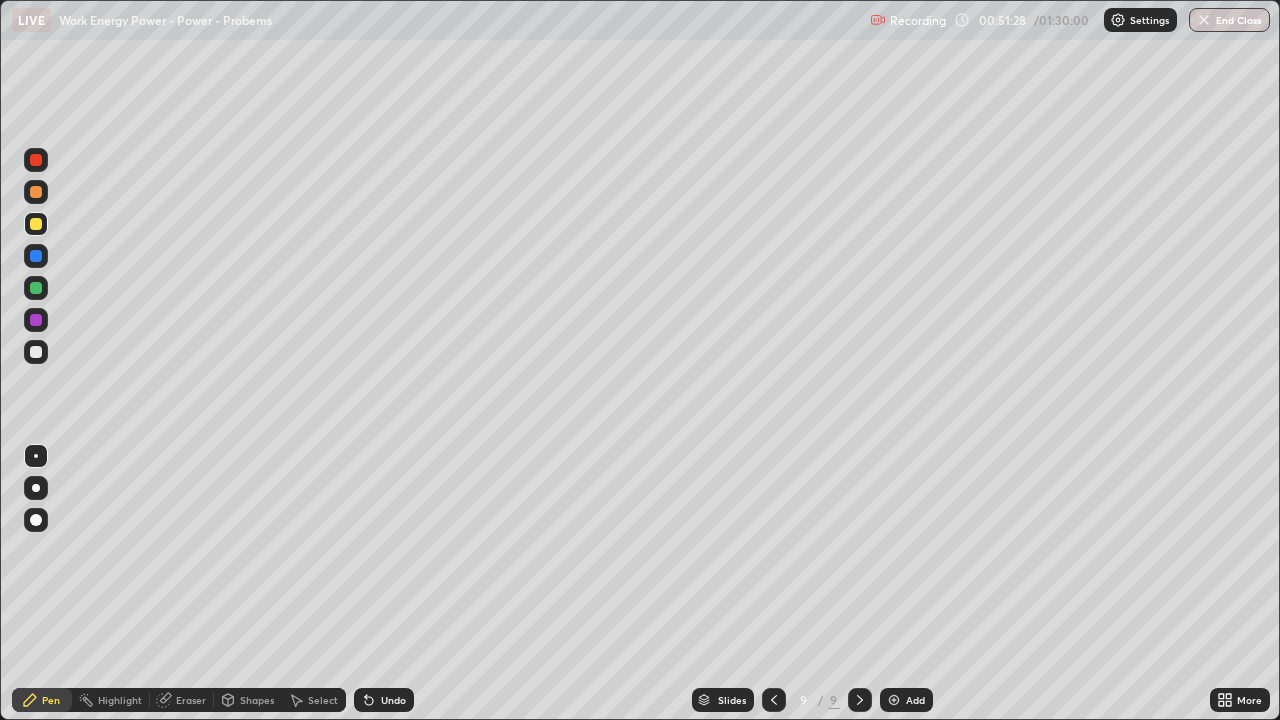 click at bounding box center [36, 192] 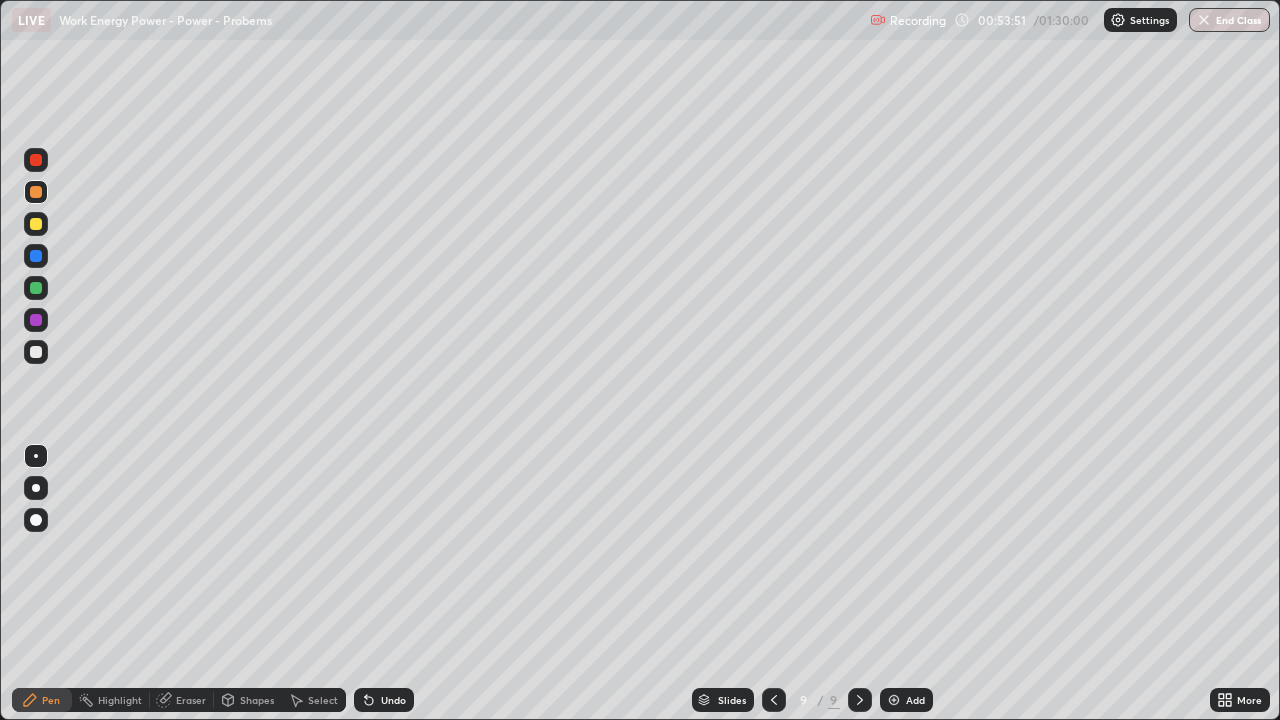 click at bounding box center [36, 352] 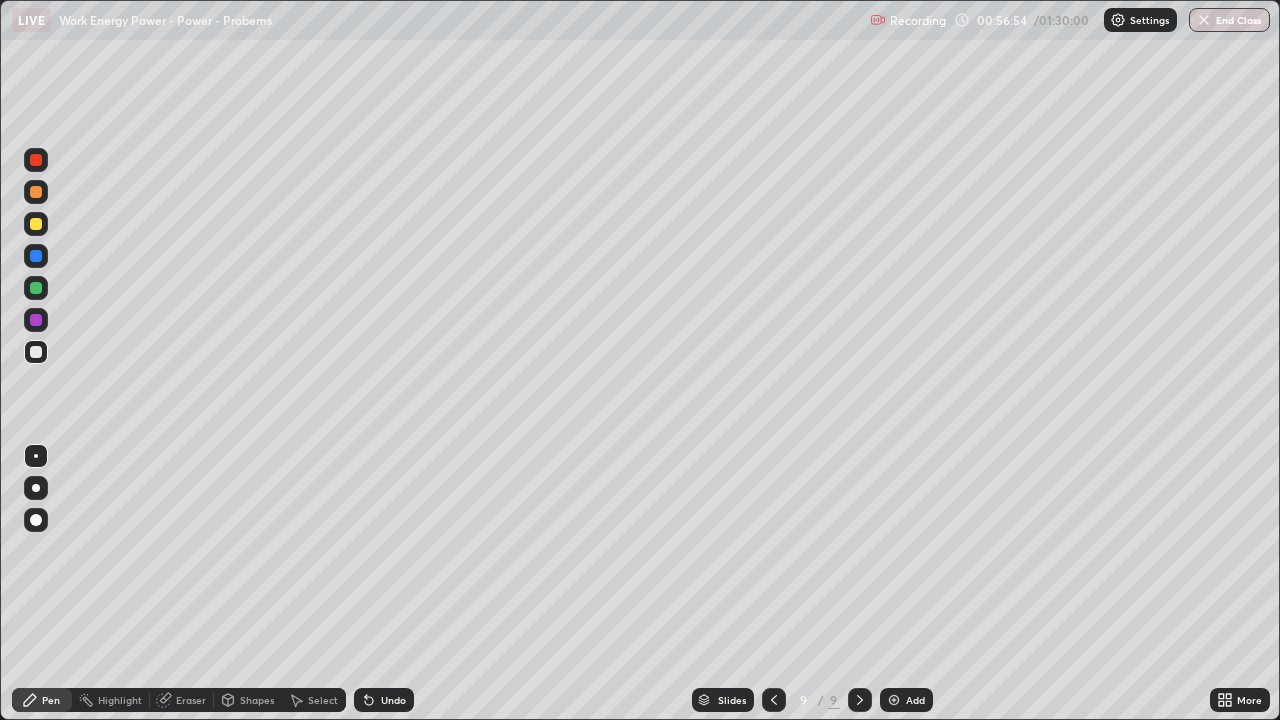 click 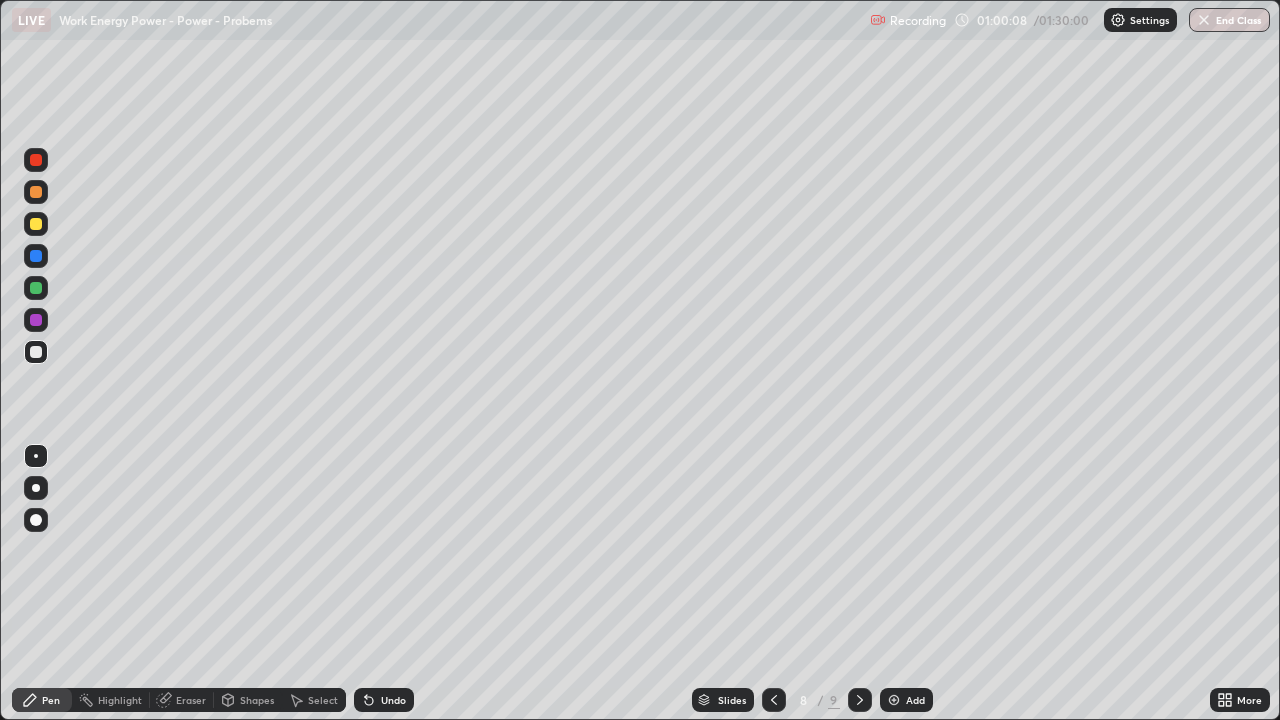 click 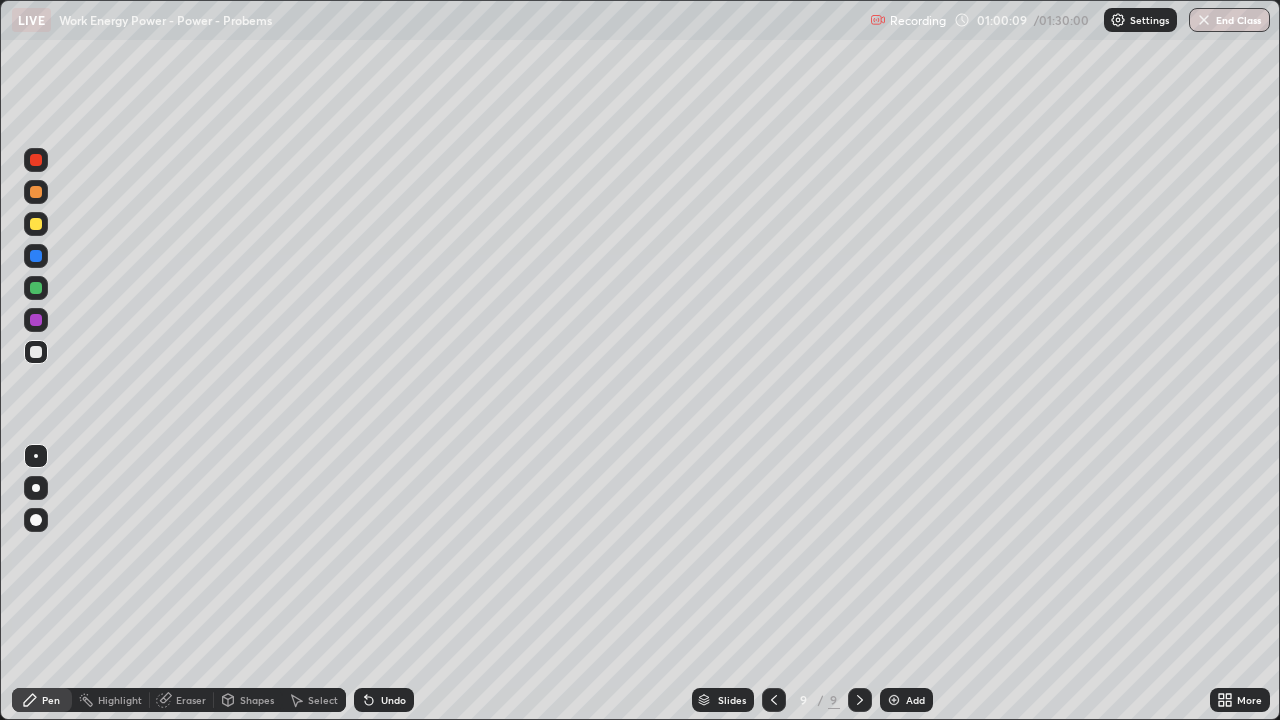 click on "Add" at bounding box center (915, 700) 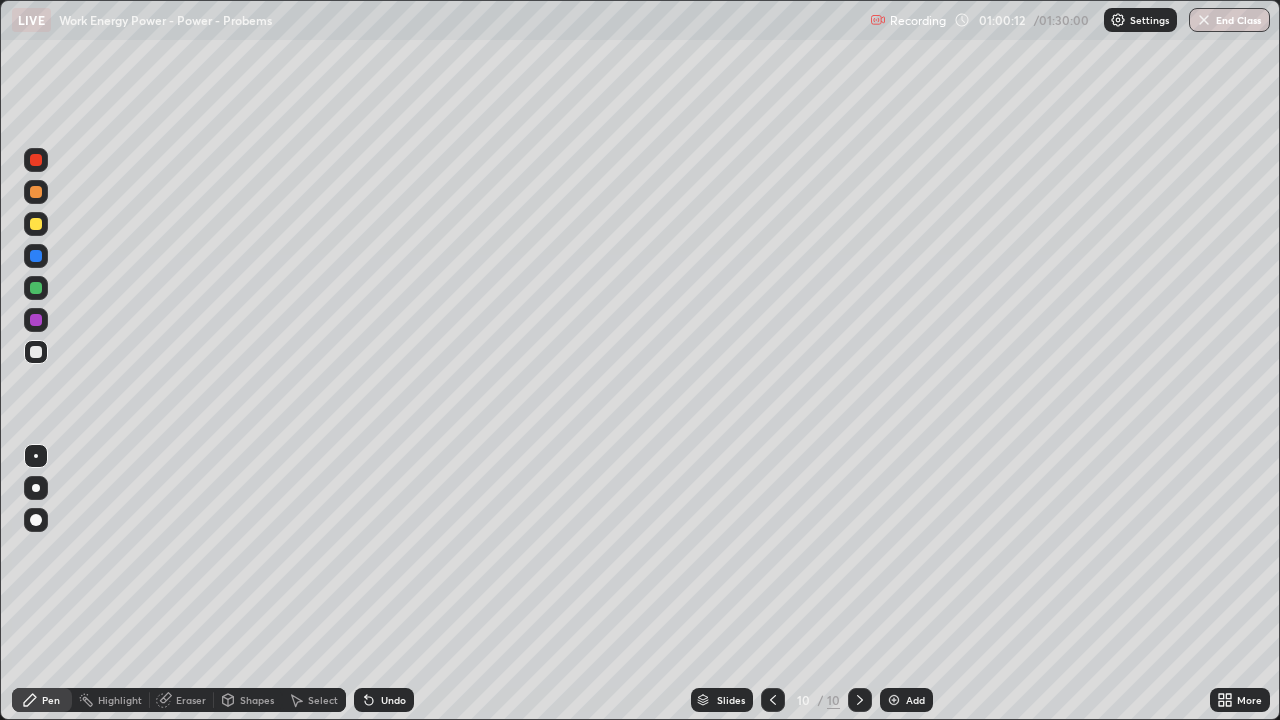 click at bounding box center [36, 224] 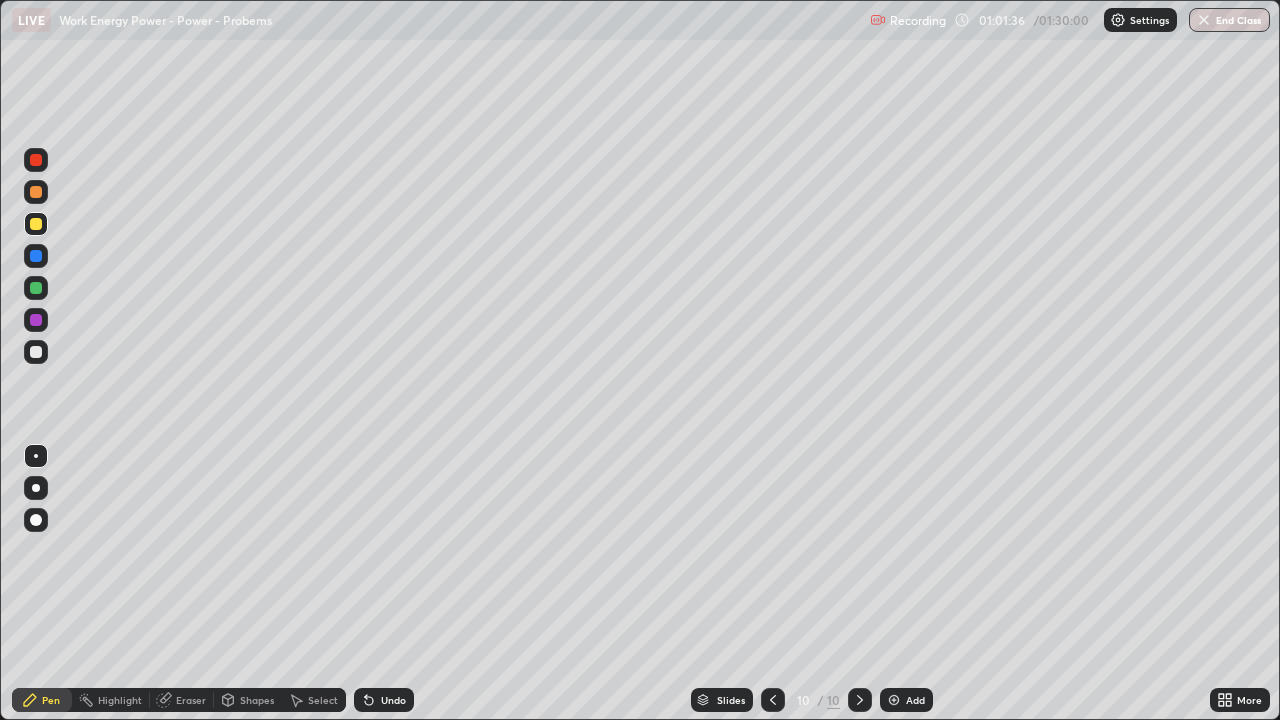 click at bounding box center (36, 352) 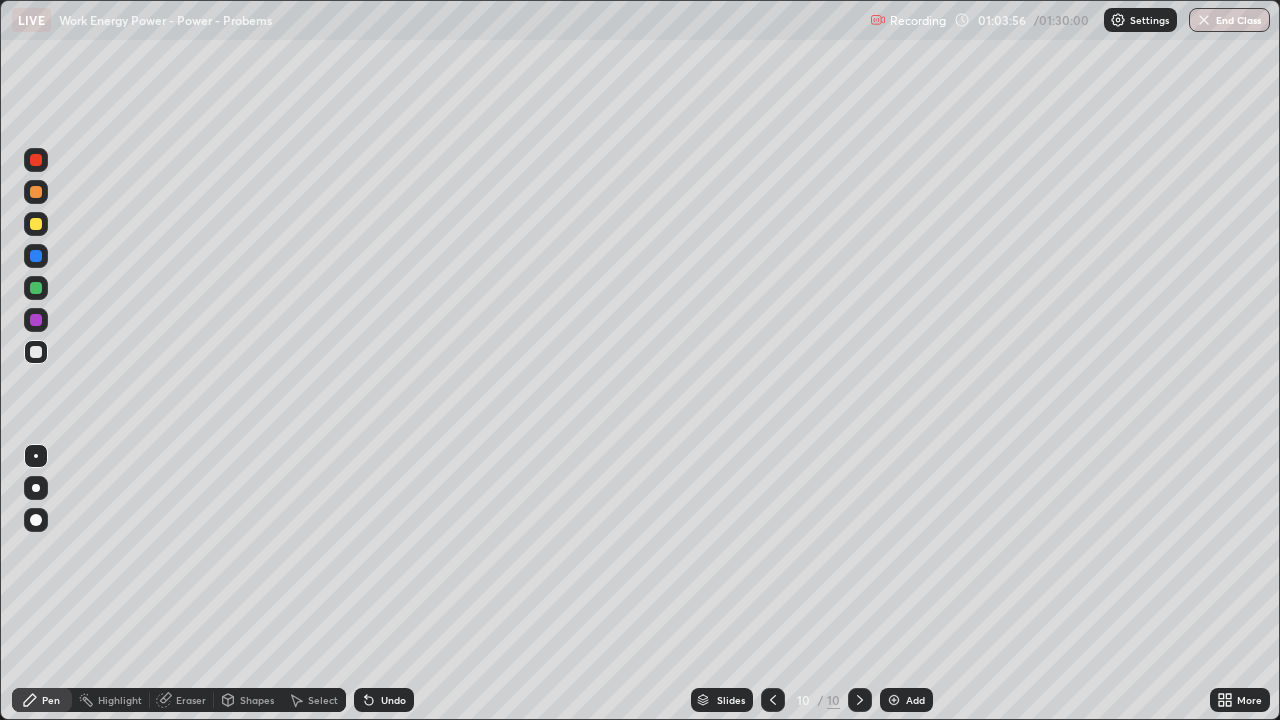 click at bounding box center (36, 224) 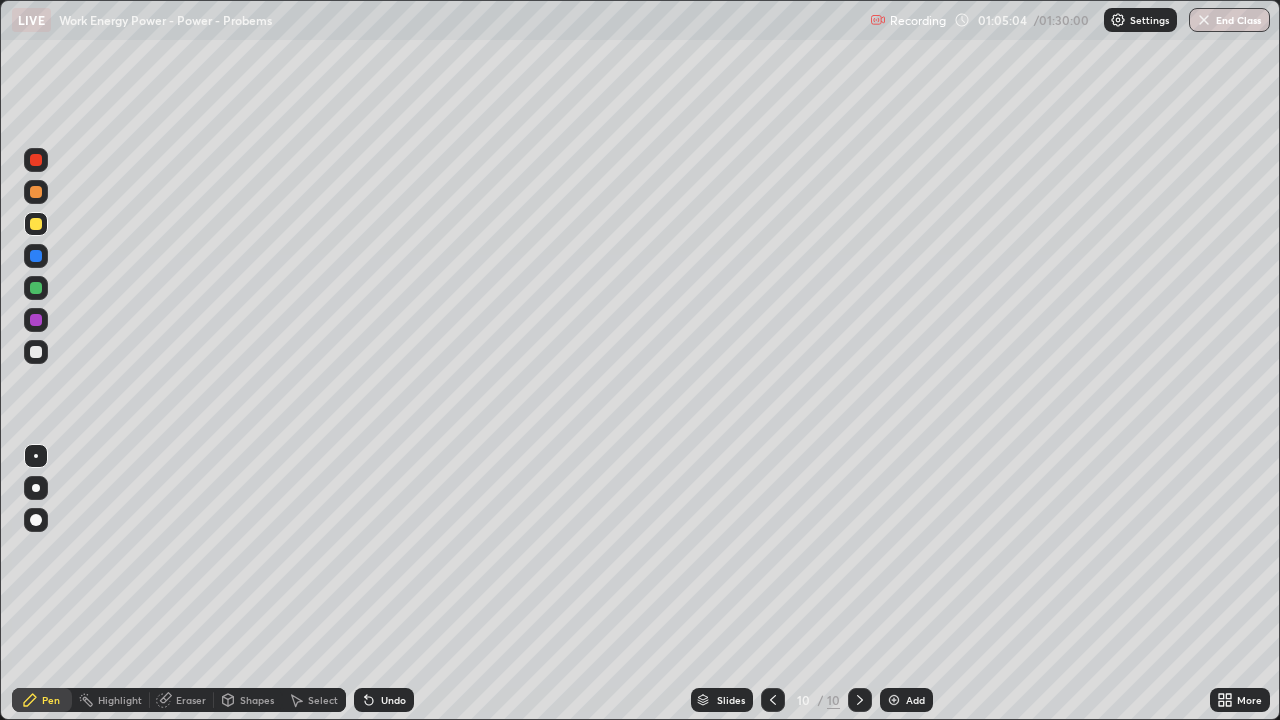 click on "Undo" at bounding box center [393, 700] 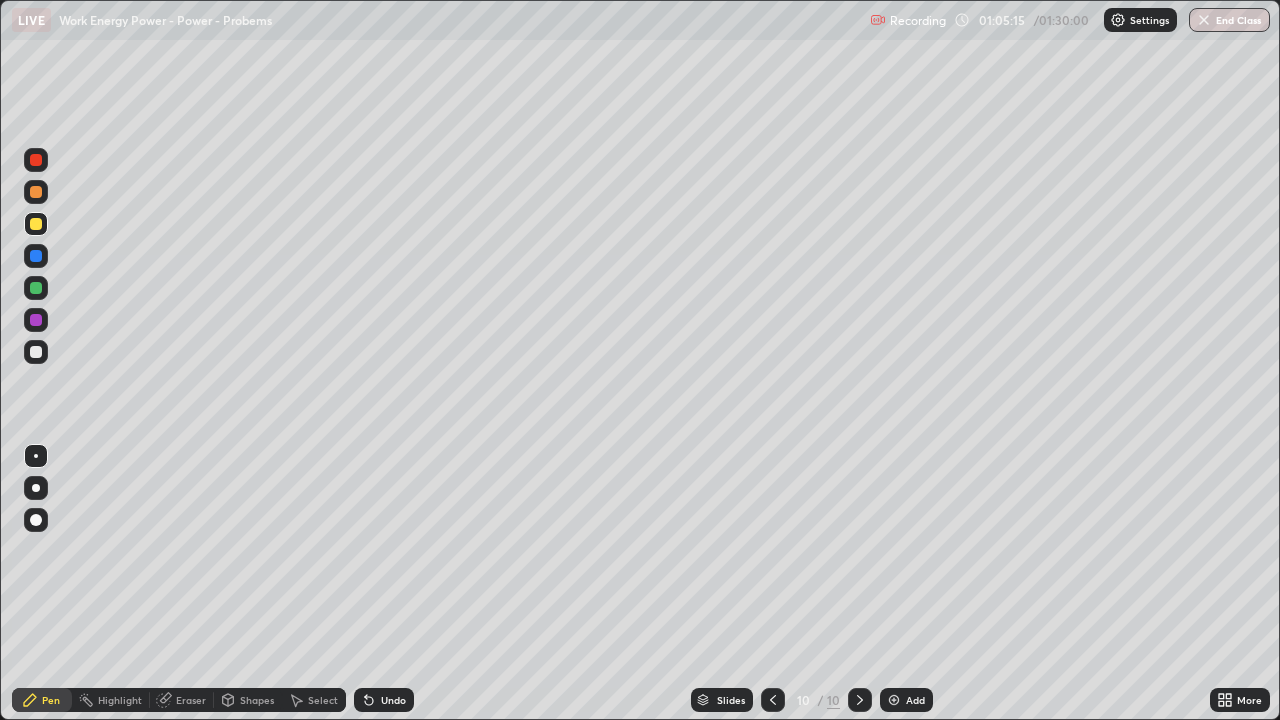 click on "Undo" at bounding box center [393, 700] 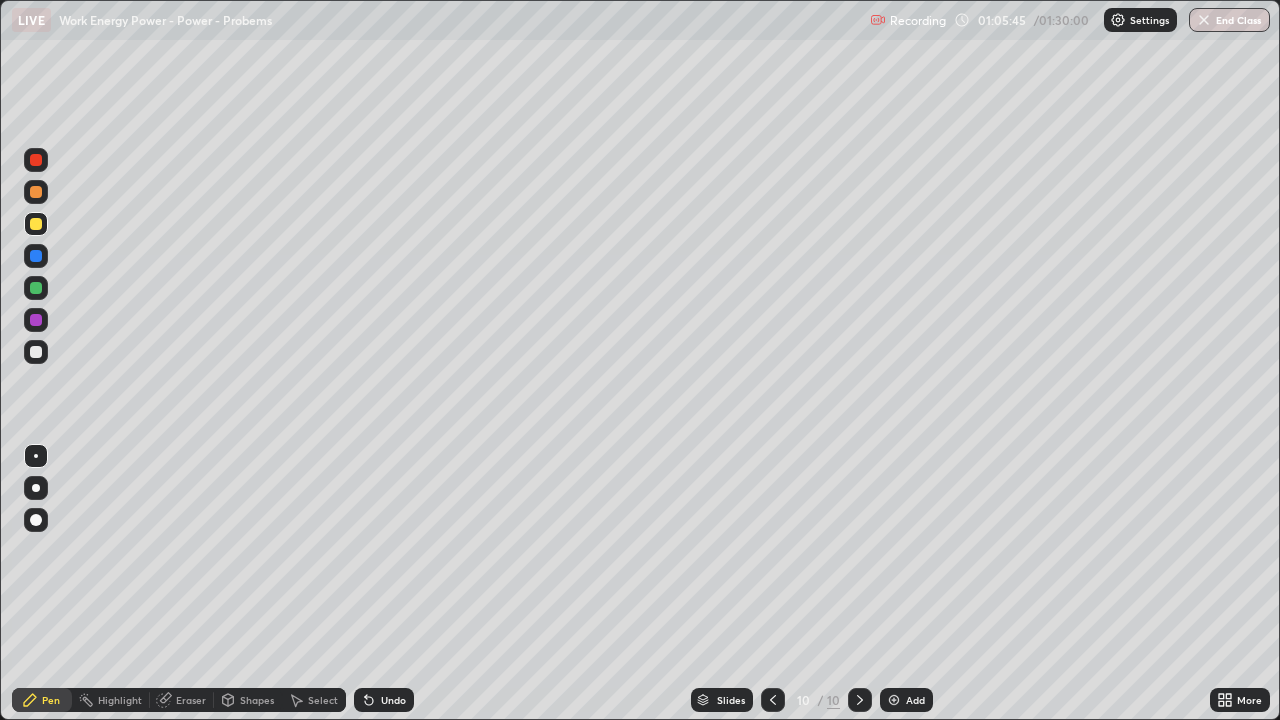 click at bounding box center [36, 352] 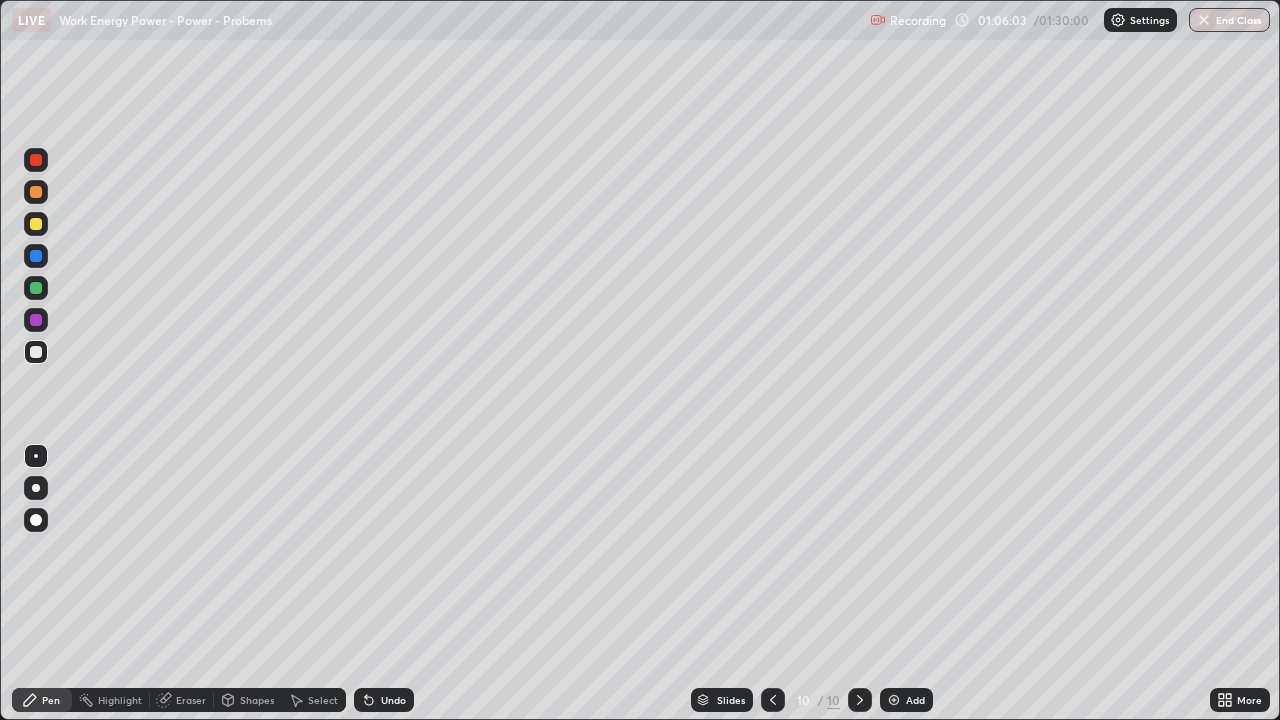 click at bounding box center (36, 288) 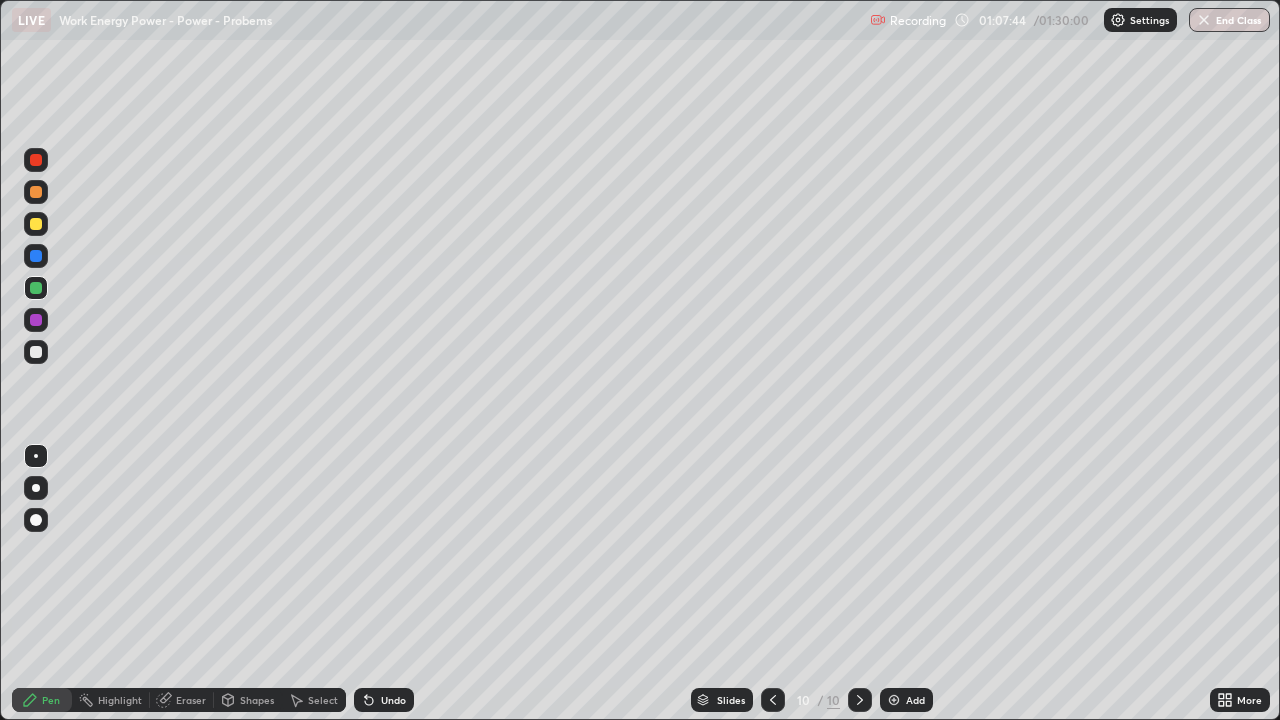 click on "Undo" at bounding box center (393, 700) 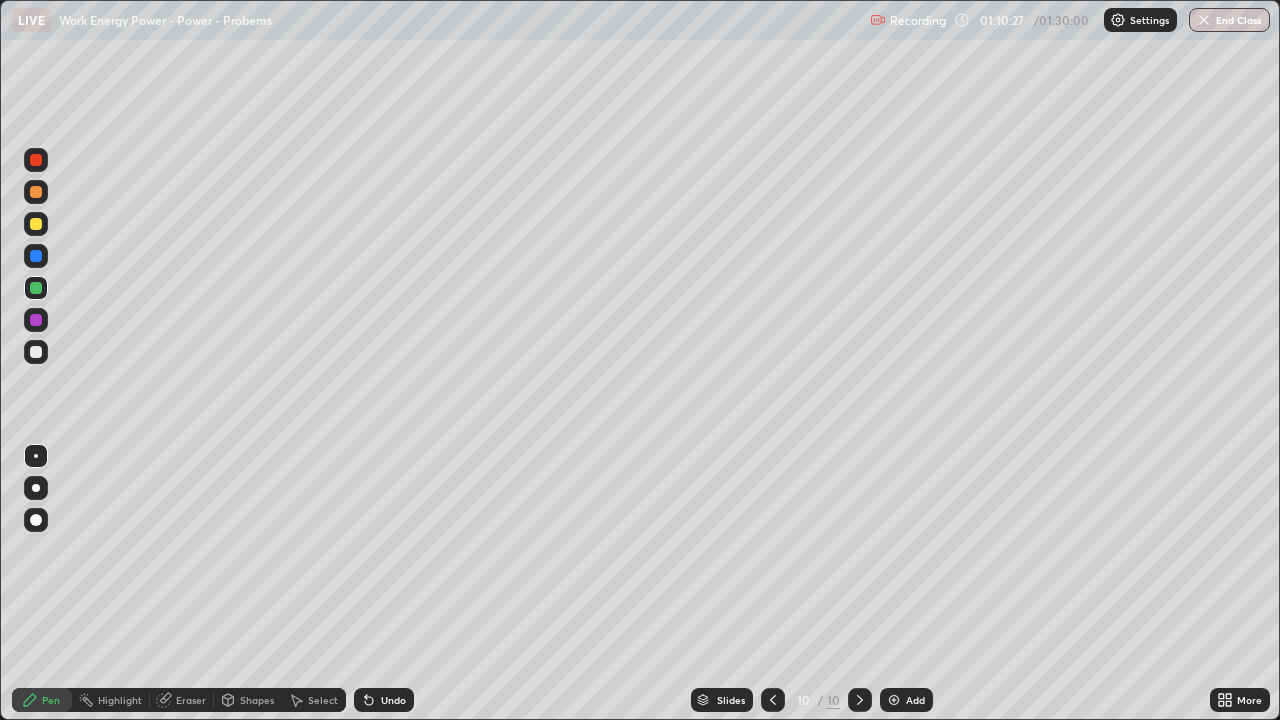 click on "Add" at bounding box center [915, 700] 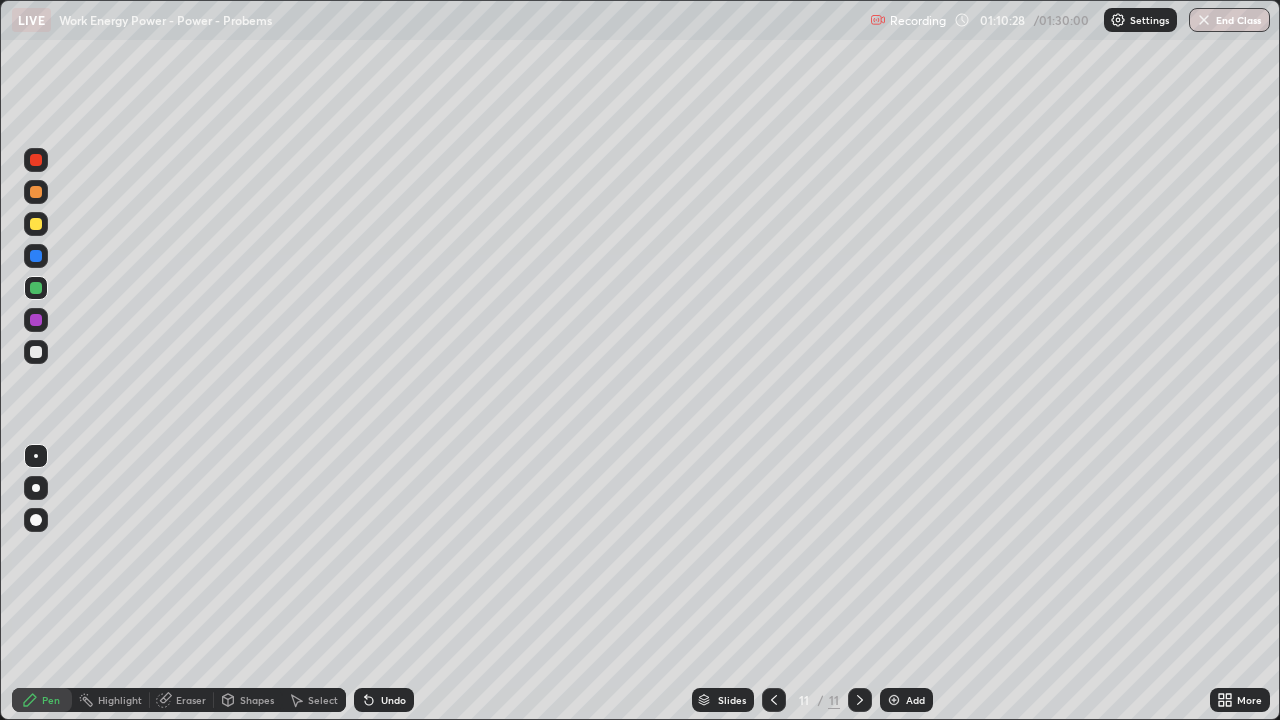 click at bounding box center (36, 352) 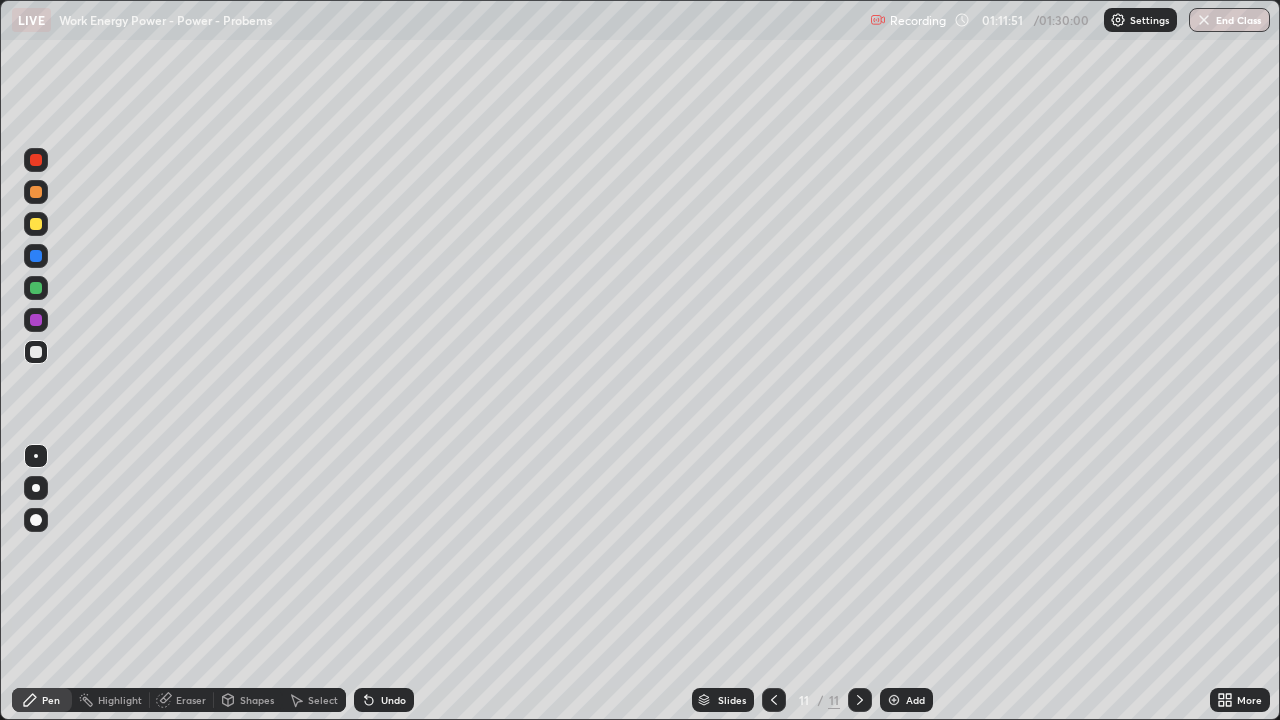 click at bounding box center (36, 224) 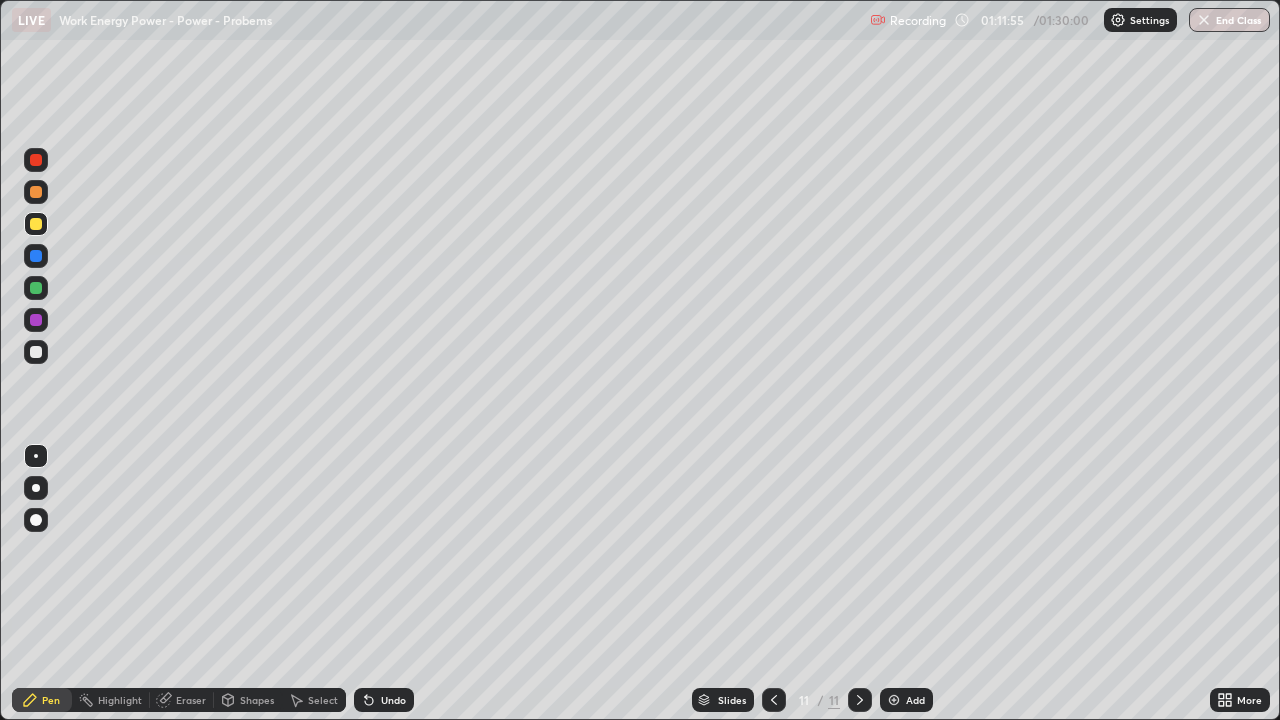 click at bounding box center (36, 192) 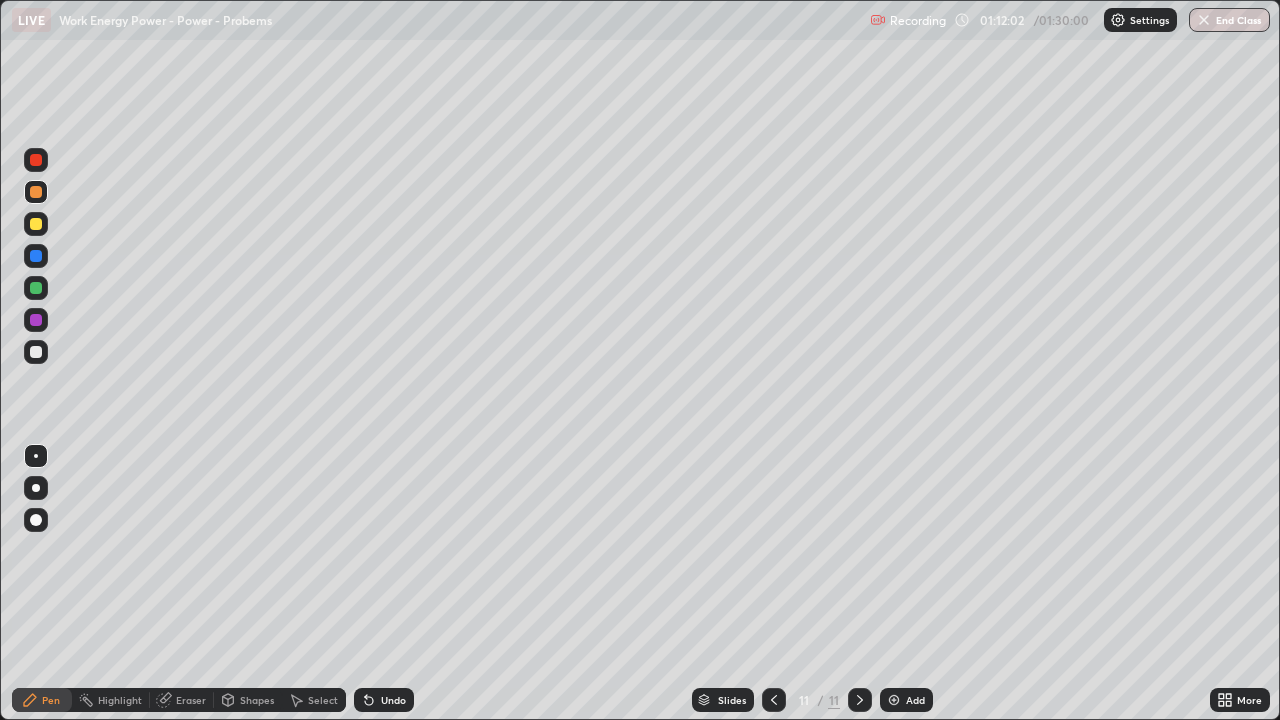 click at bounding box center [36, 224] 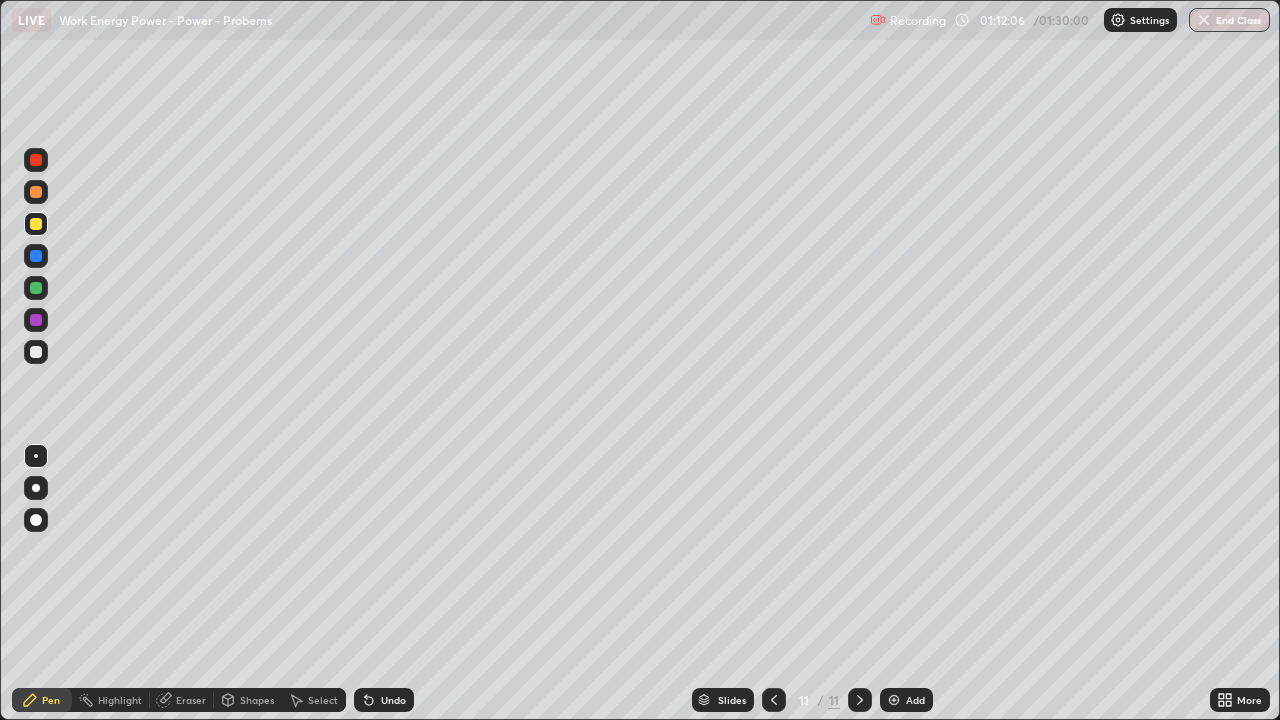 click at bounding box center (36, 192) 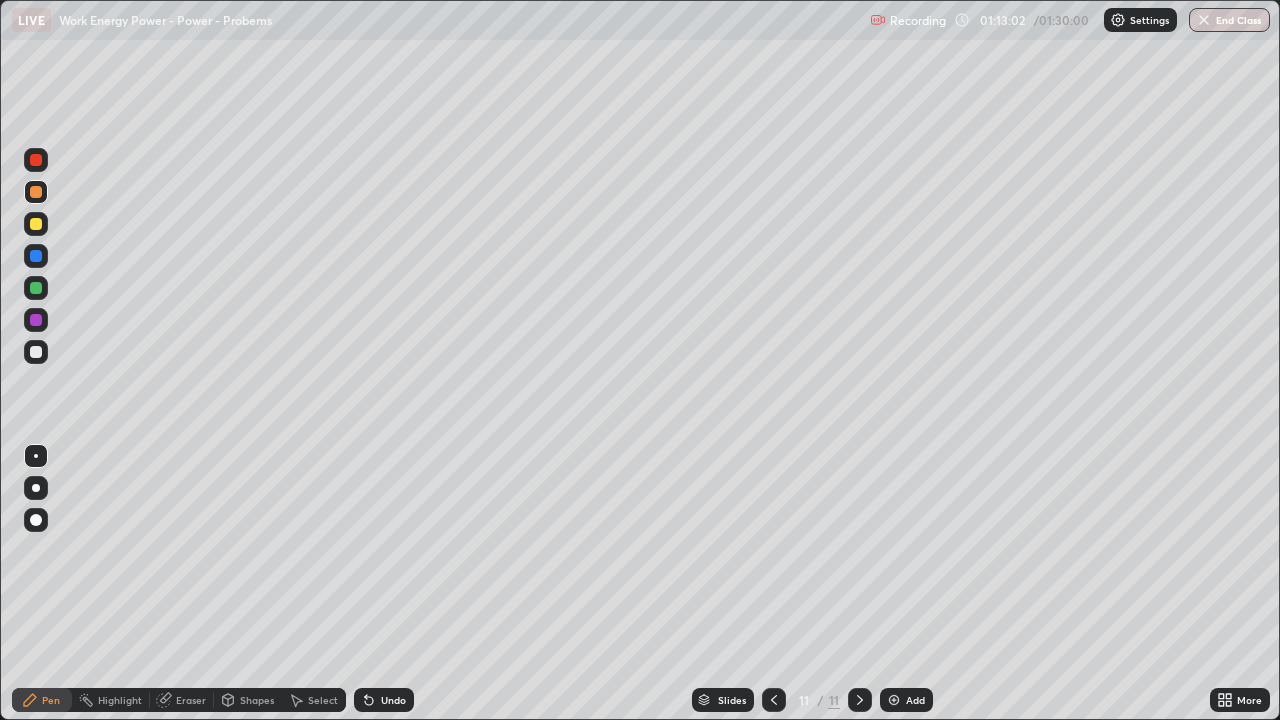 click at bounding box center (36, 192) 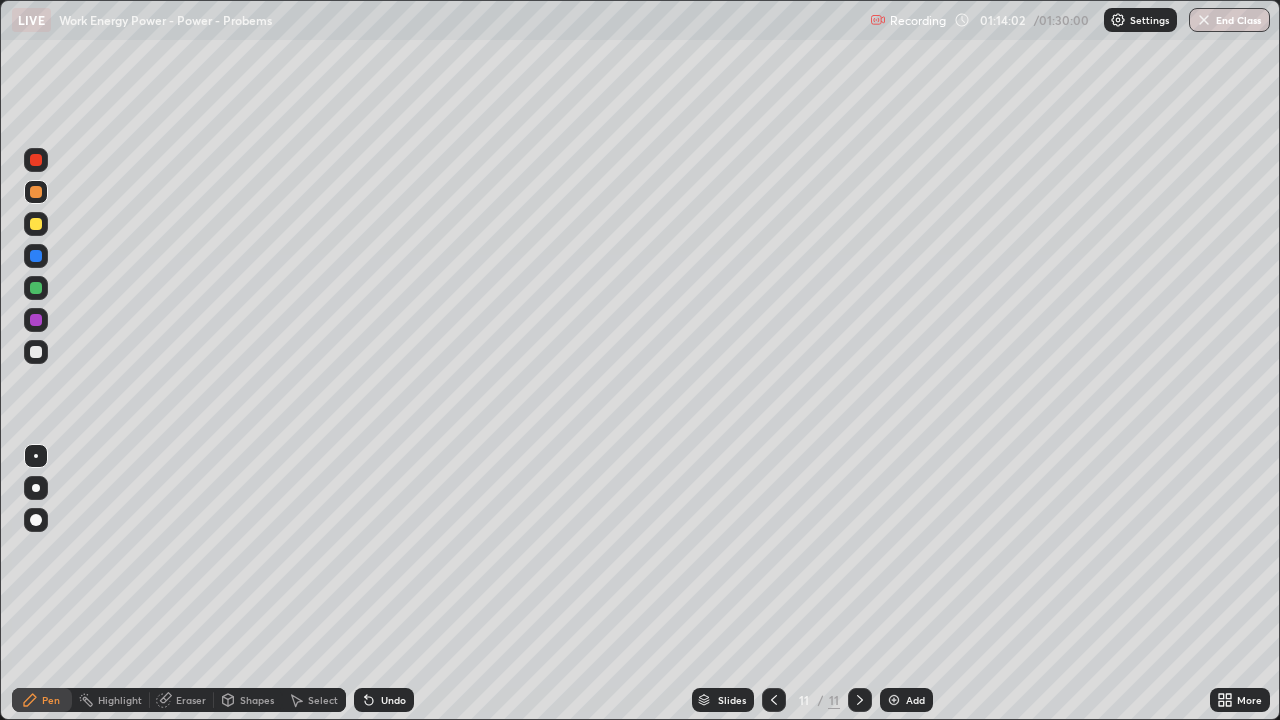 click on "Undo" at bounding box center [393, 700] 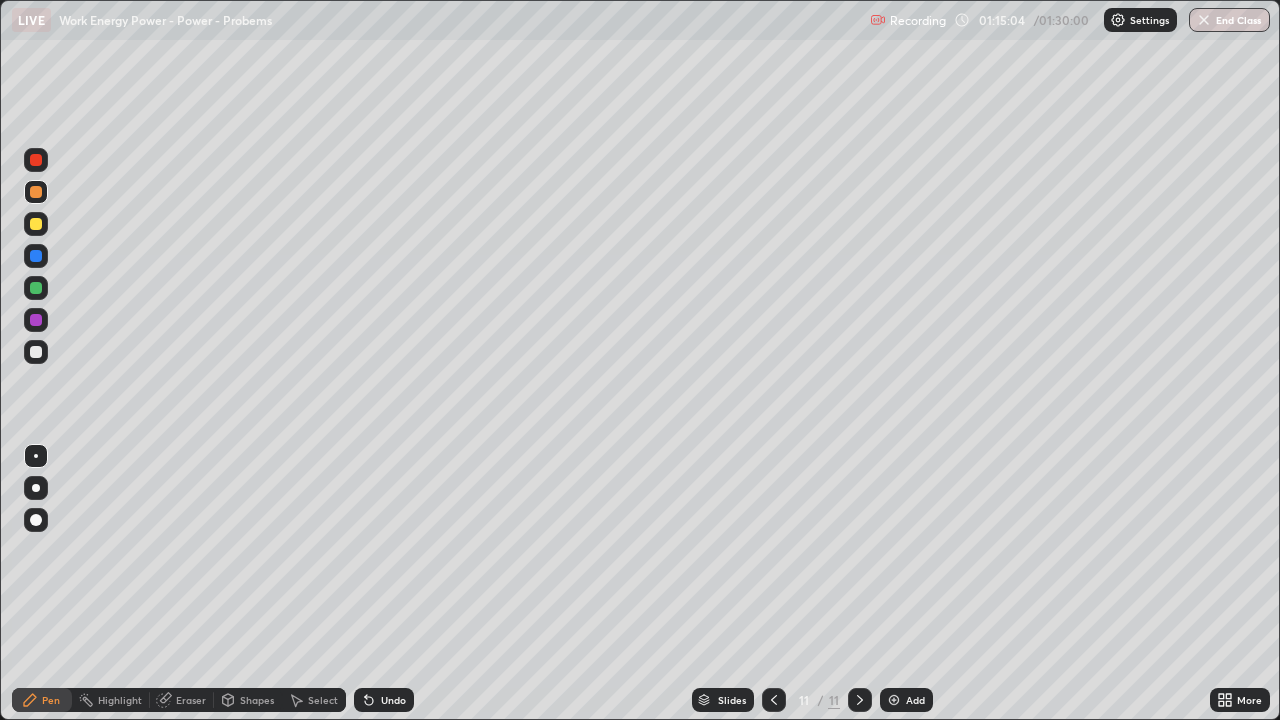 click at bounding box center (36, 352) 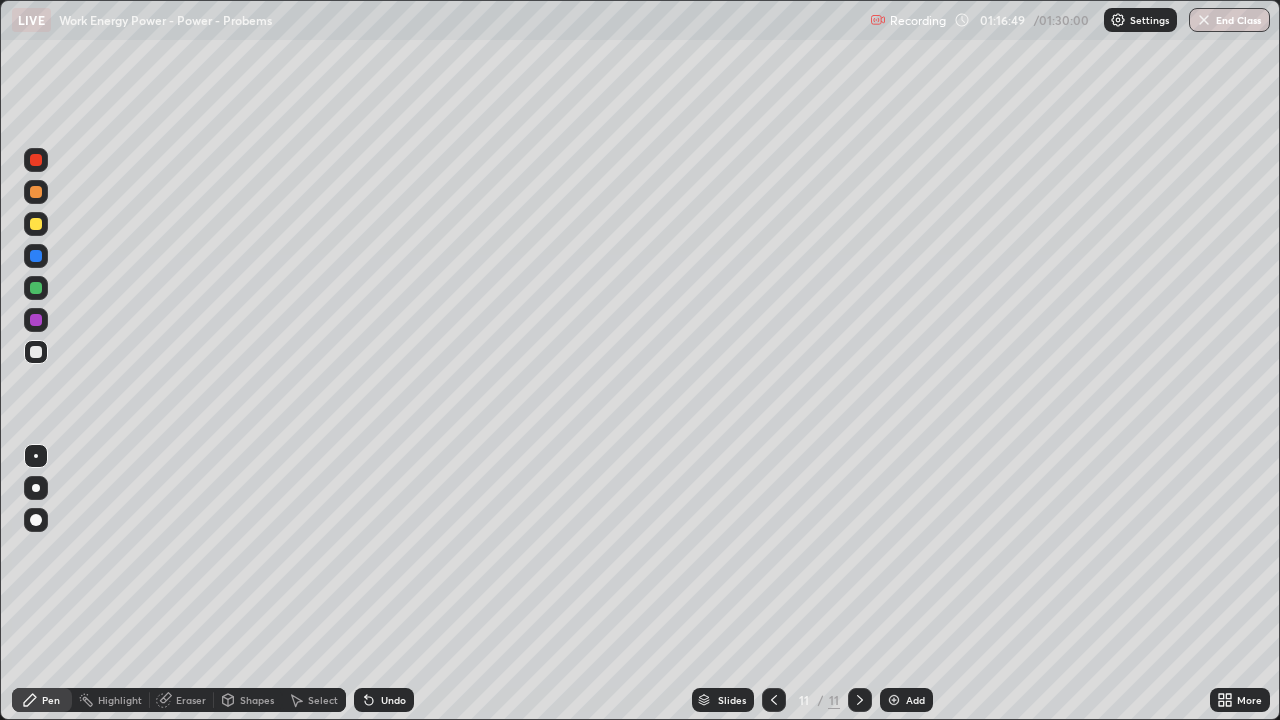 click at bounding box center [774, 700] 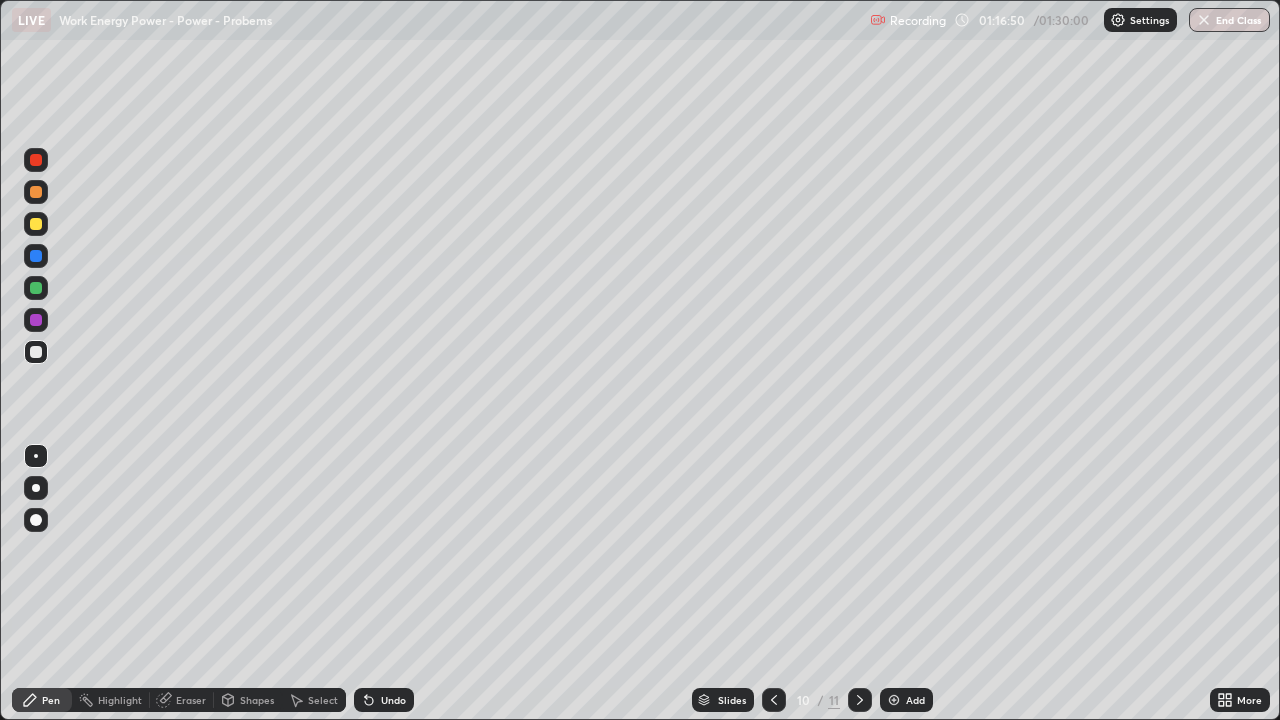 click 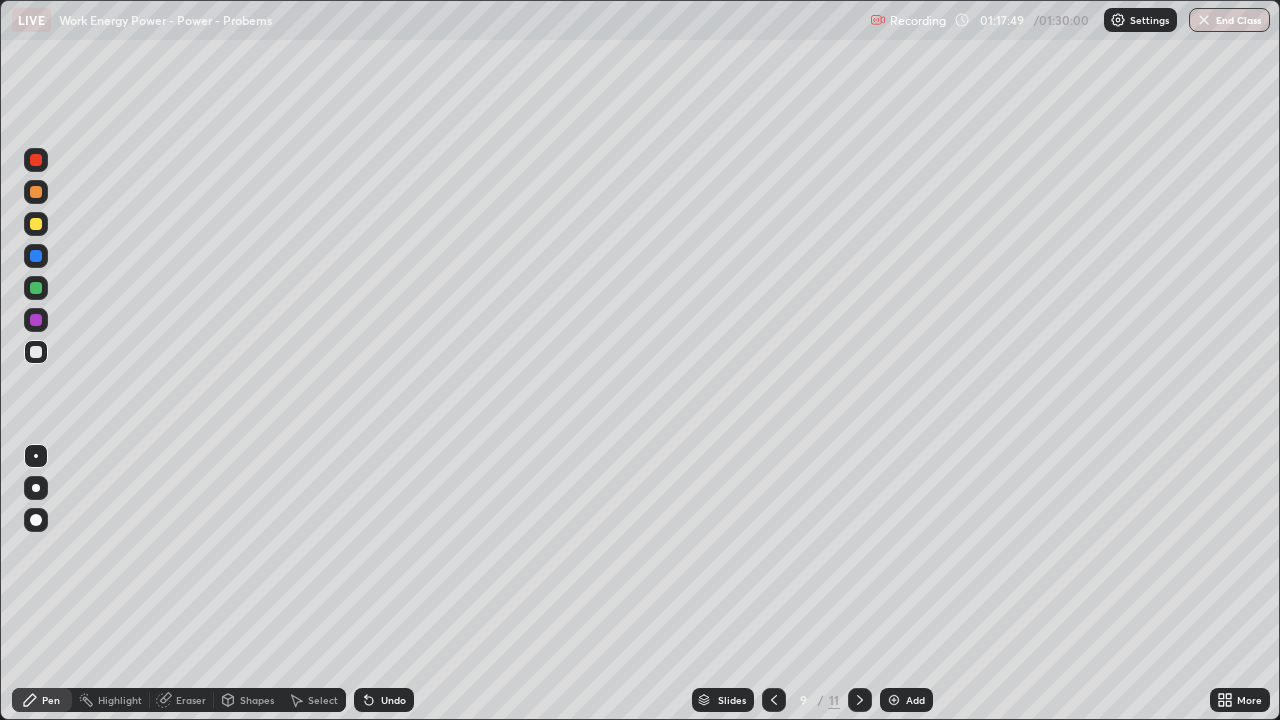 click 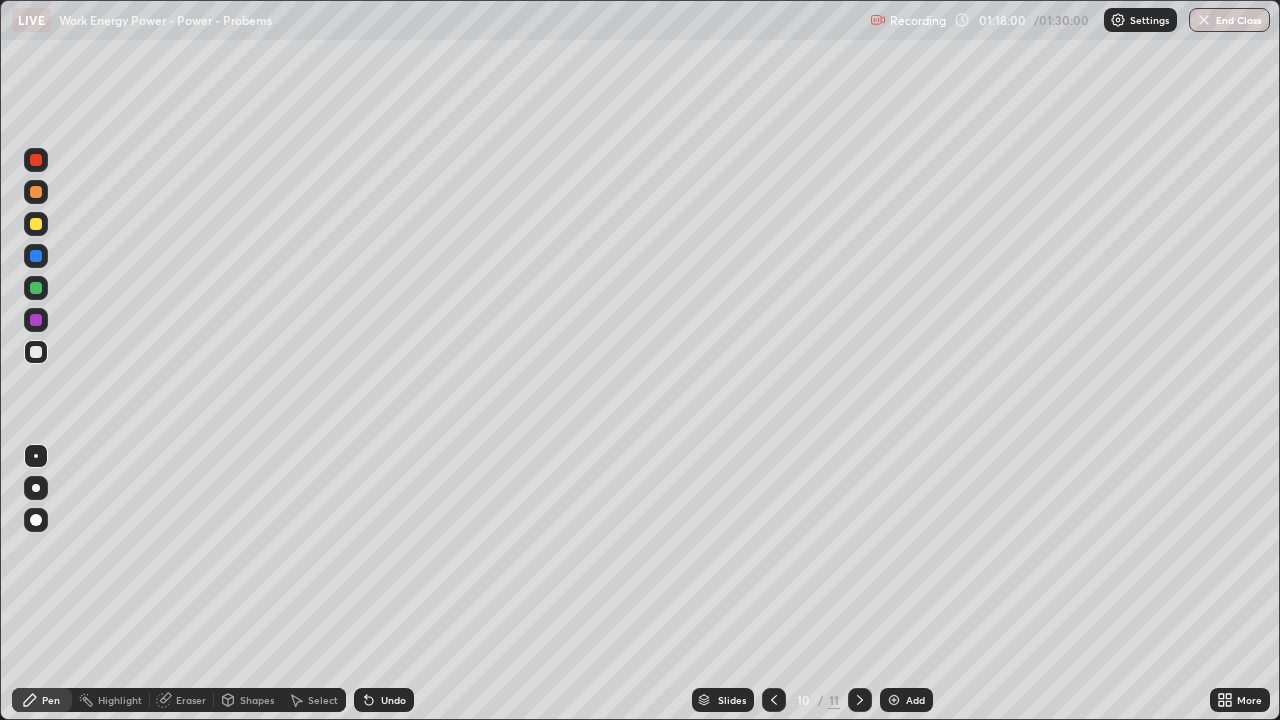 click 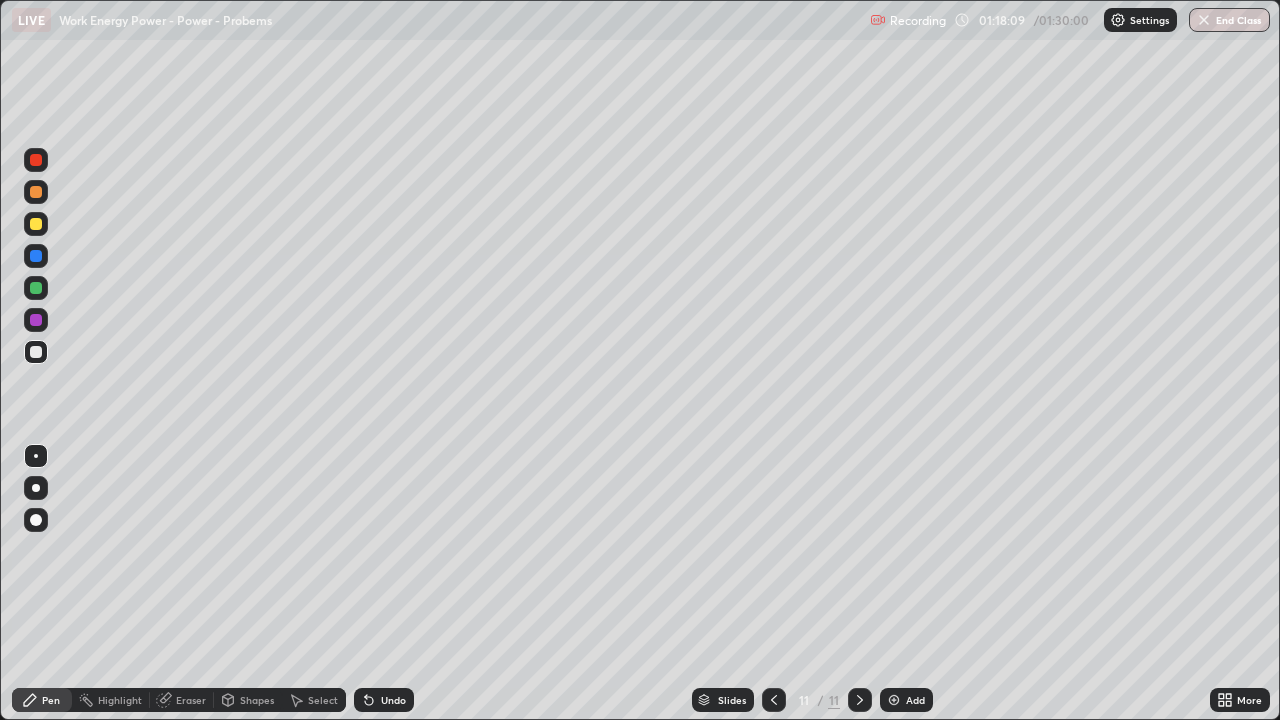 click on "Add" at bounding box center (906, 700) 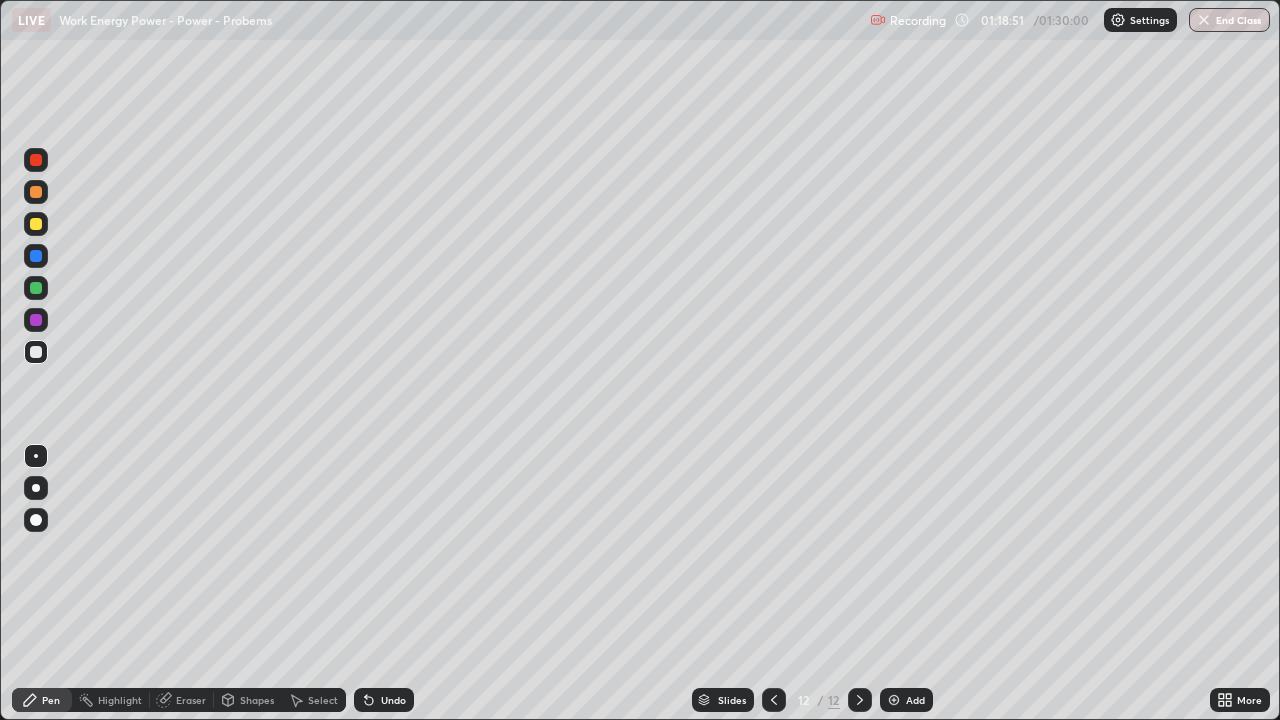 click at bounding box center [36, 224] 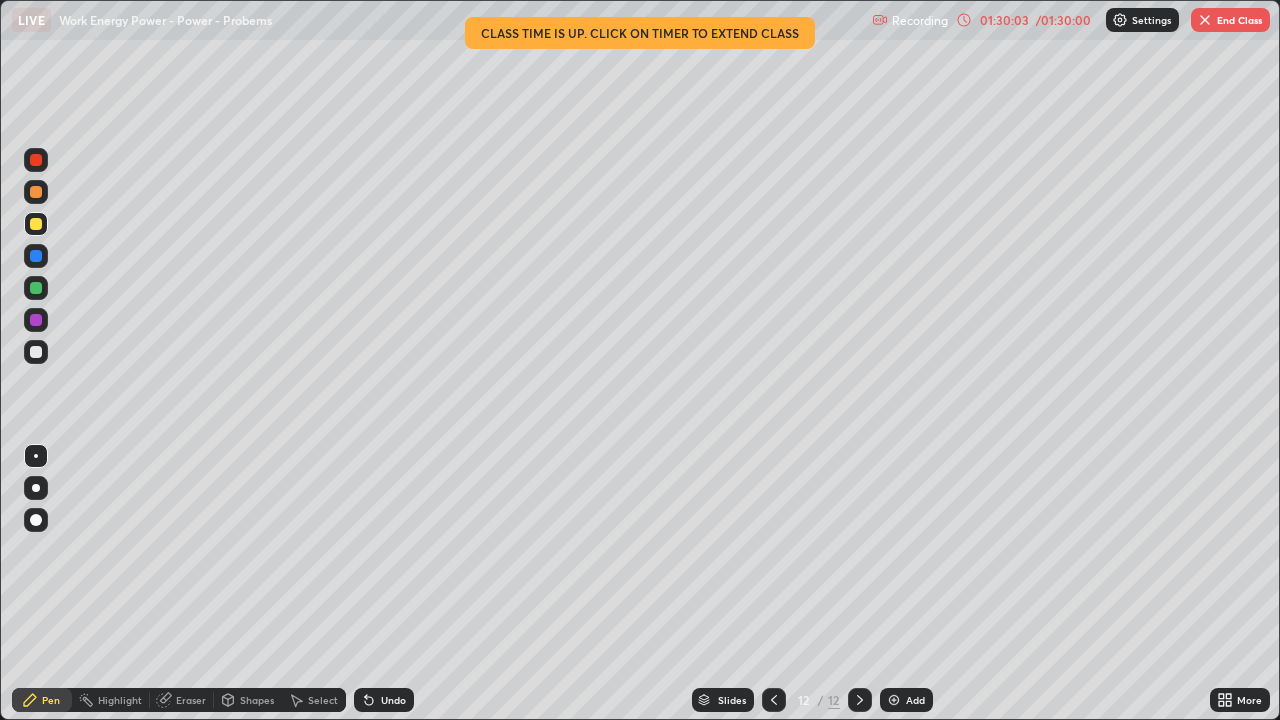 click on "End Class" at bounding box center (1230, 20) 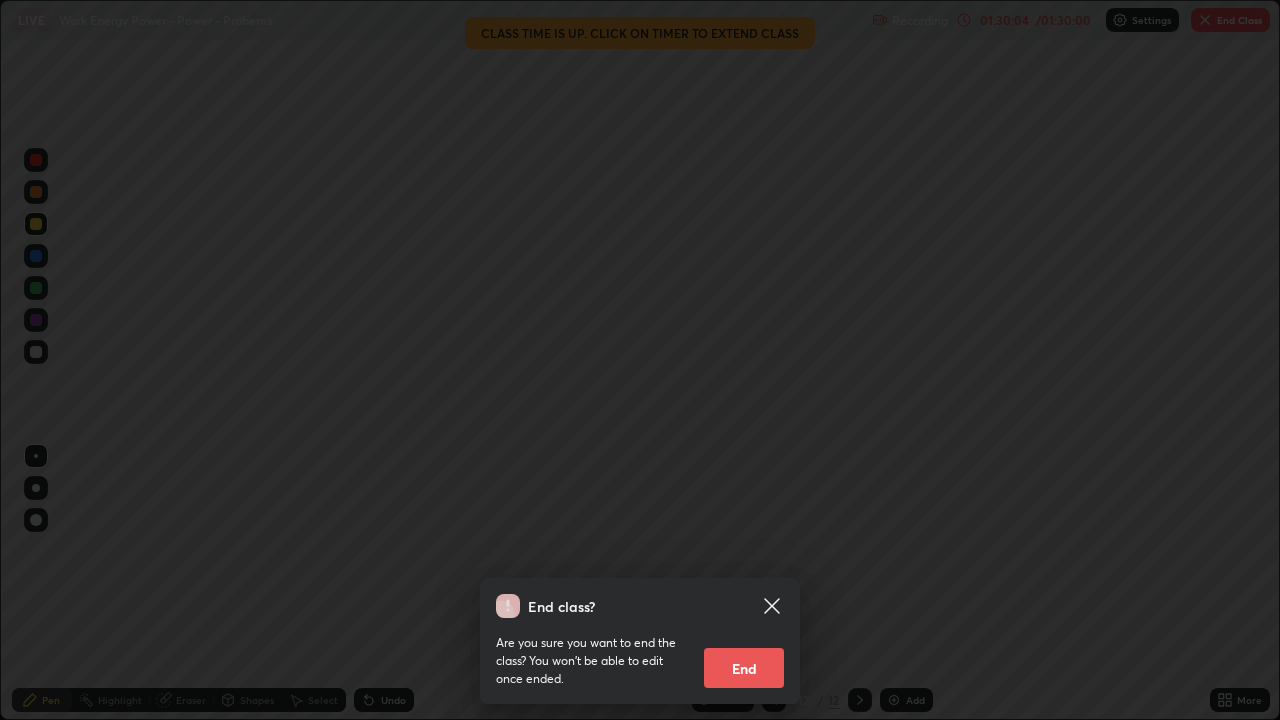 click on "End" at bounding box center (744, 668) 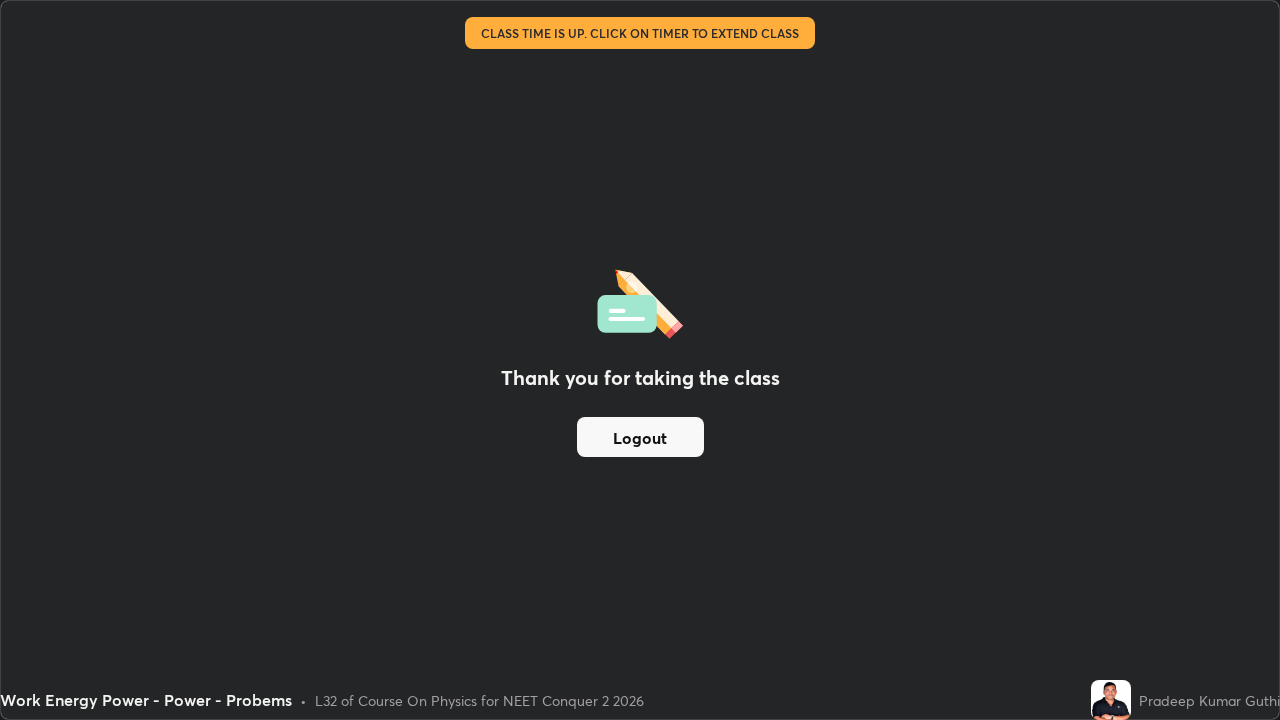 click on "Logout" at bounding box center (640, 437) 